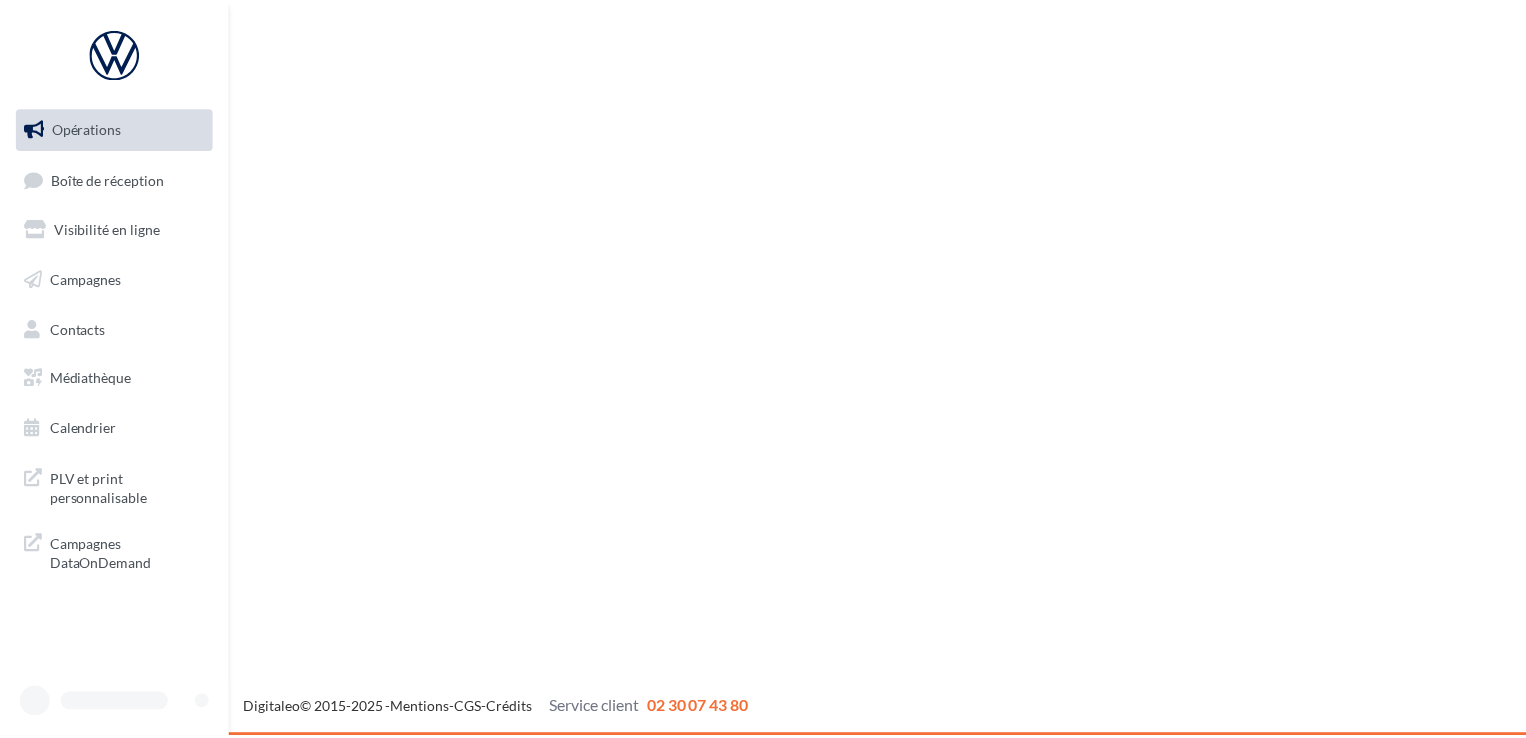 scroll, scrollTop: 0, scrollLeft: 0, axis: both 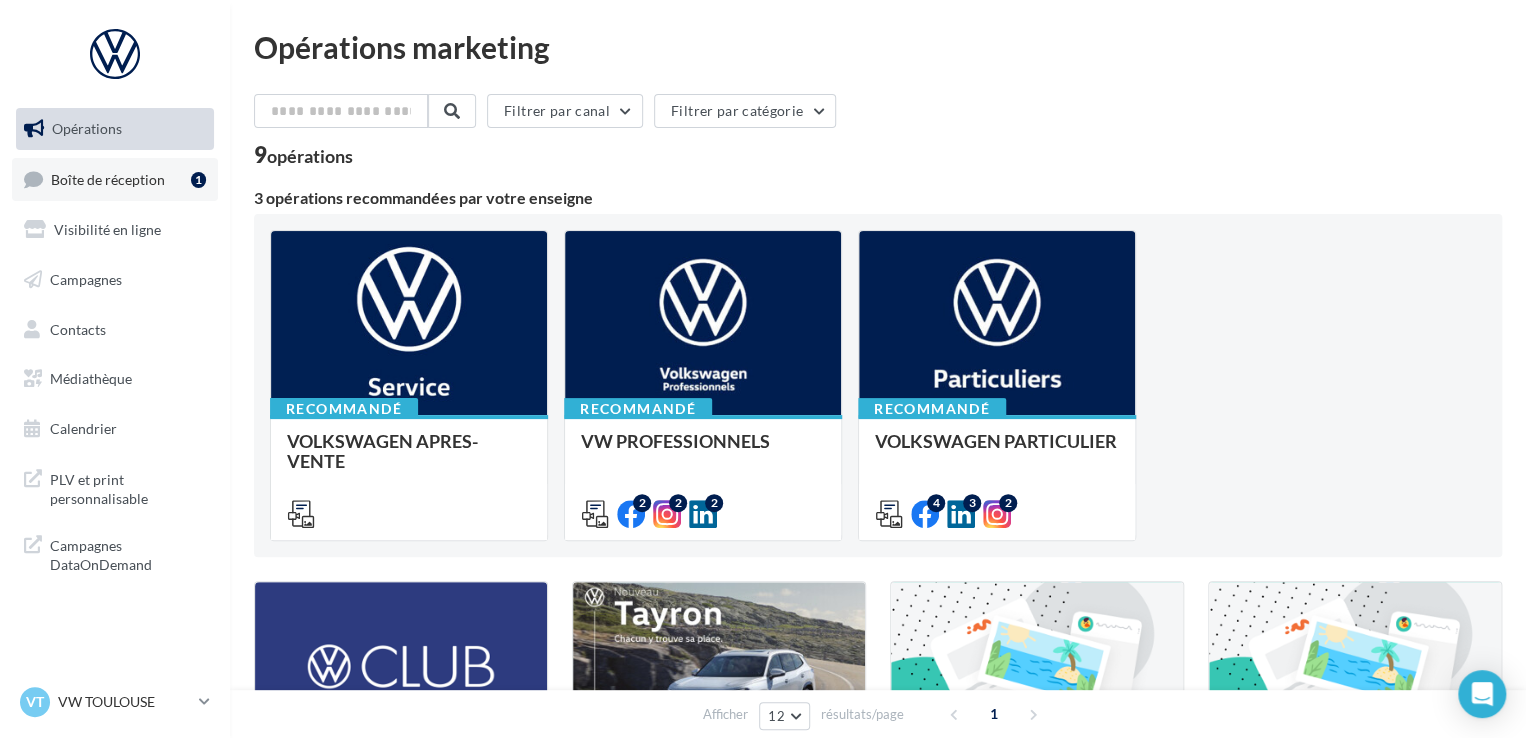 click on "Boîte de réception
1" at bounding box center (115, 179) 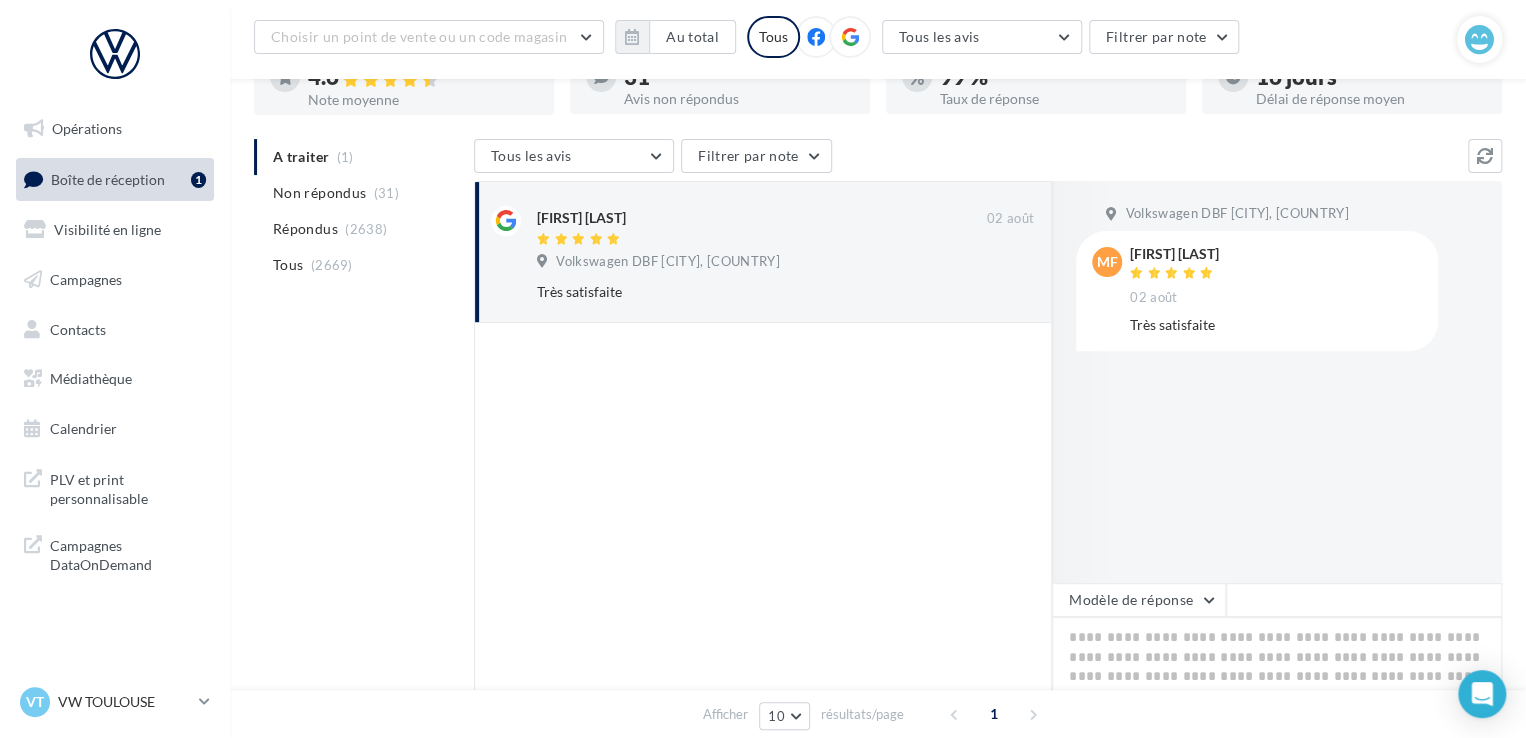 scroll, scrollTop: 200, scrollLeft: 0, axis: vertical 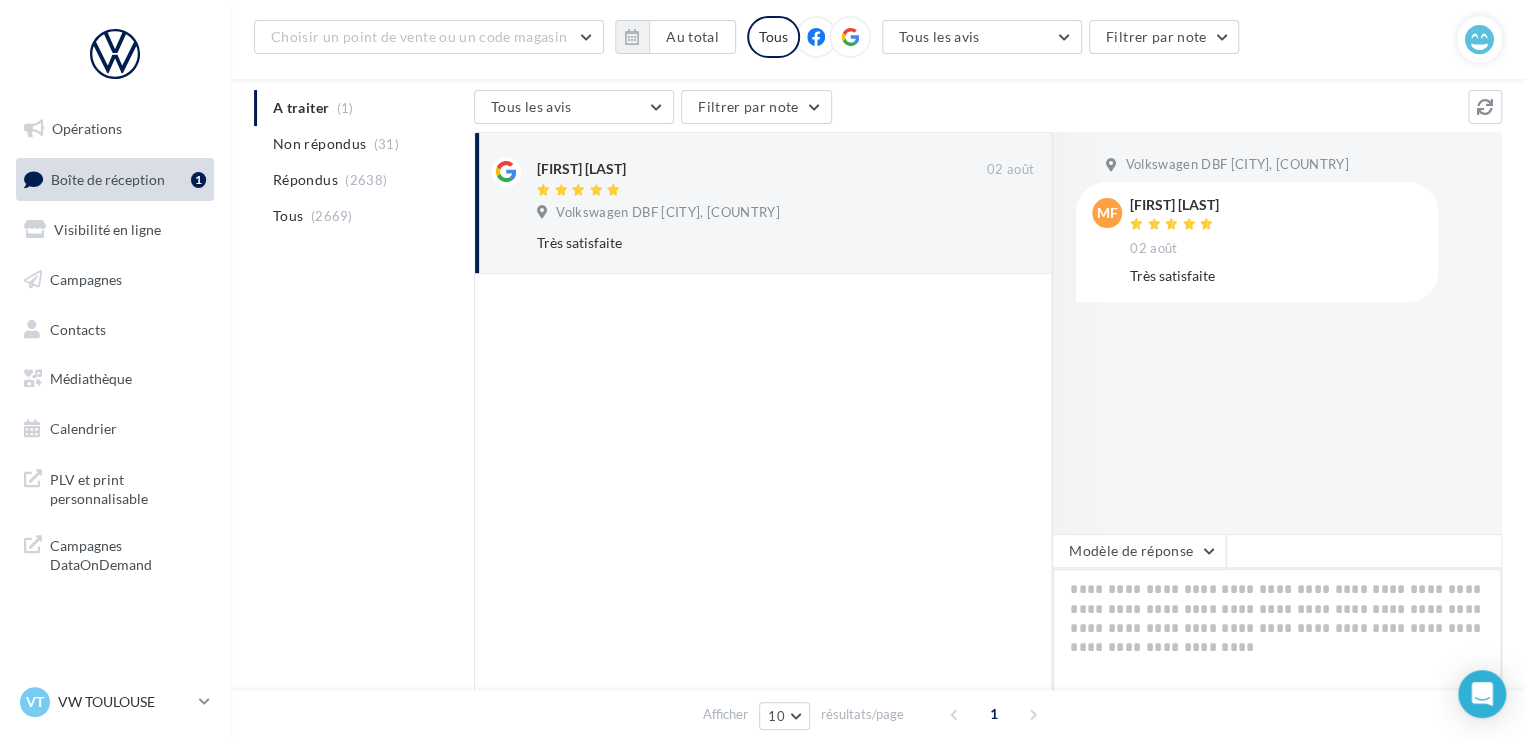 click at bounding box center (1277, 630) 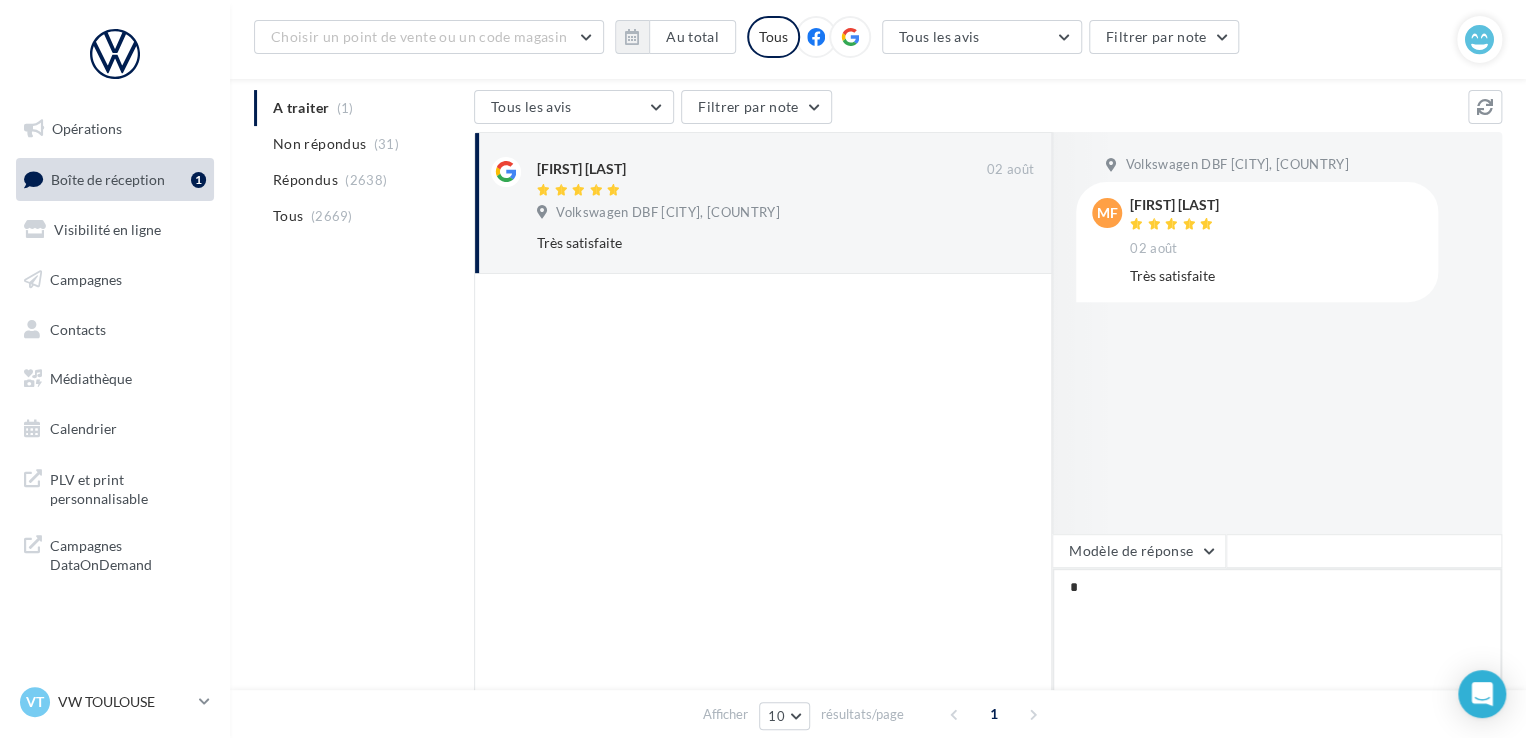 type on "**" 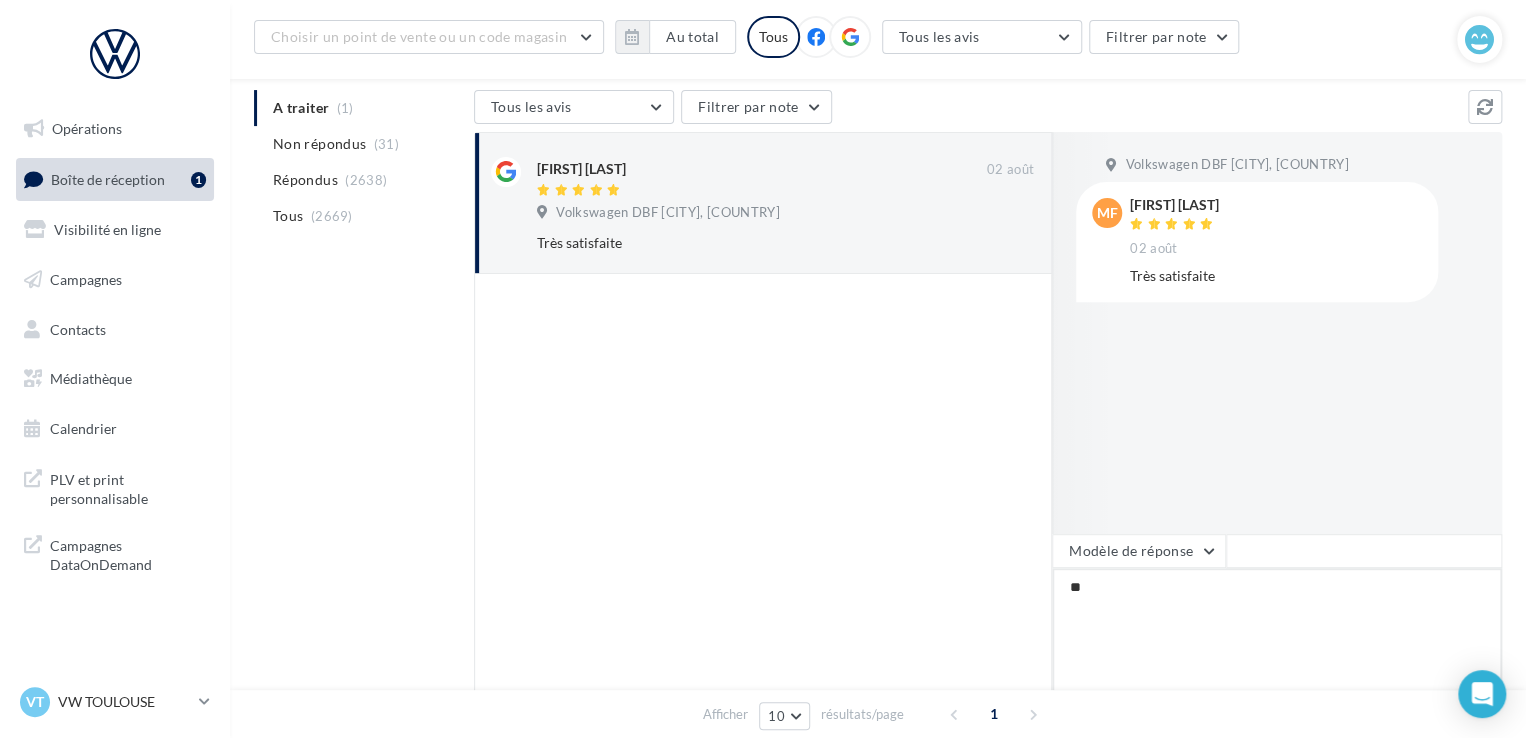 type on "***" 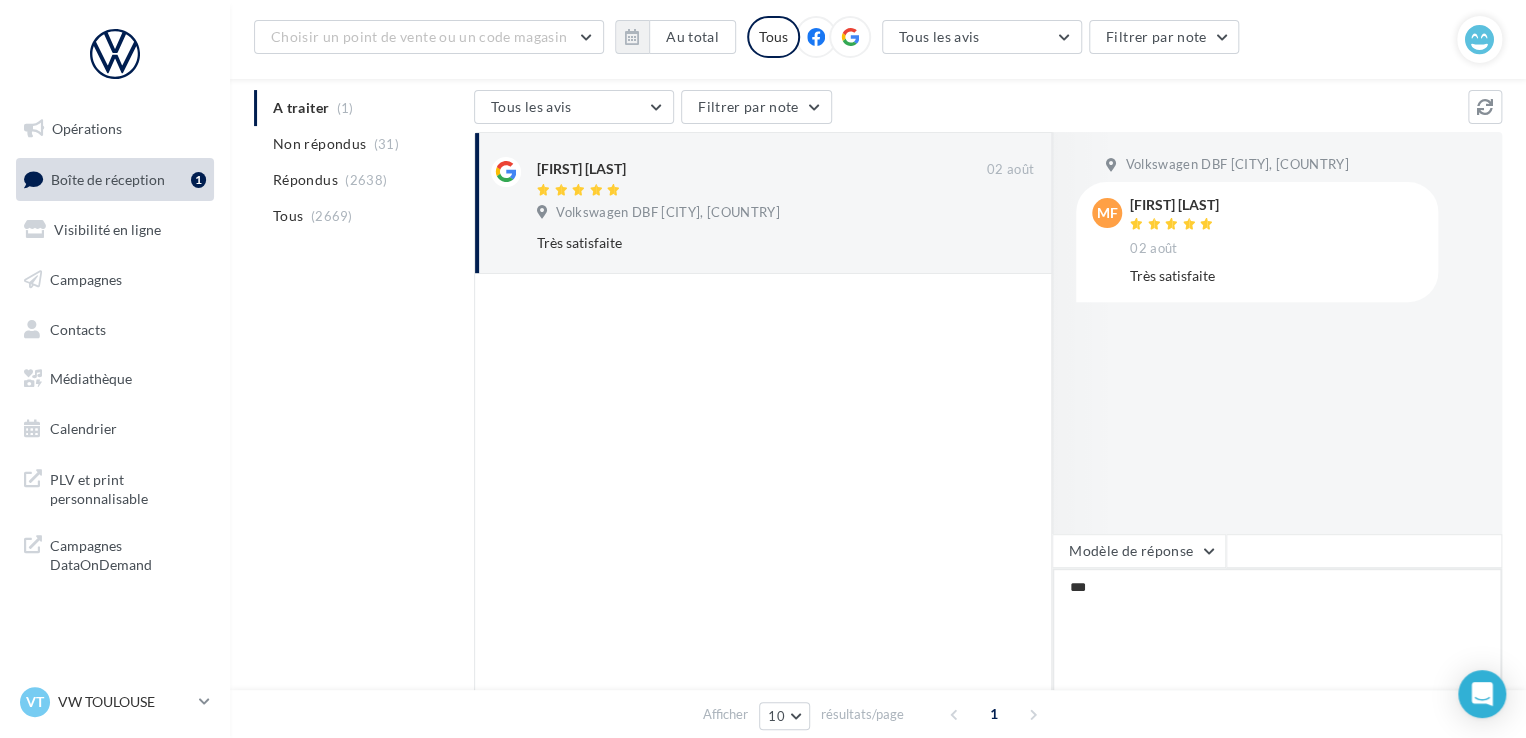 type on "****" 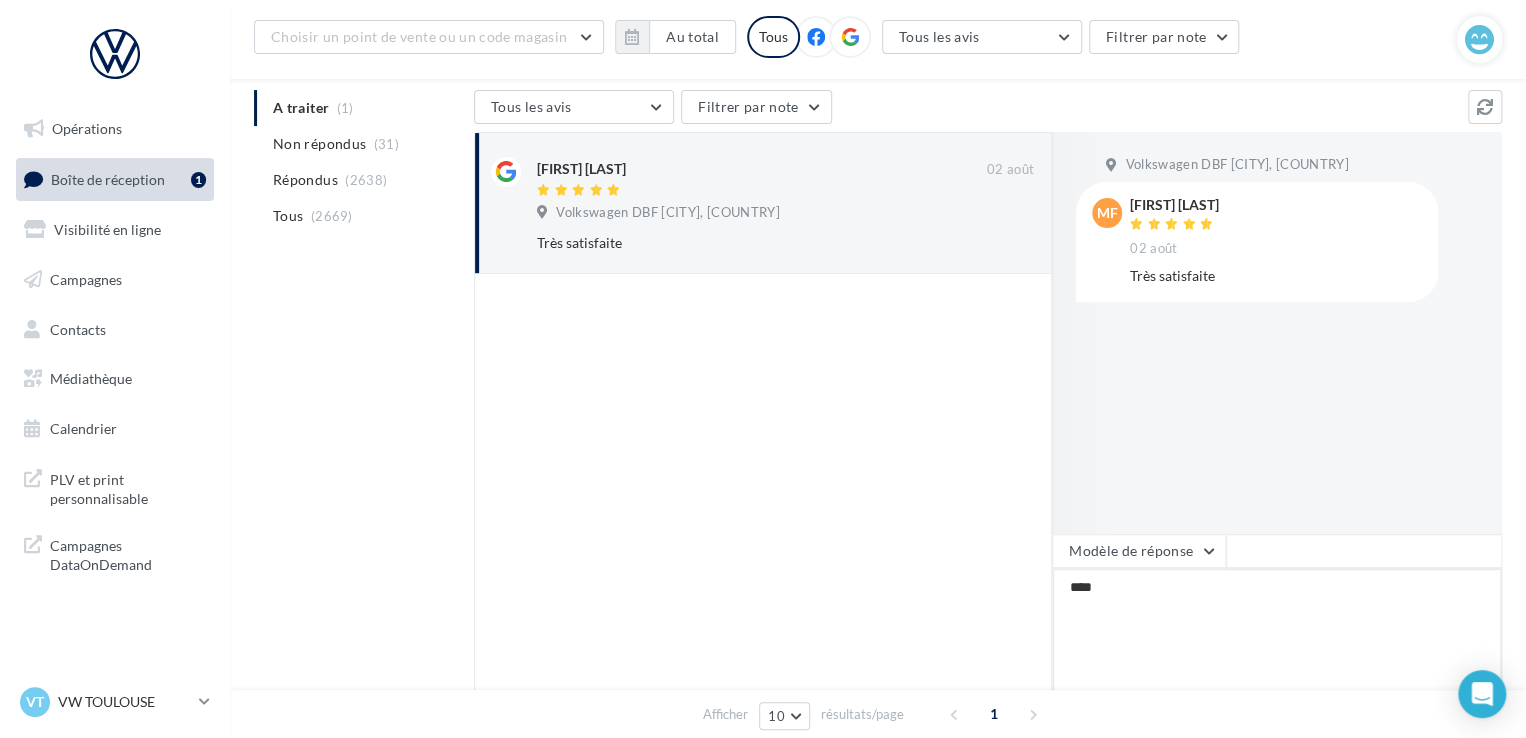 type on "*****" 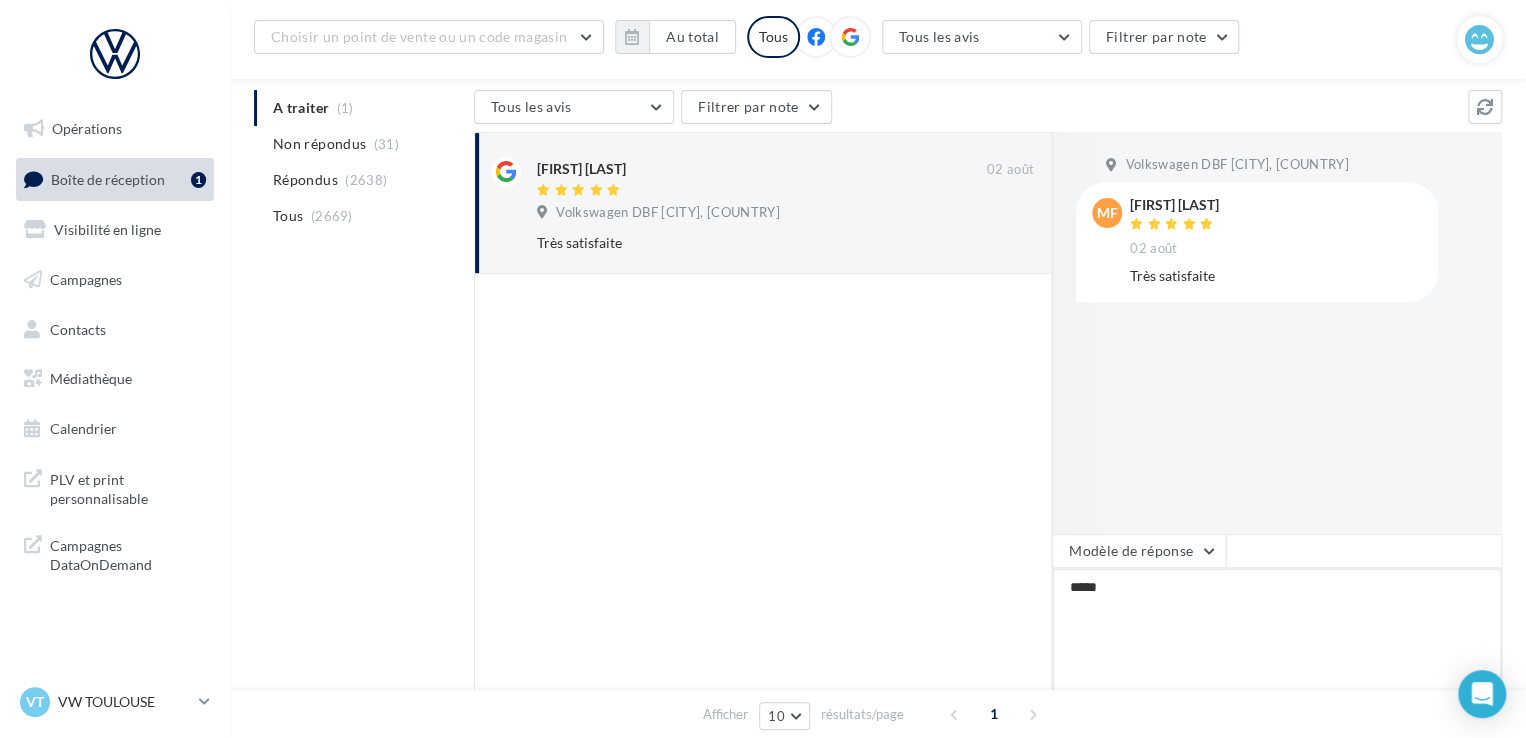 type on "******" 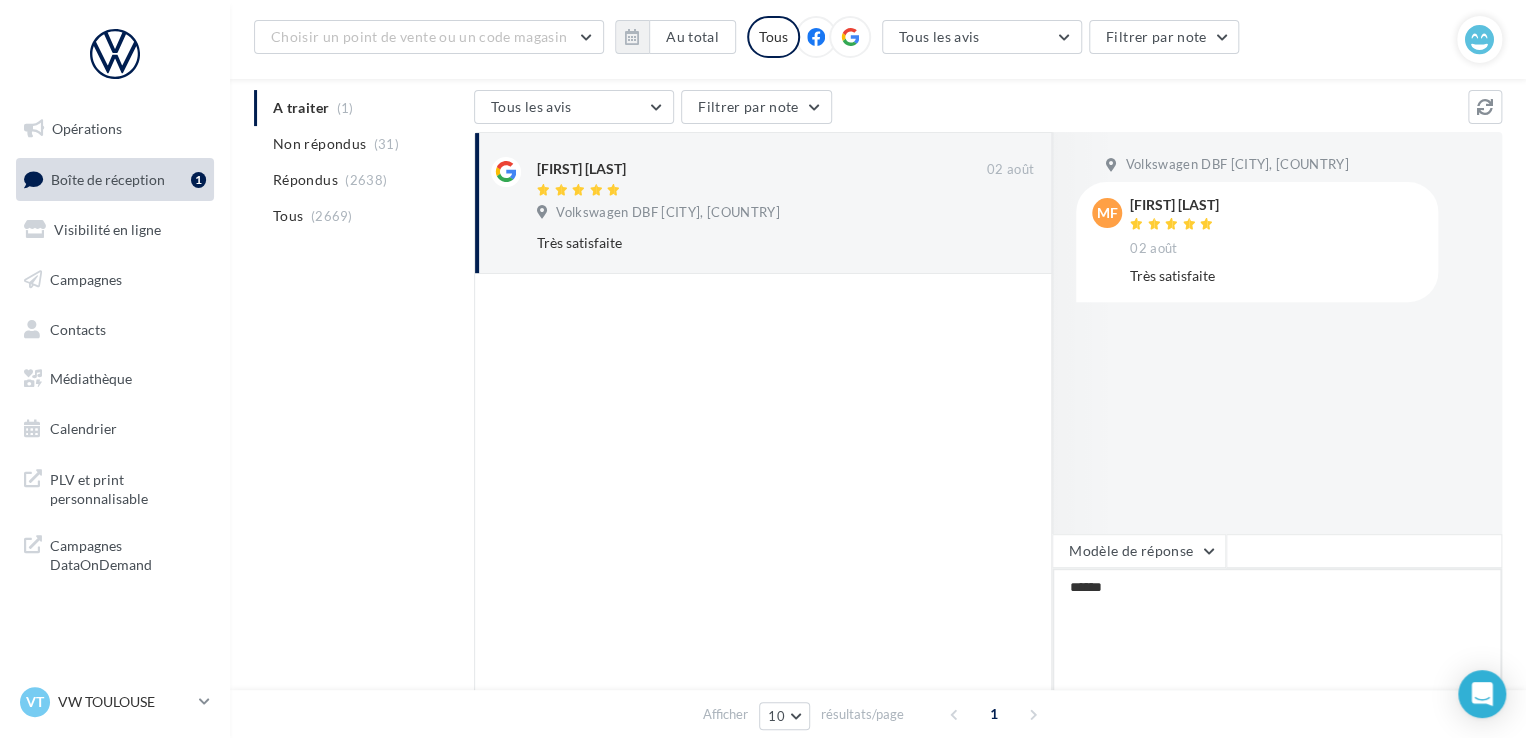 type on "*******" 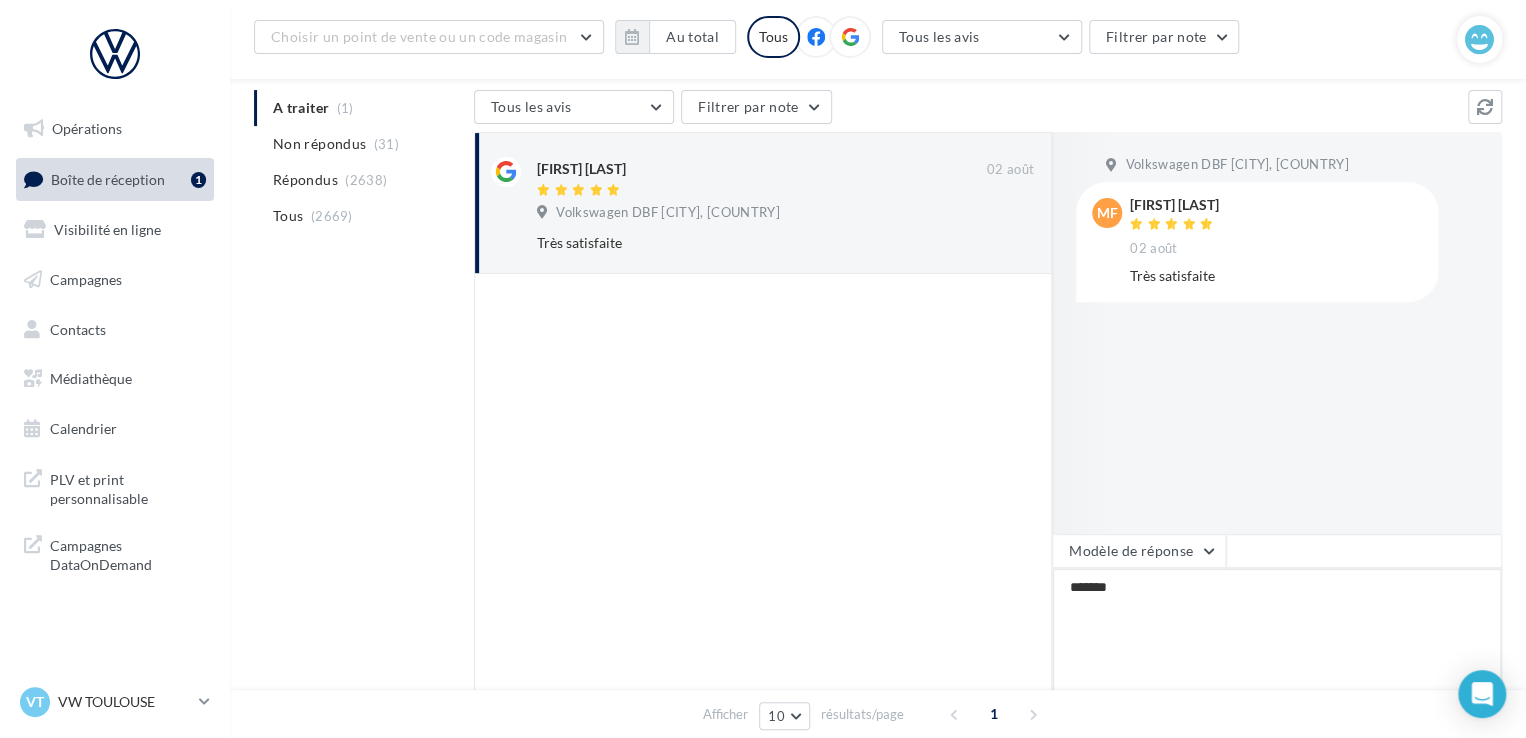 type on "*******" 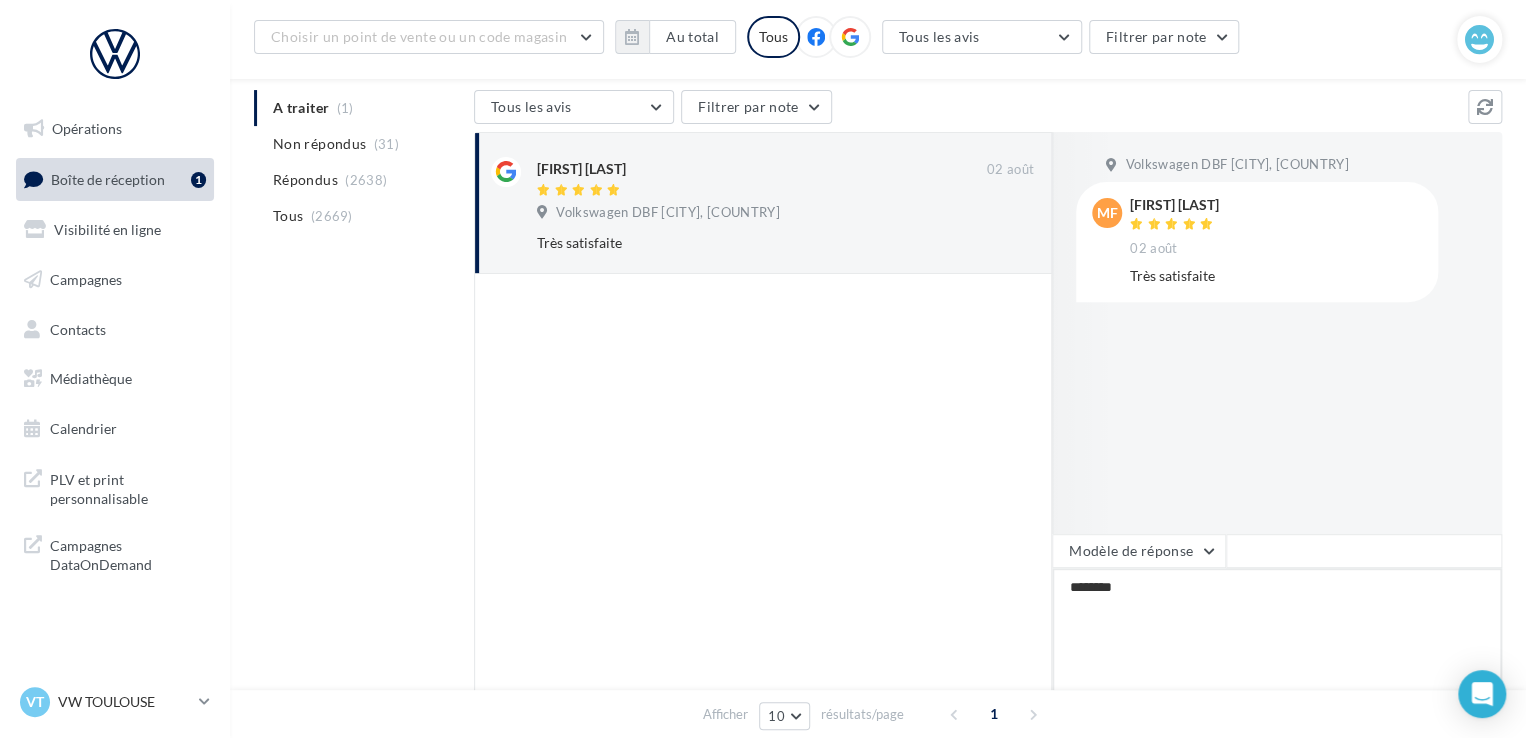 type on "*********" 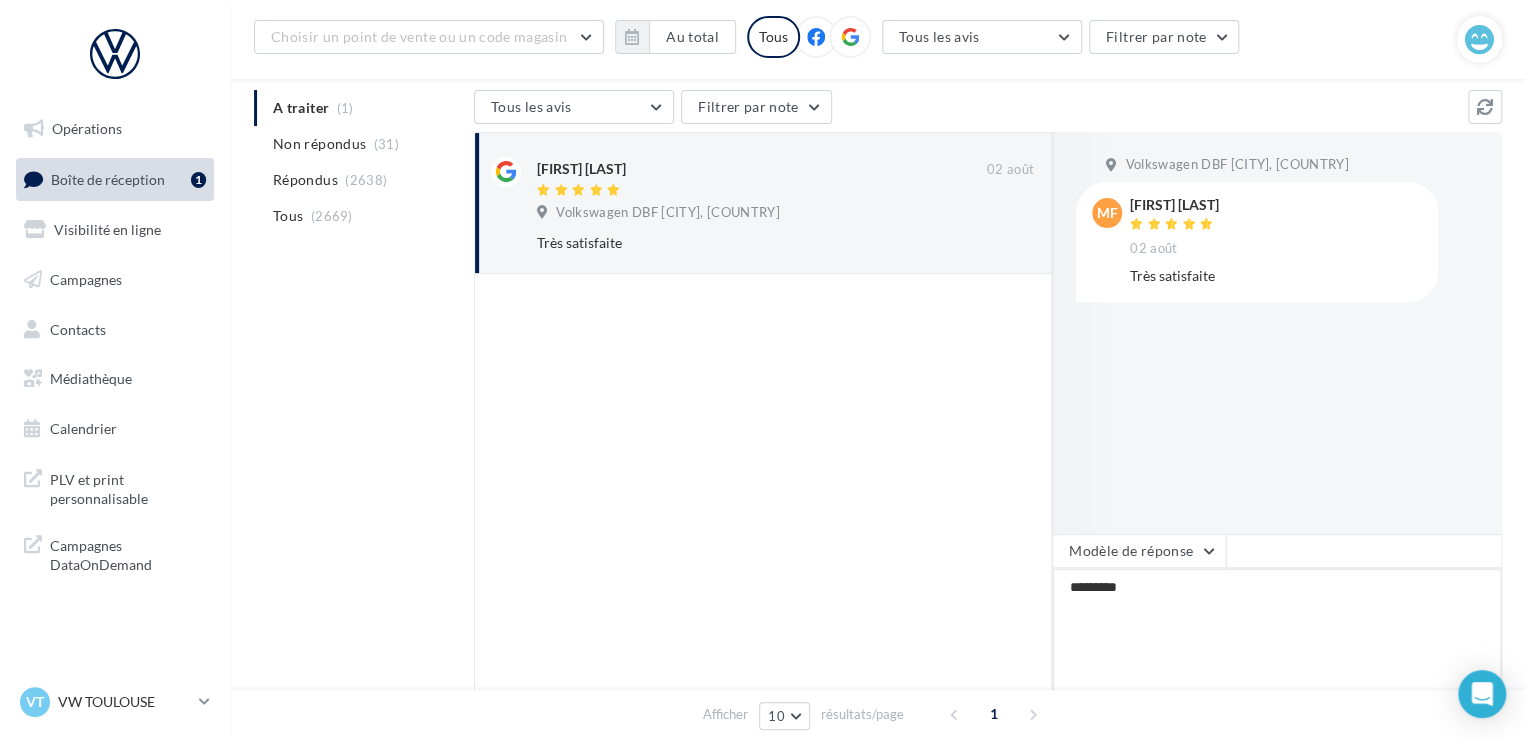 type on "**********" 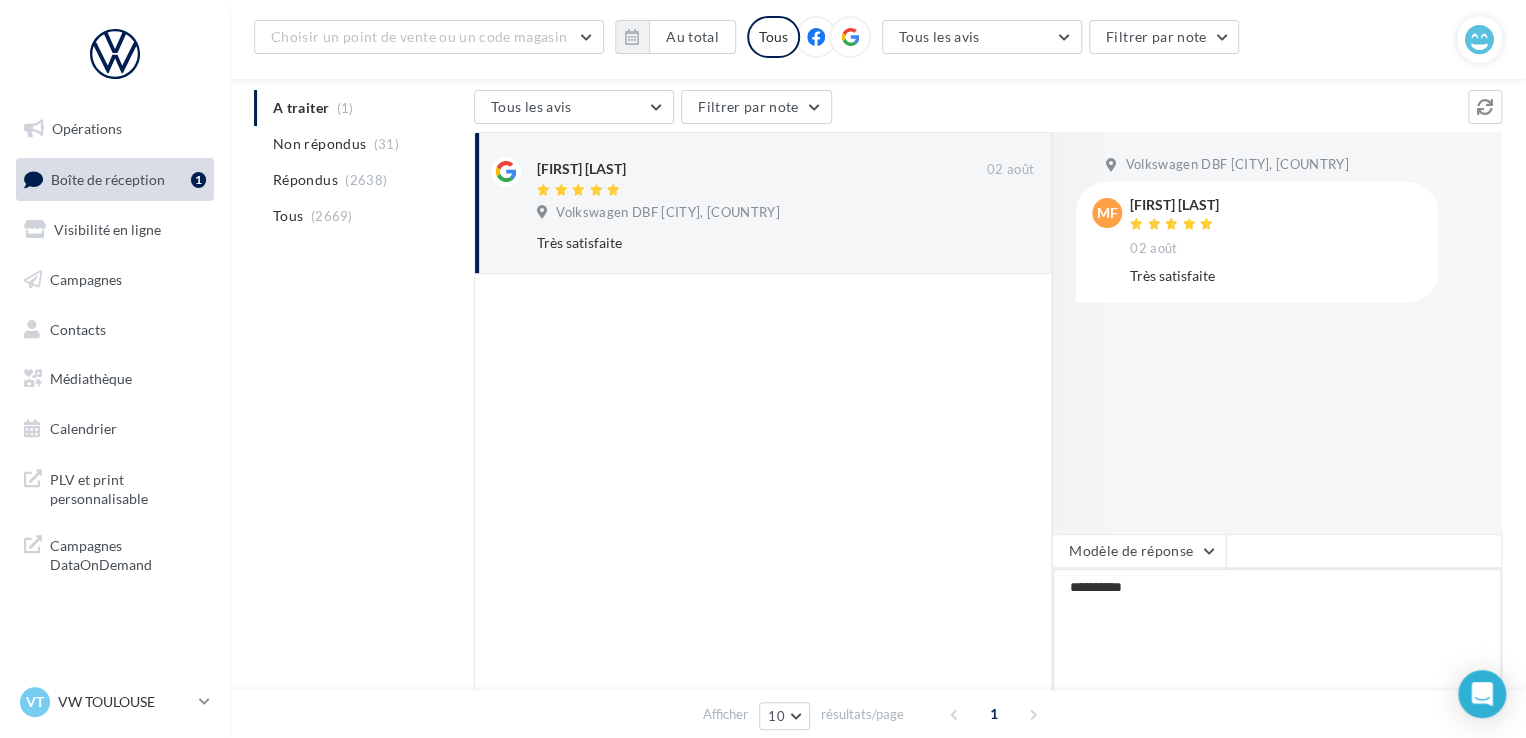 type on "**********" 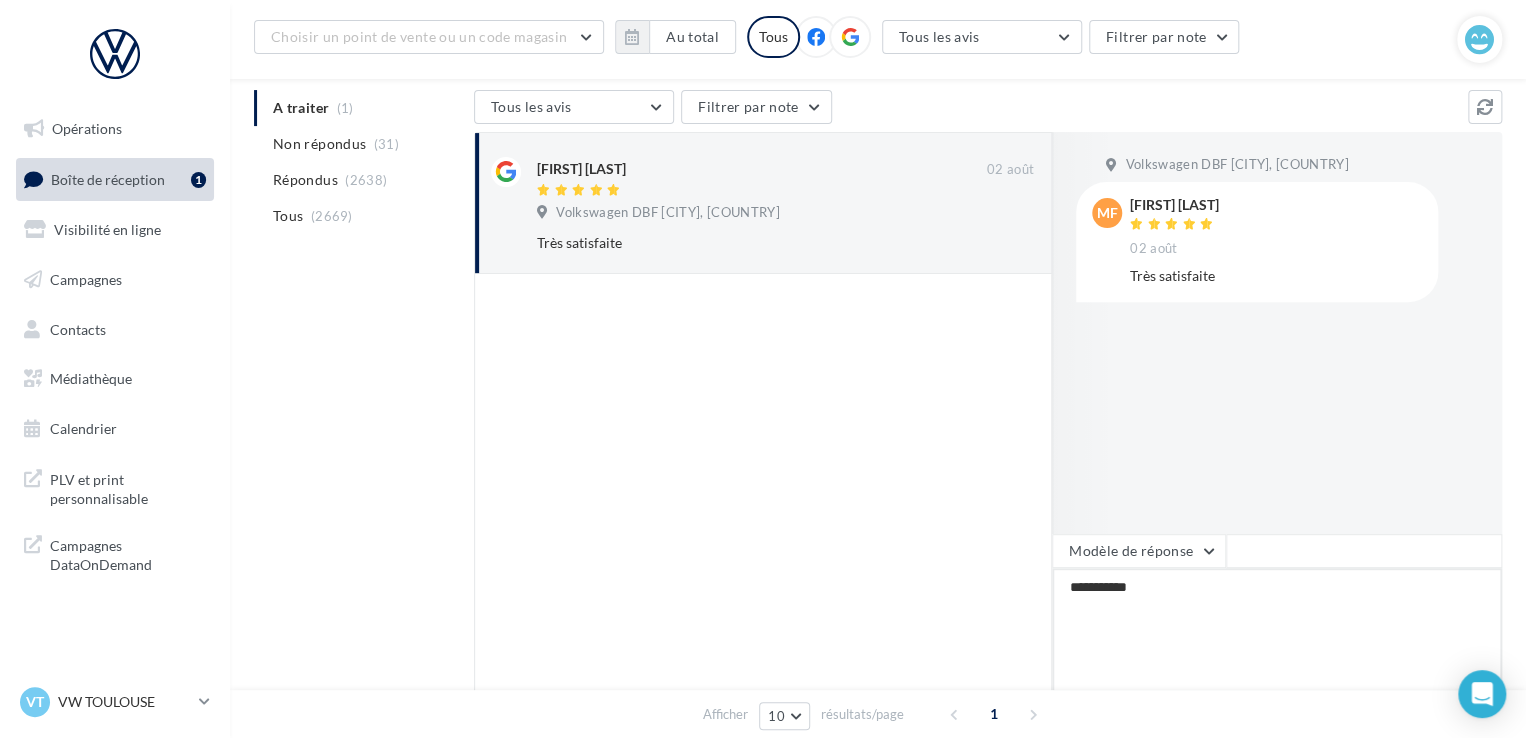 type on "**********" 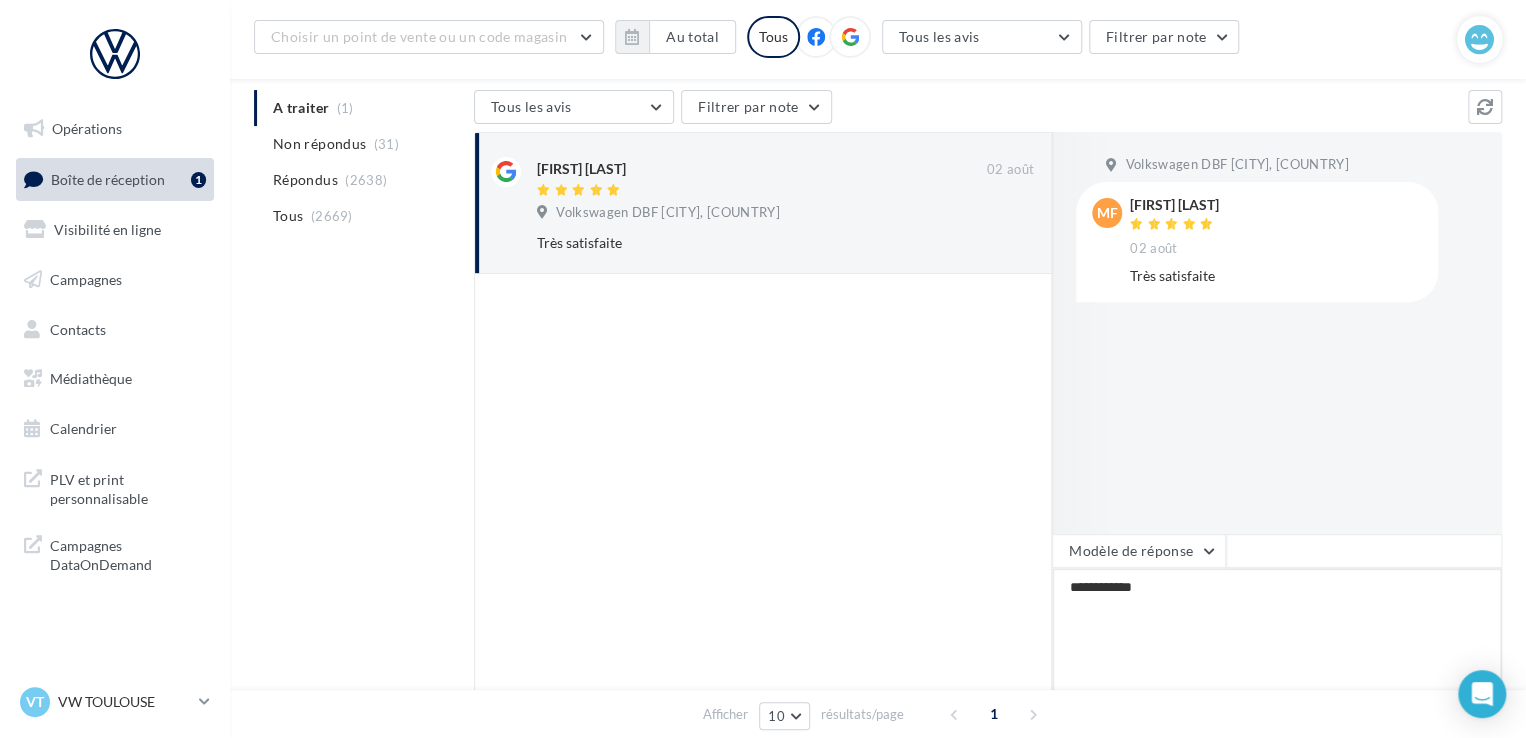 type on "**********" 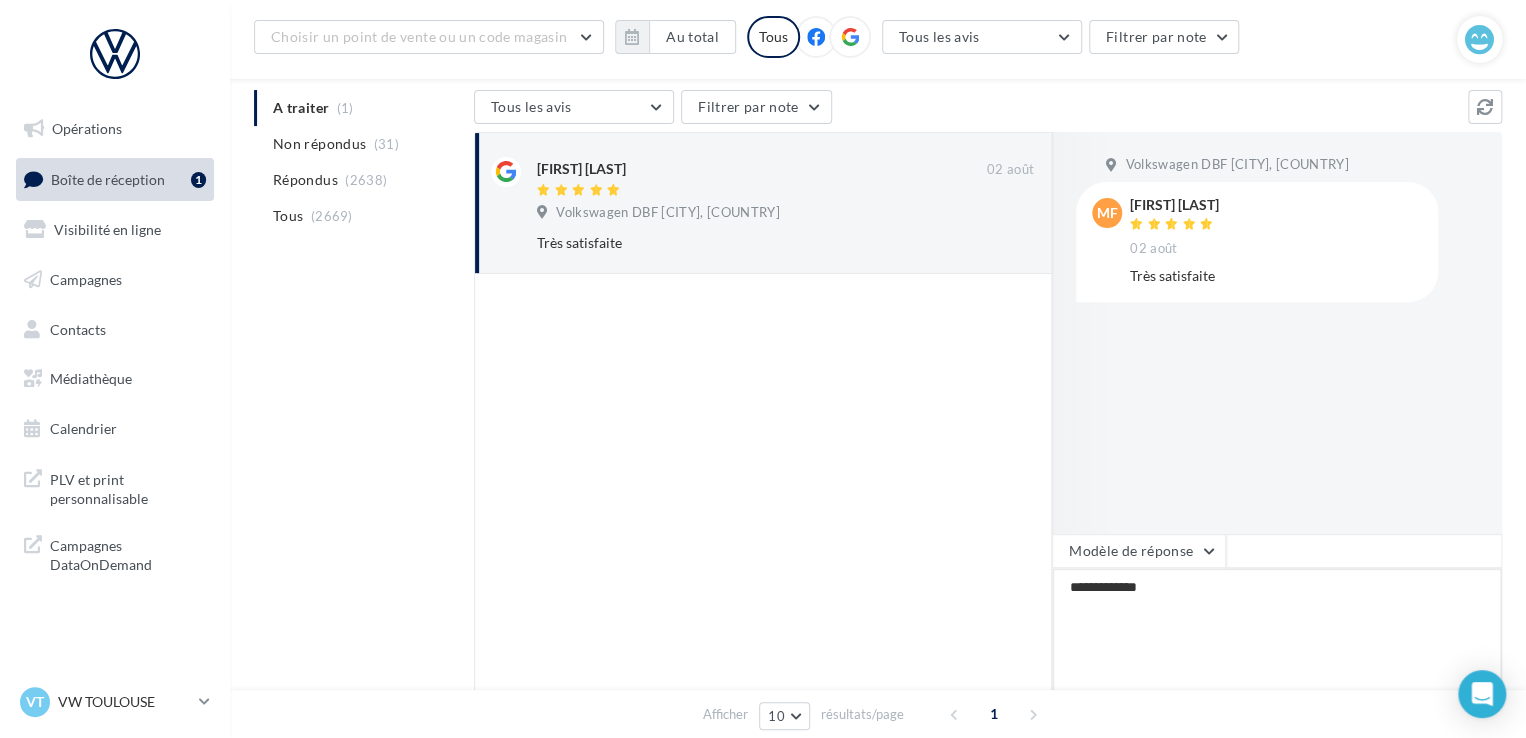 type on "**********" 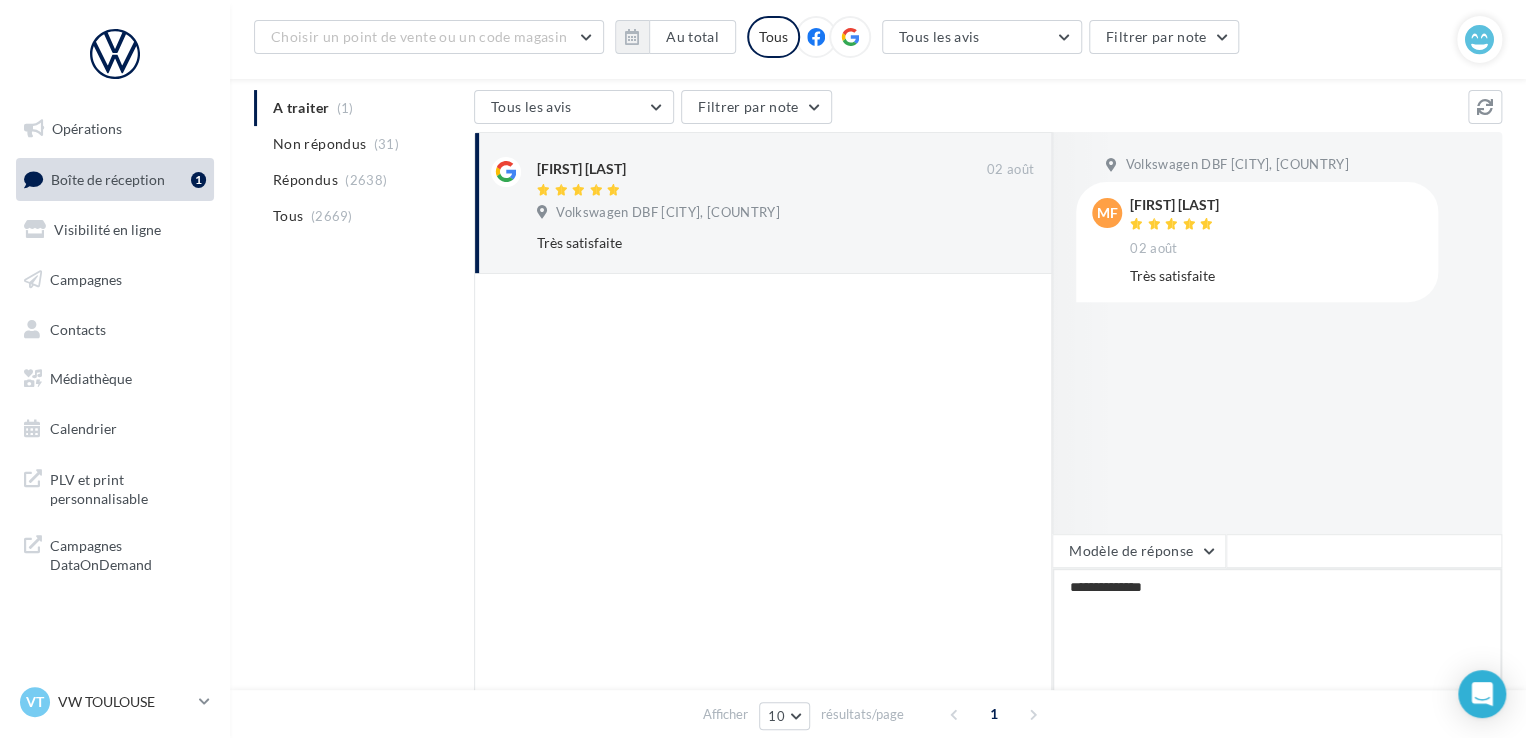 type on "**********" 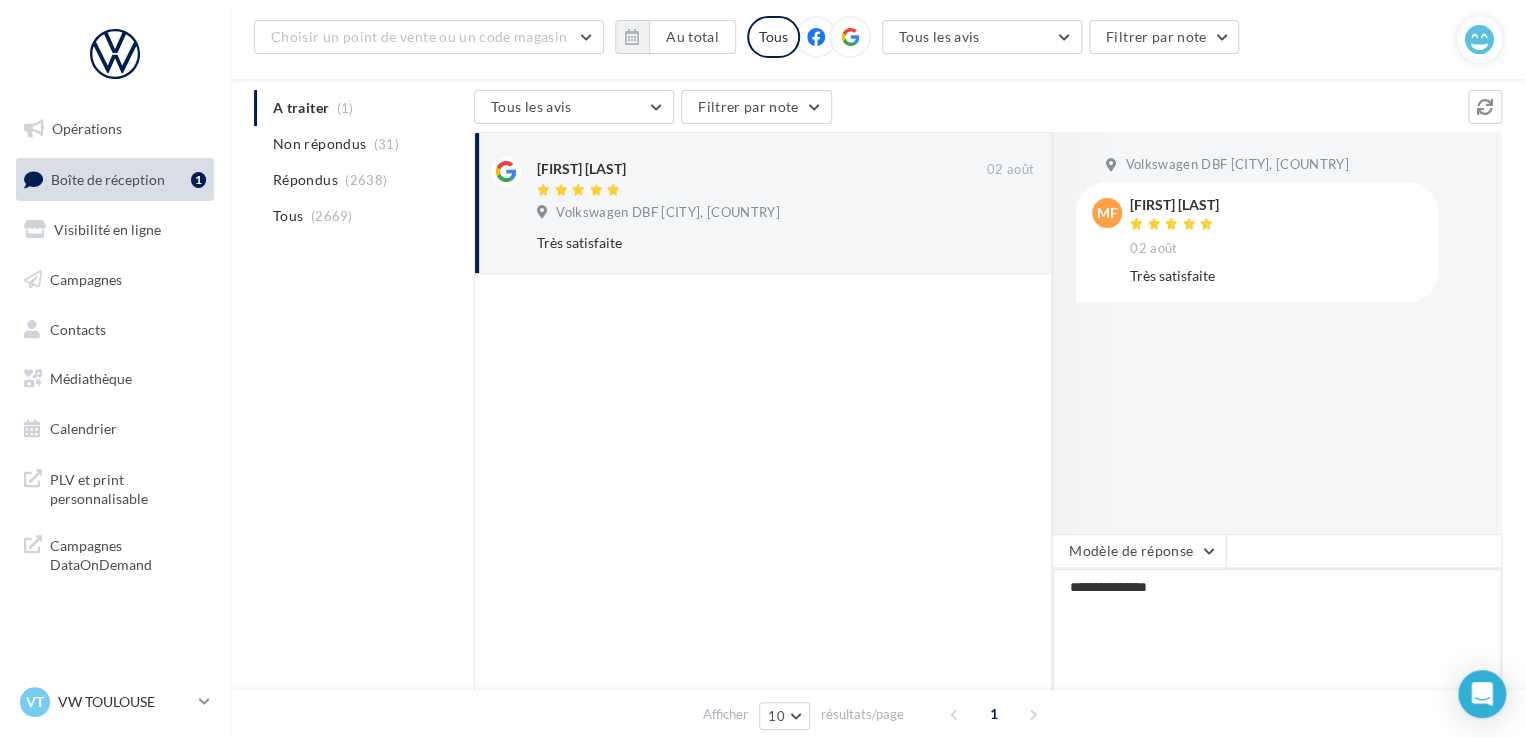 type on "**********" 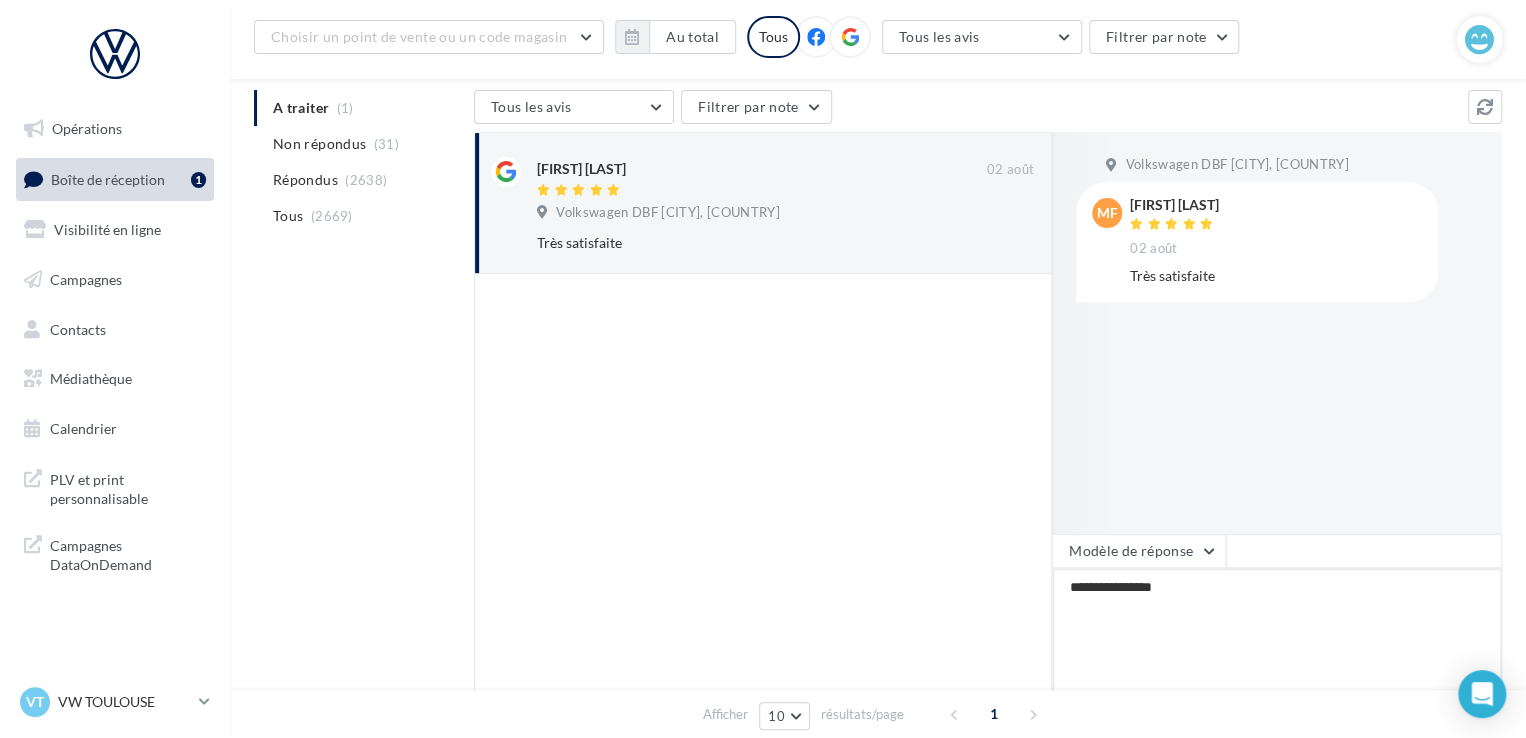 type on "**********" 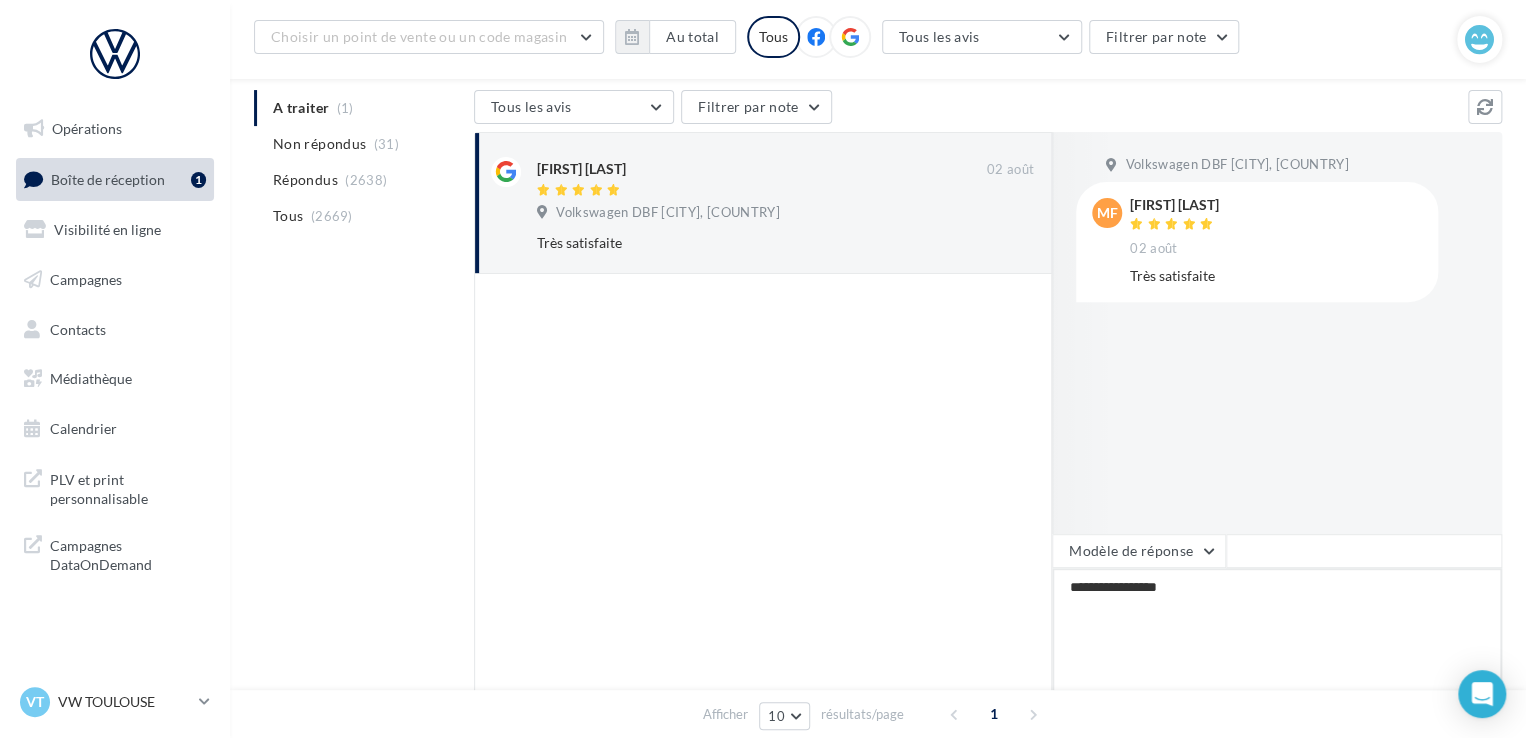 type on "**********" 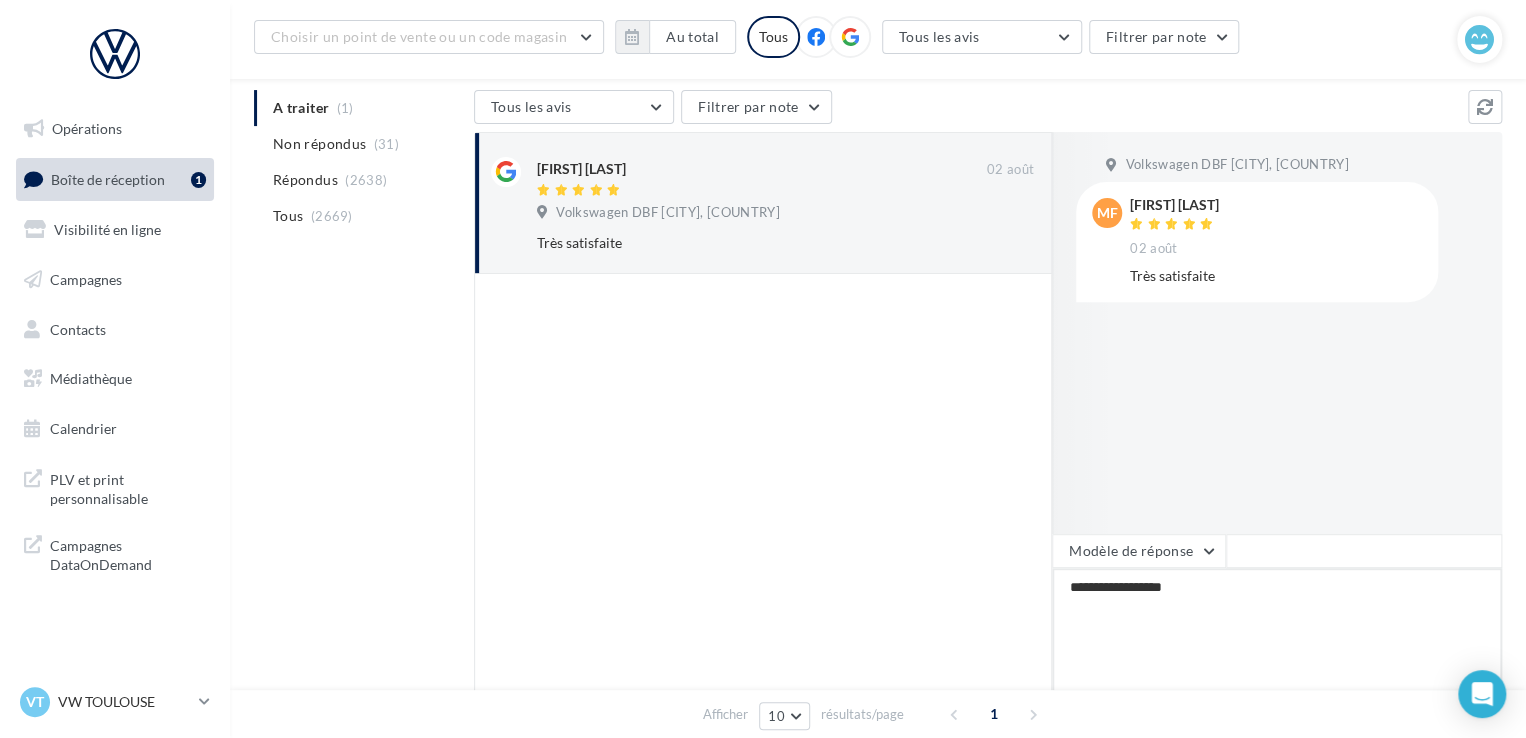 type on "**********" 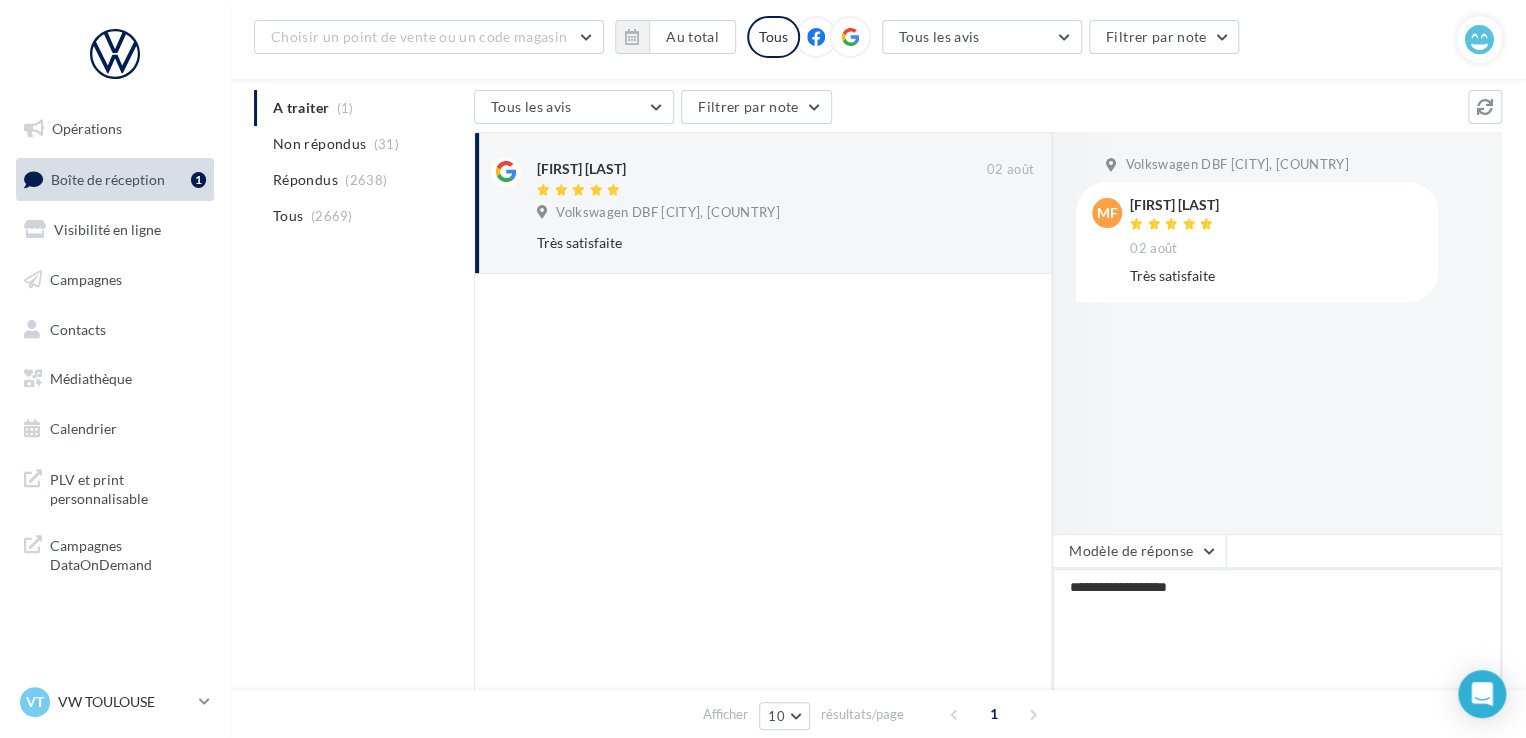 type on "**********" 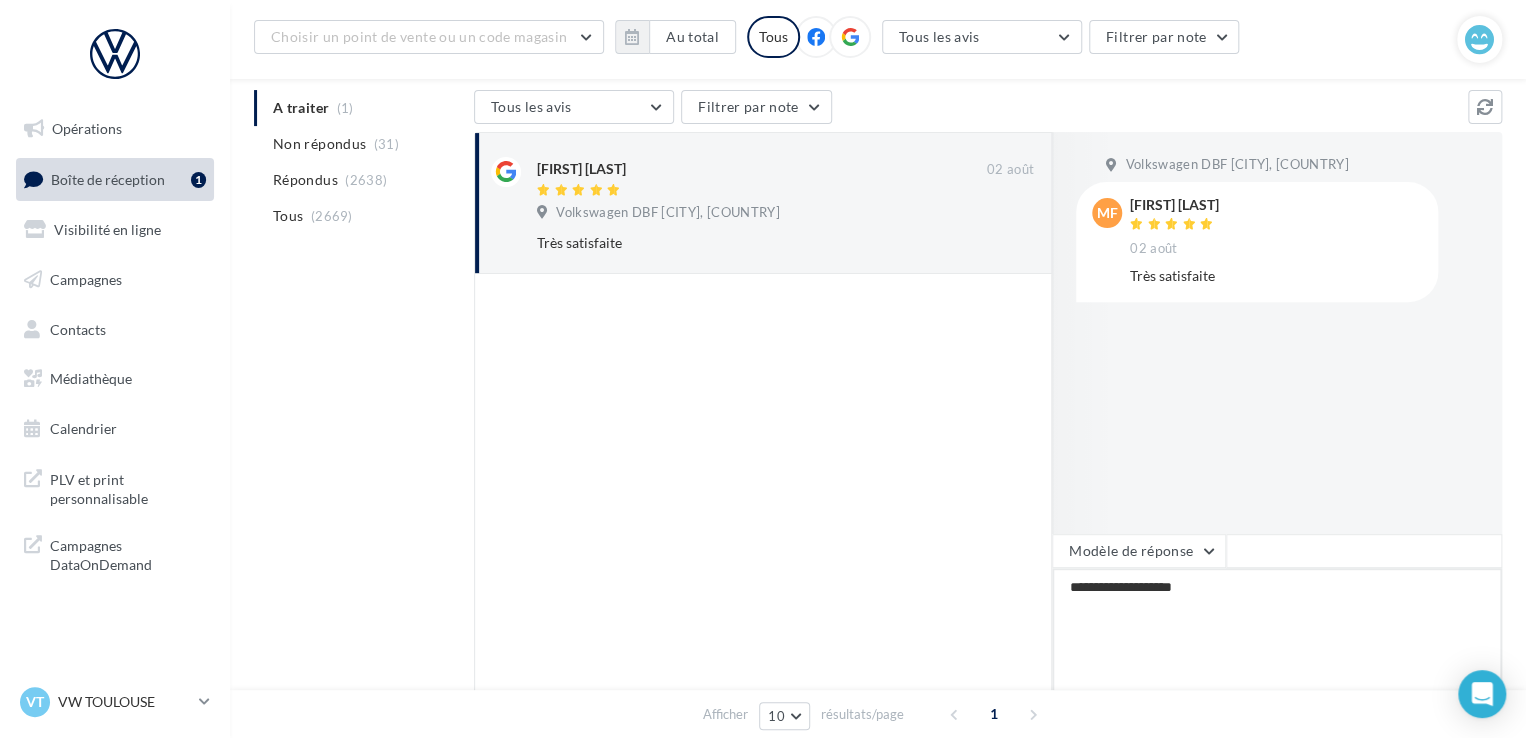 type on "**********" 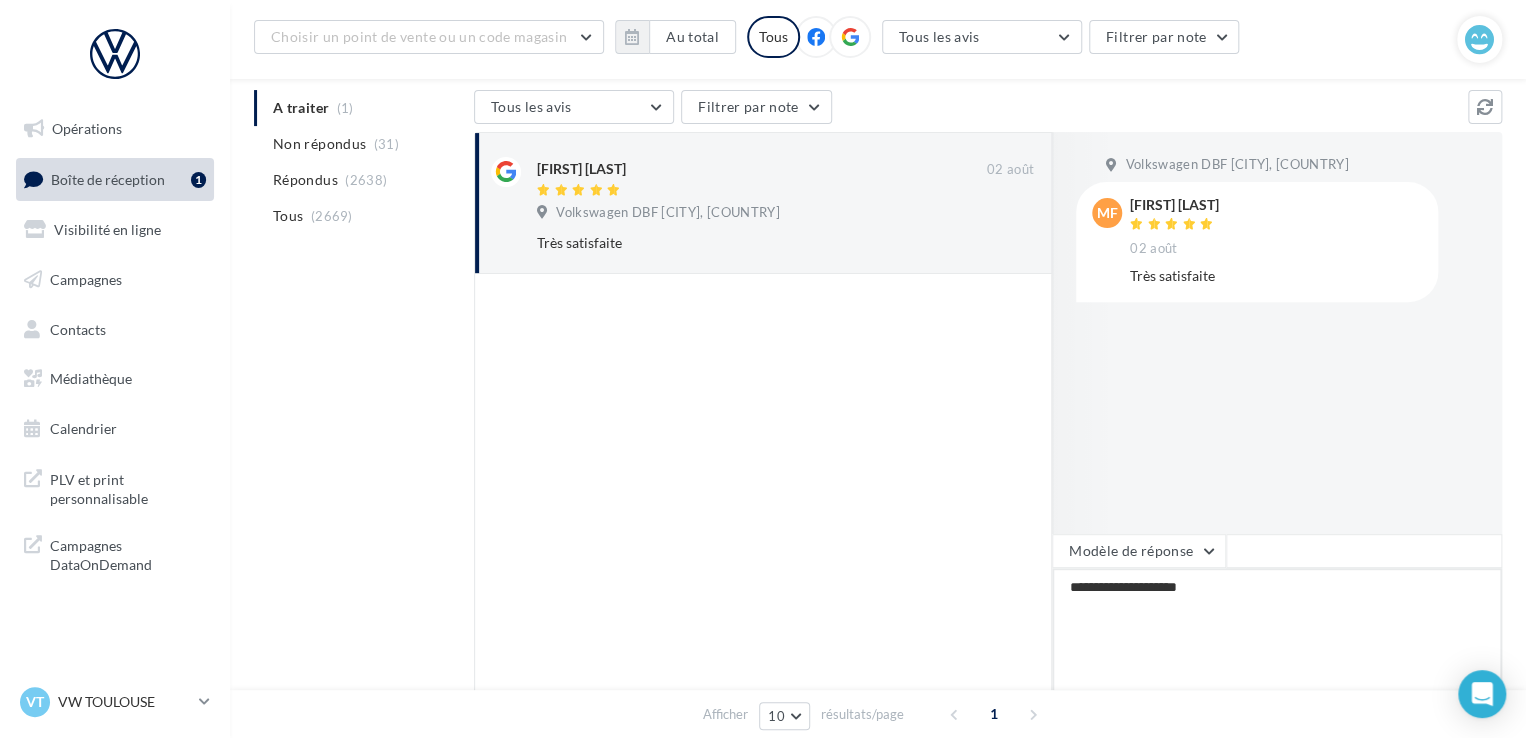 type on "**********" 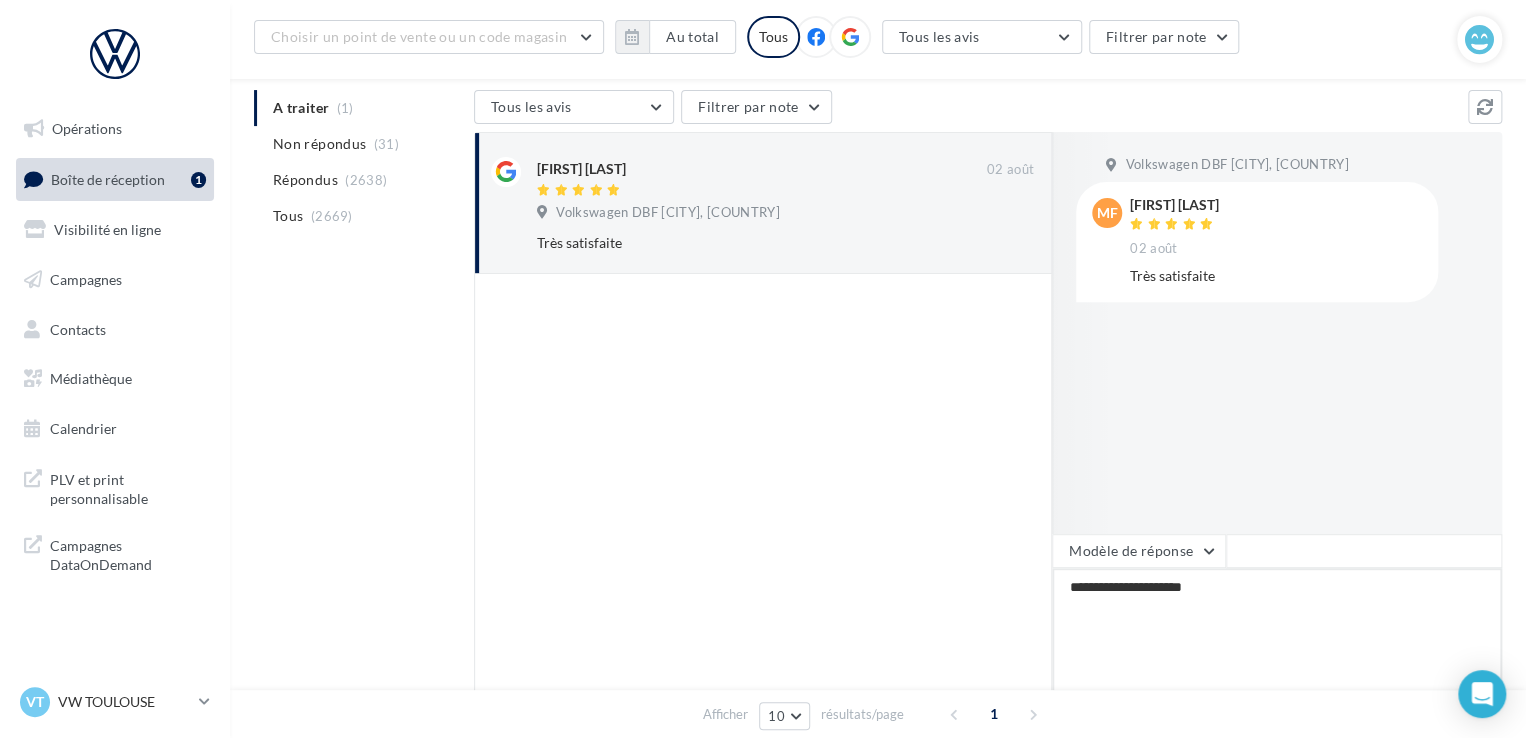 type on "**********" 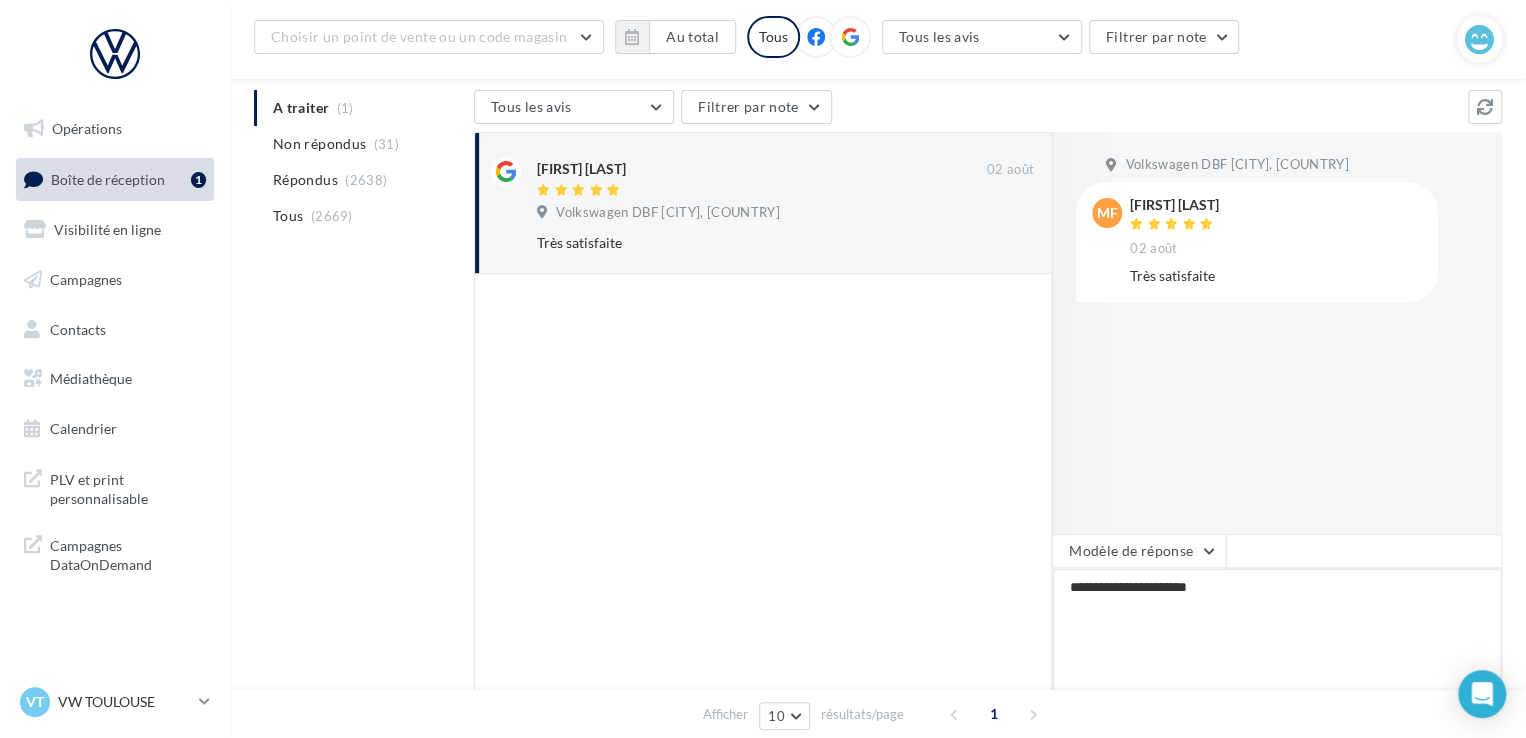 type on "**********" 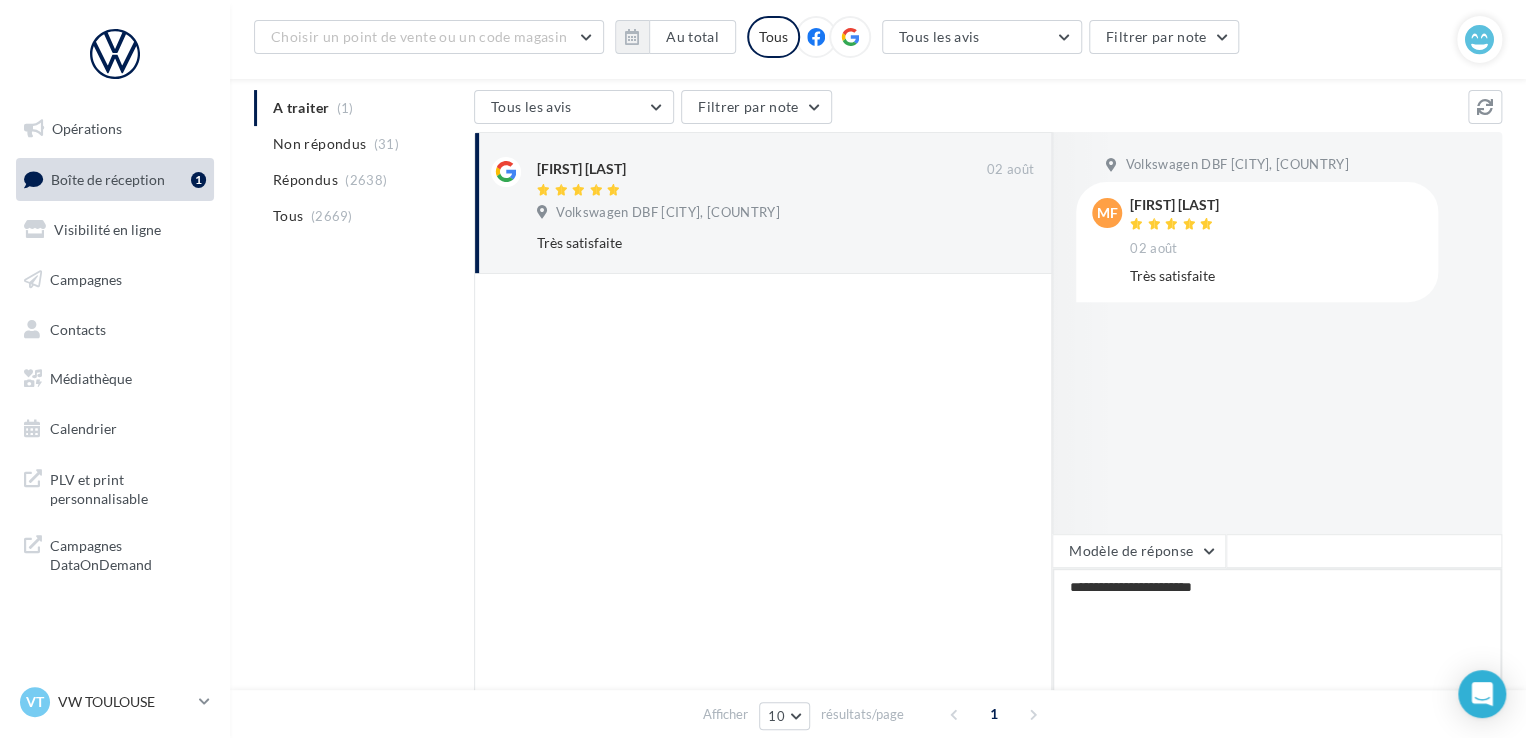 type on "**********" 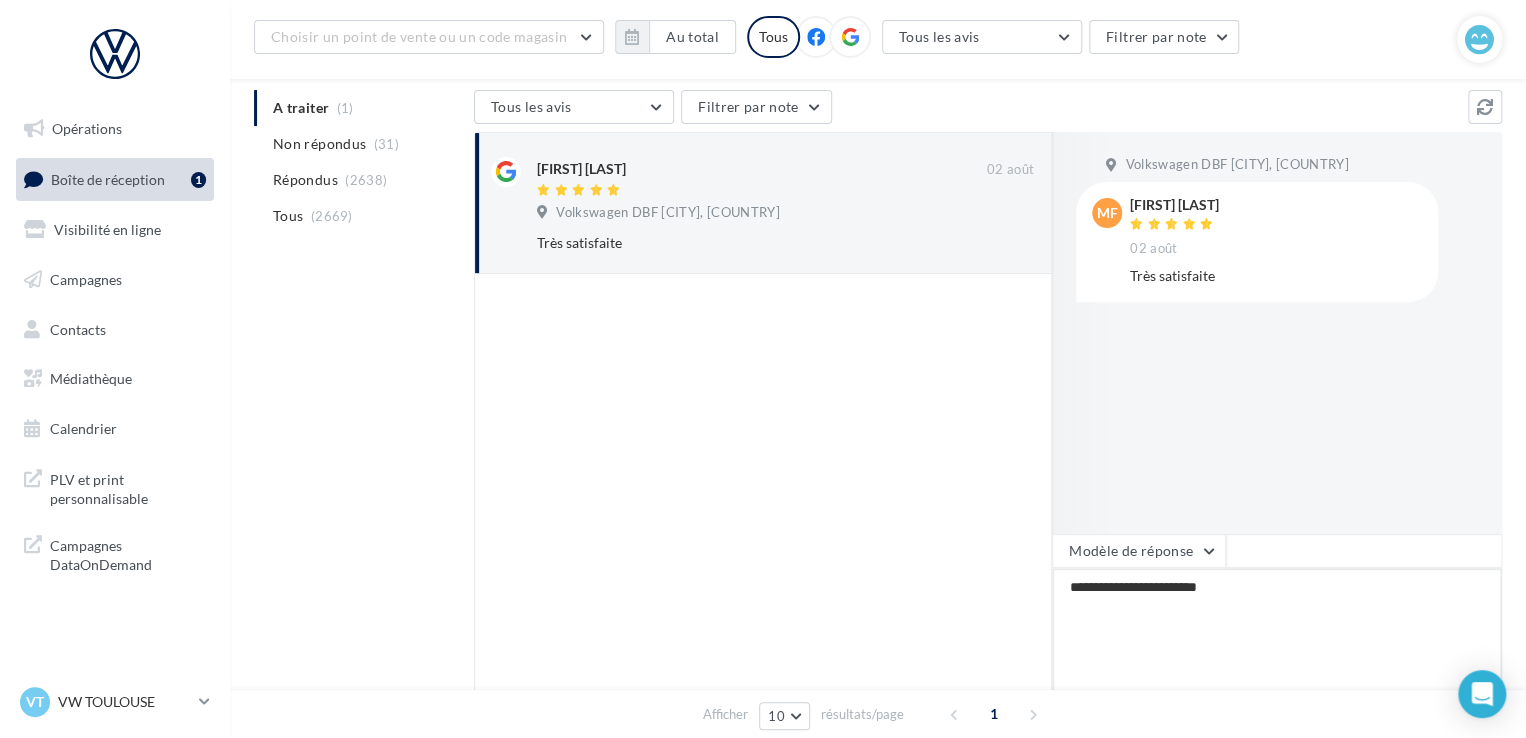 type on "**********" 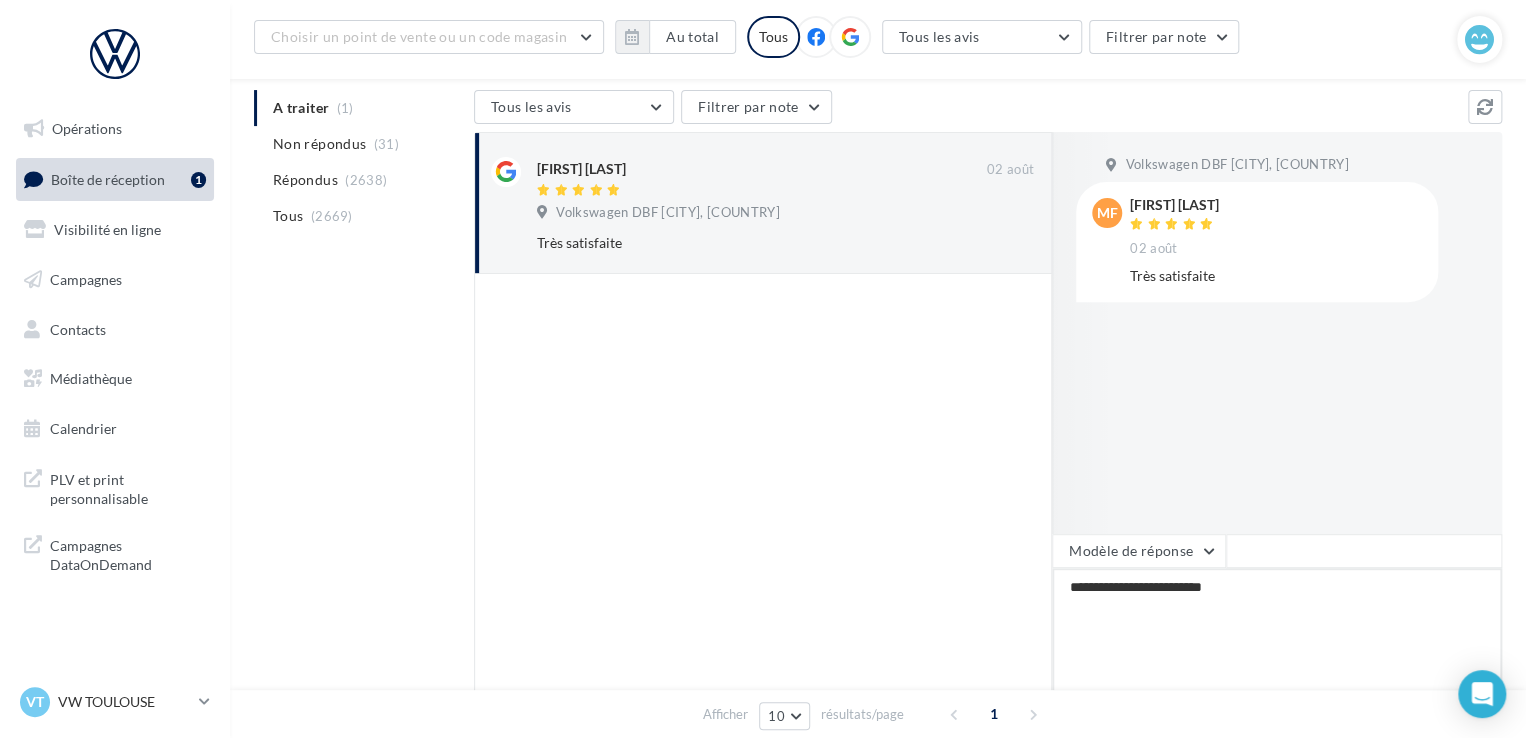 type on "**********" 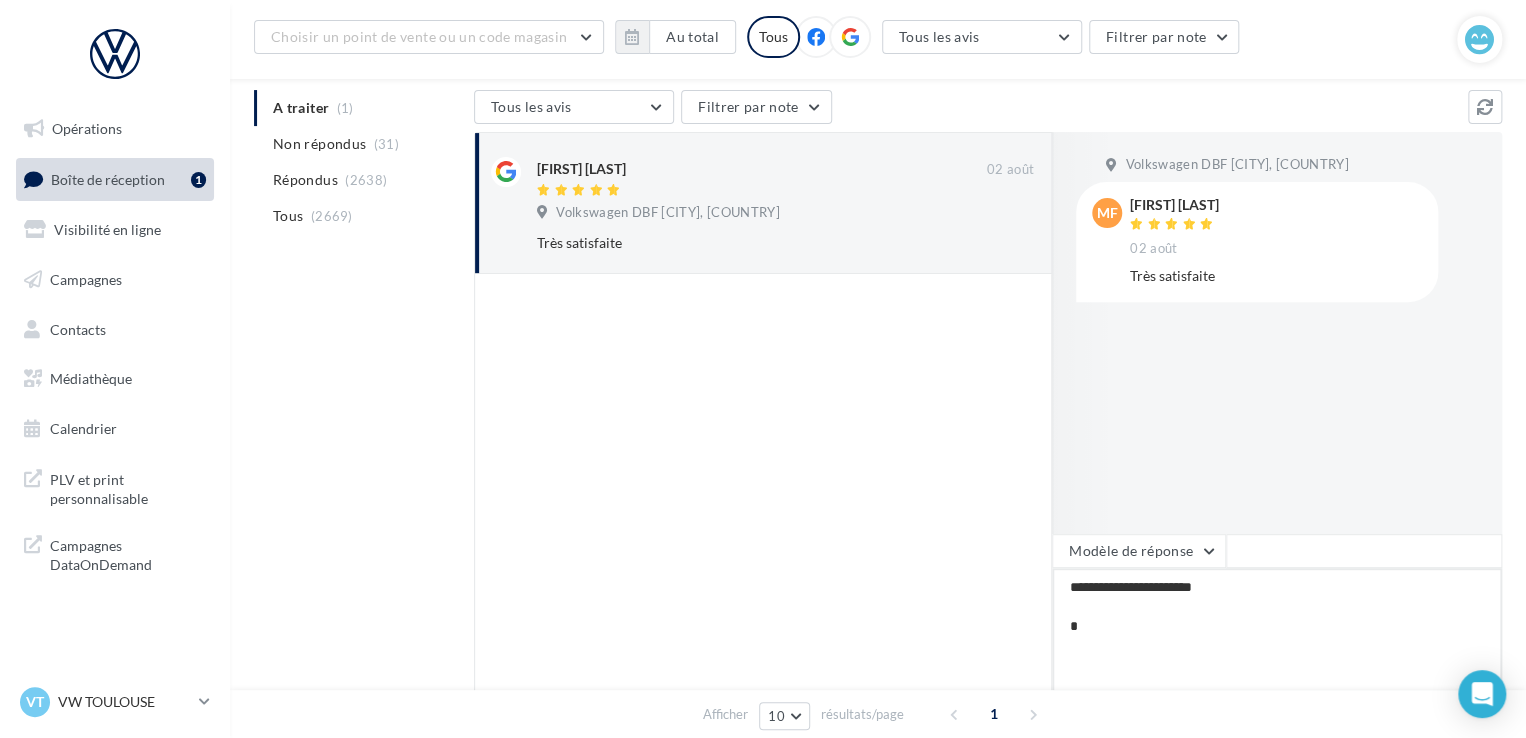 type on "**********" 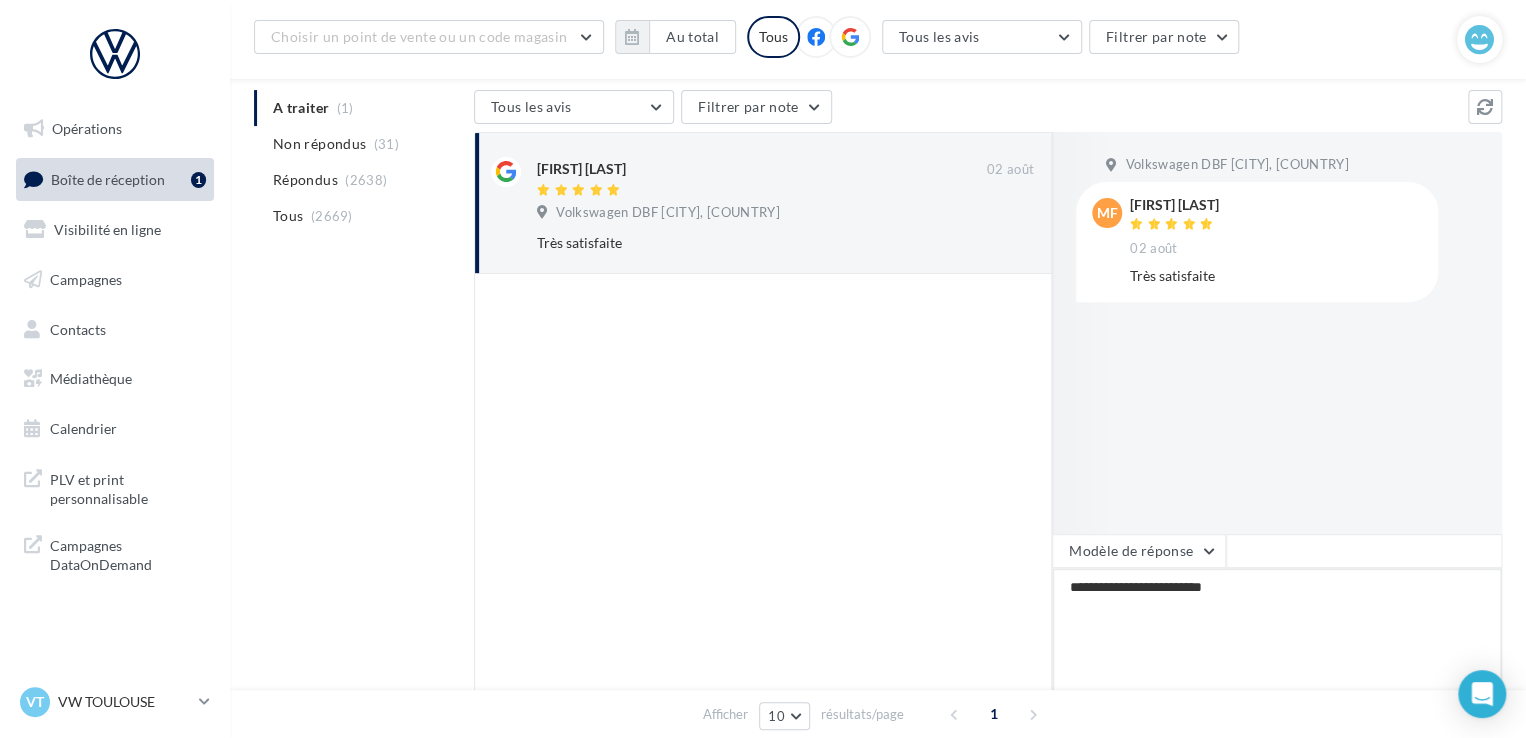 type on "**********" 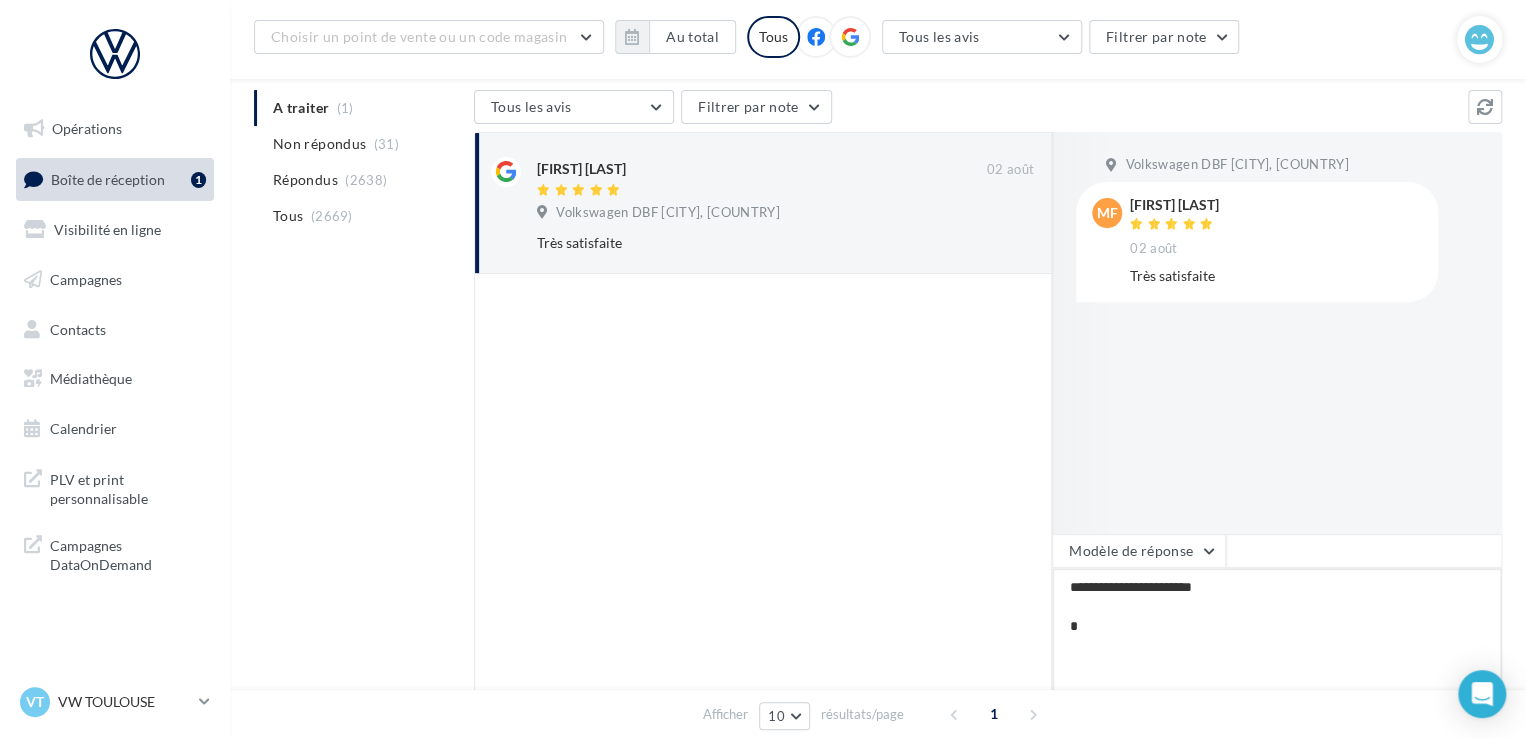 type on "**********" 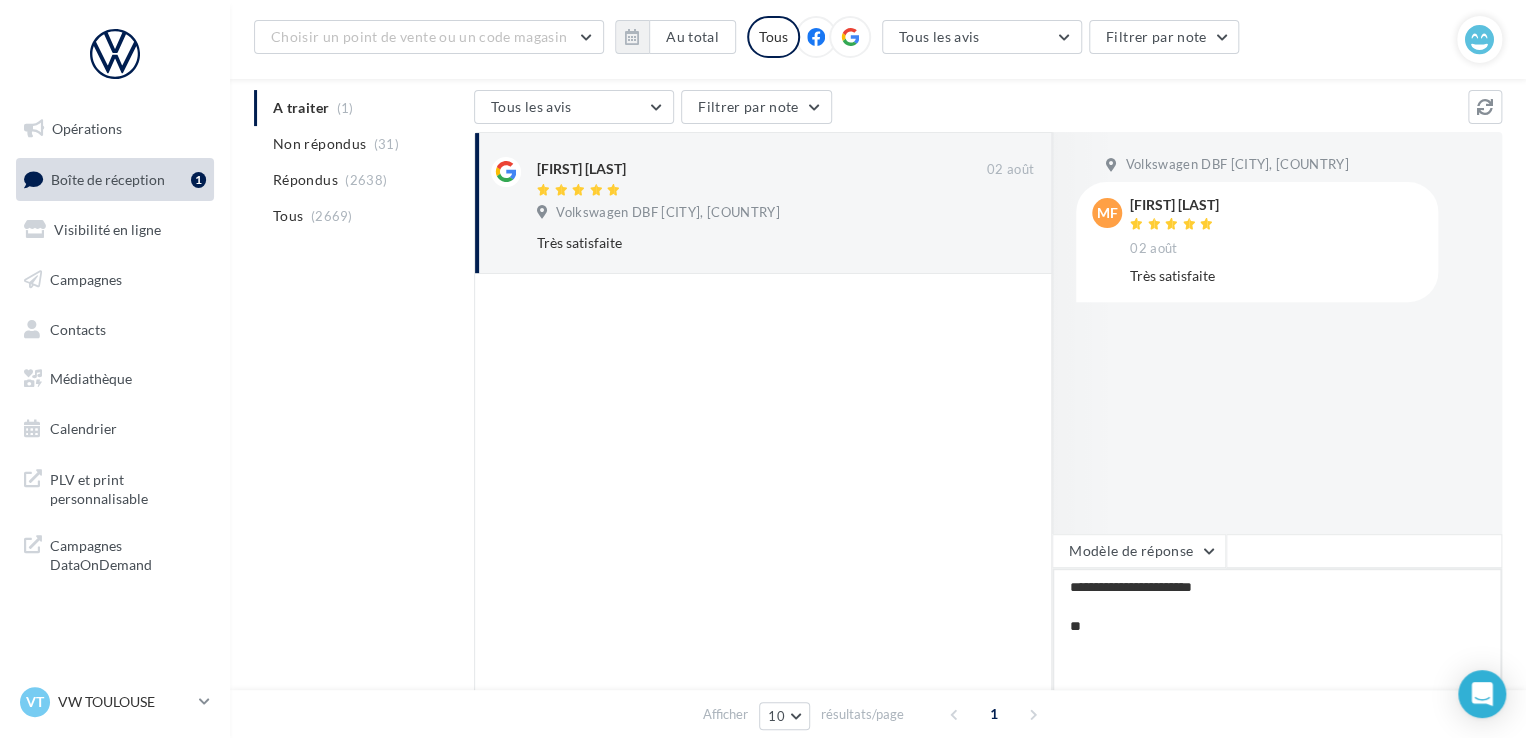 type on "**********" 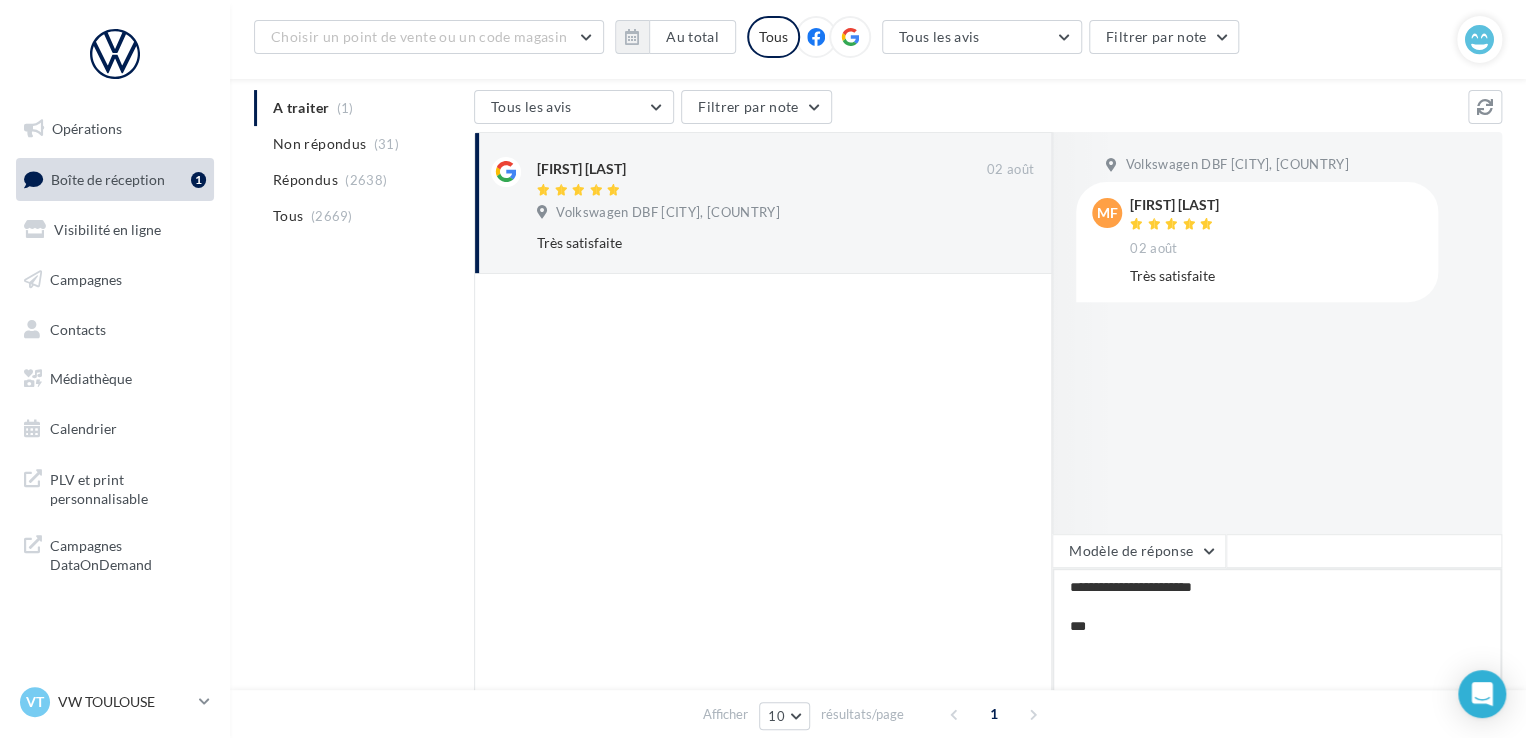 type on "**********" 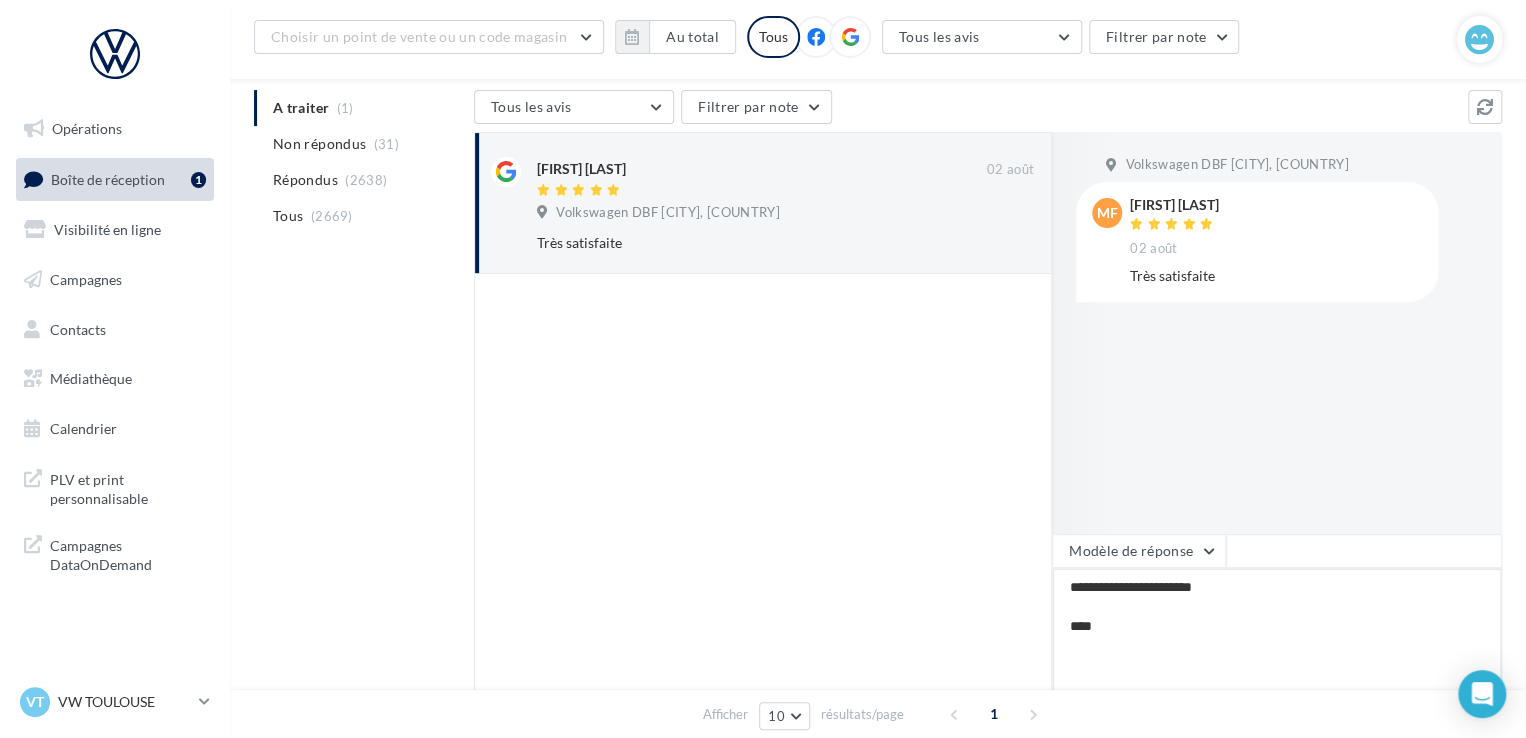 type on "**********" 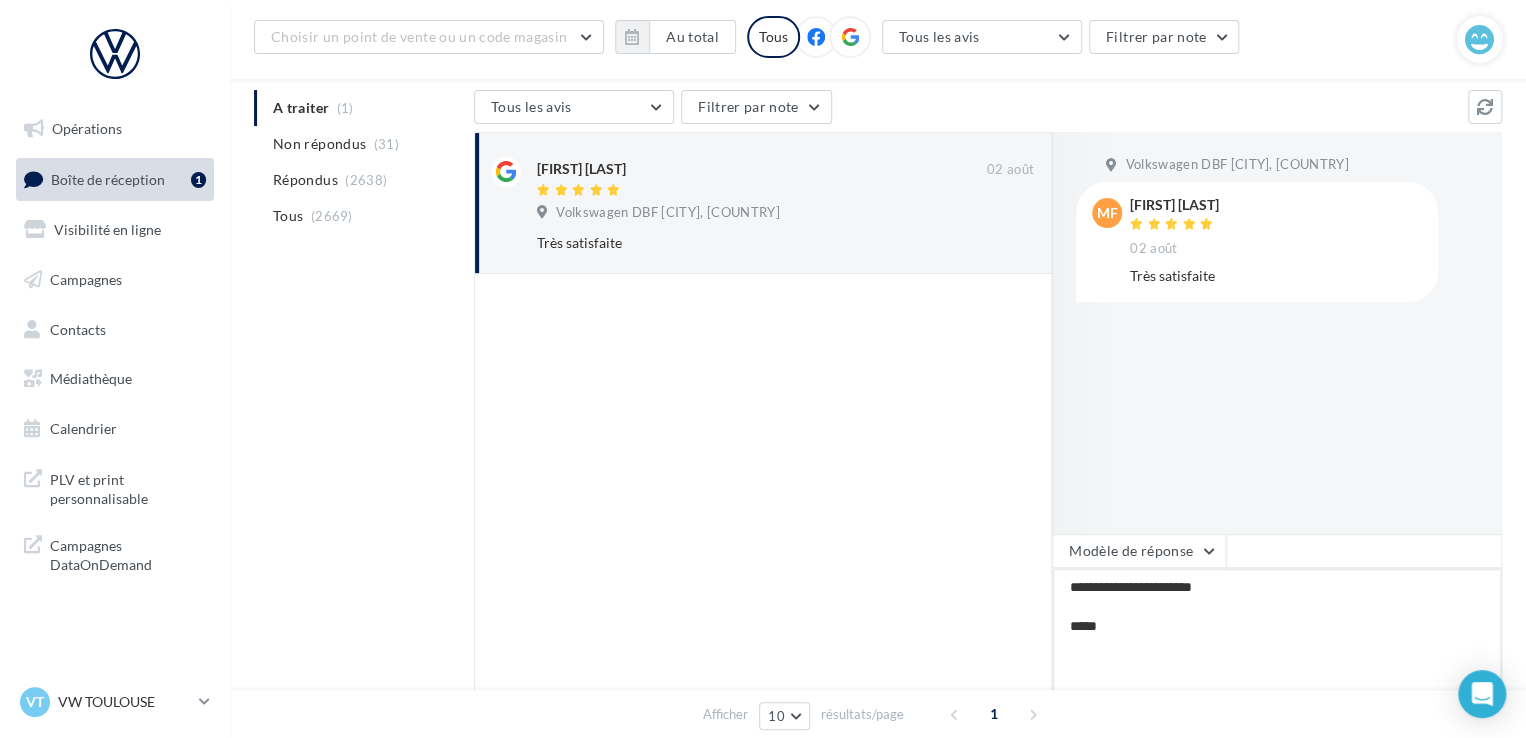 type on "**********" 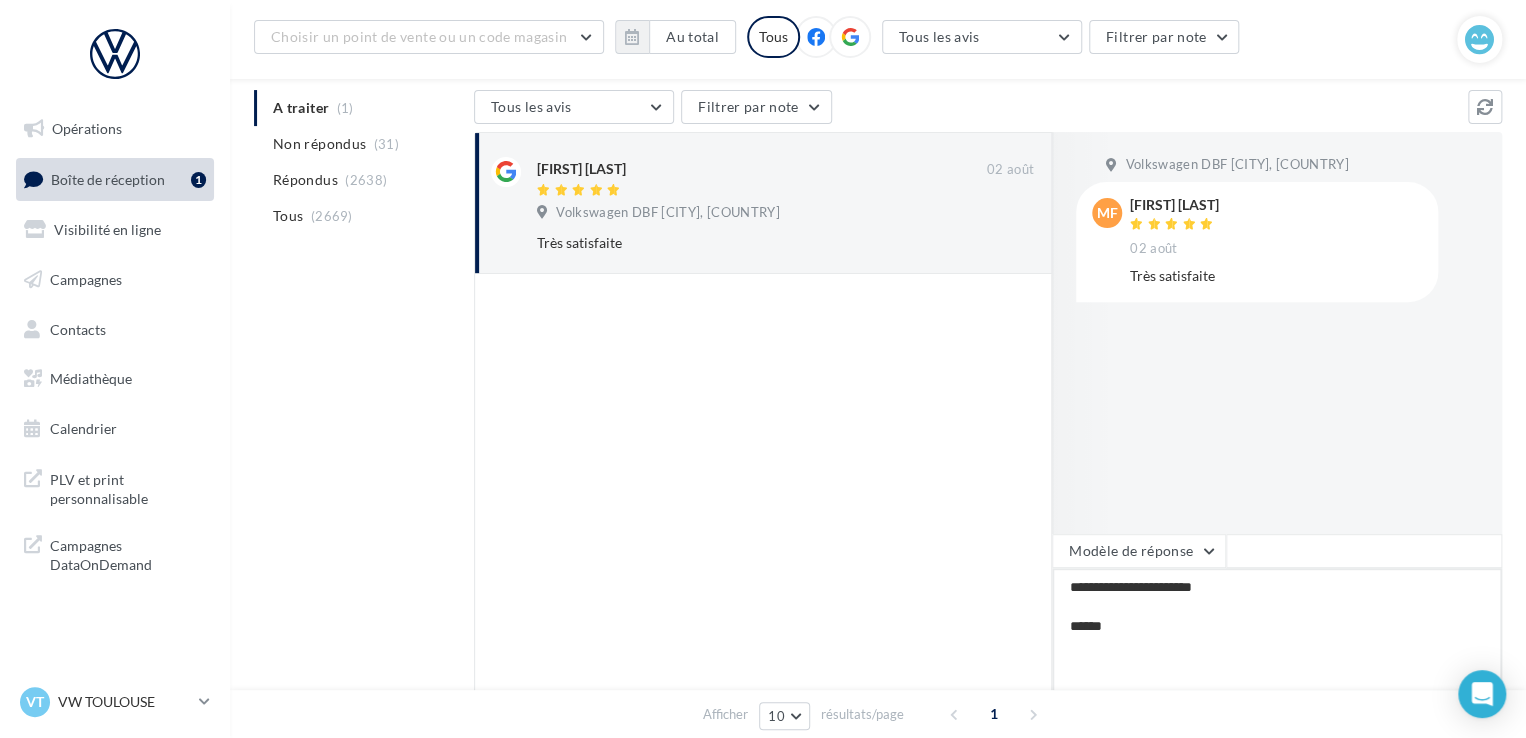 type on "**********" 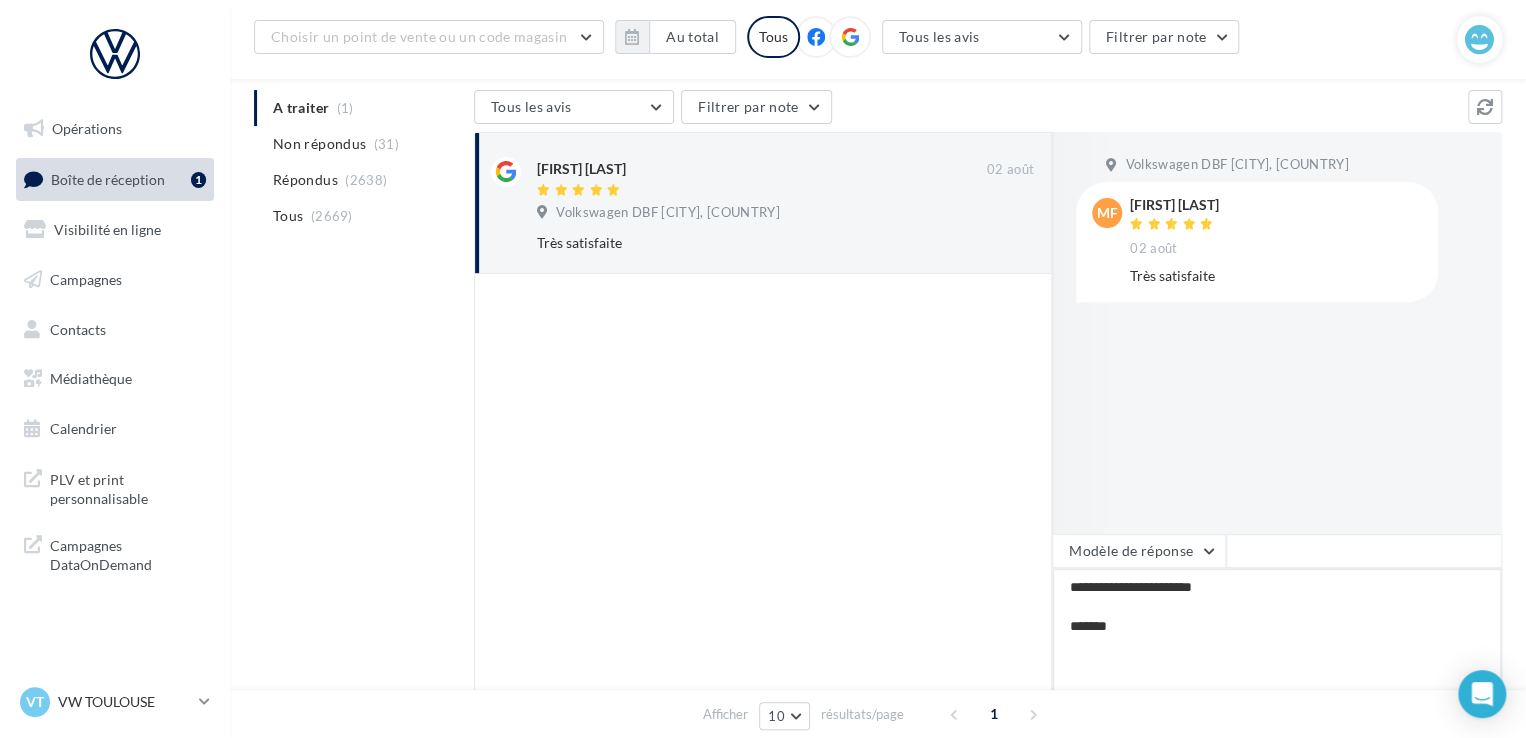 type on "**********" 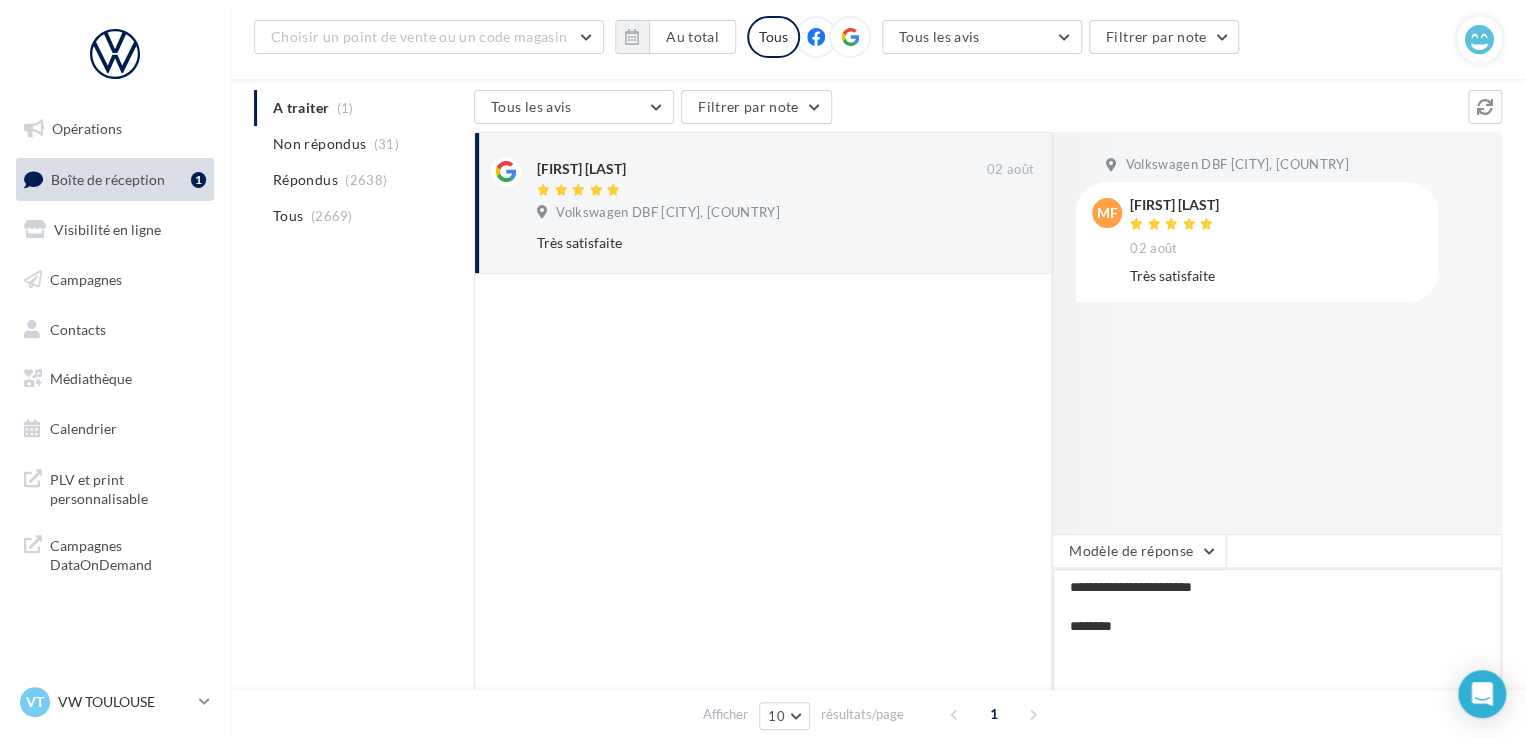 type on "**********" 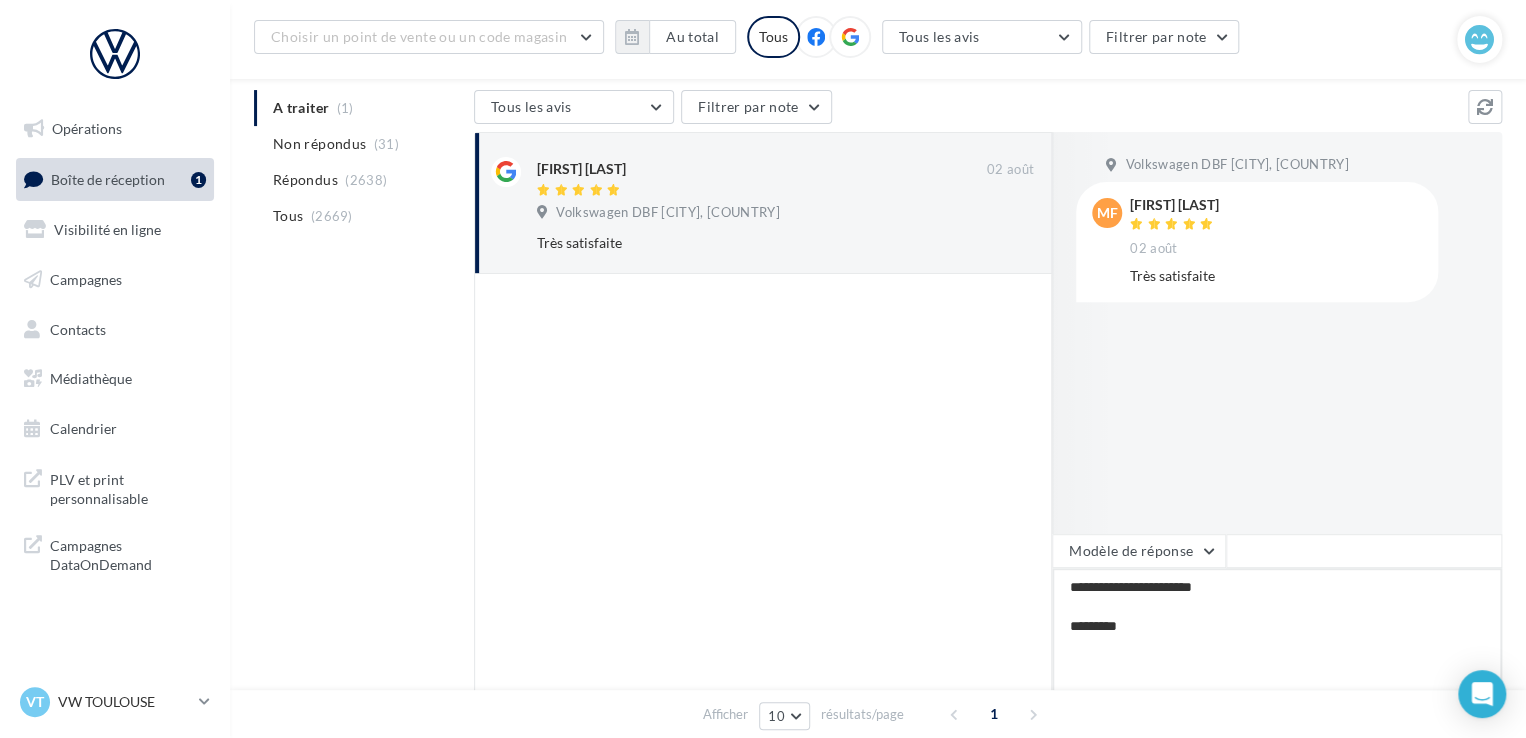 type on "**********" 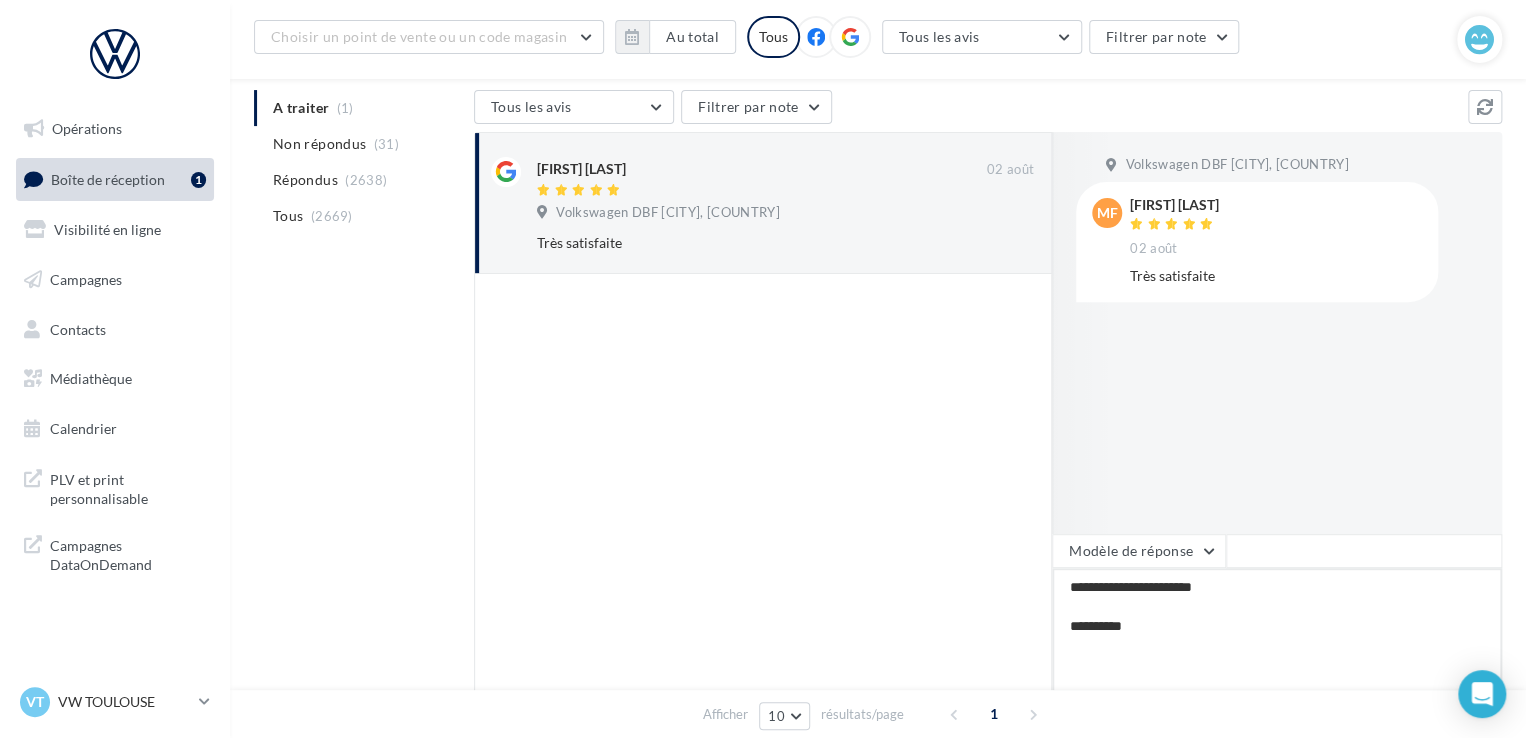 type on "**********" 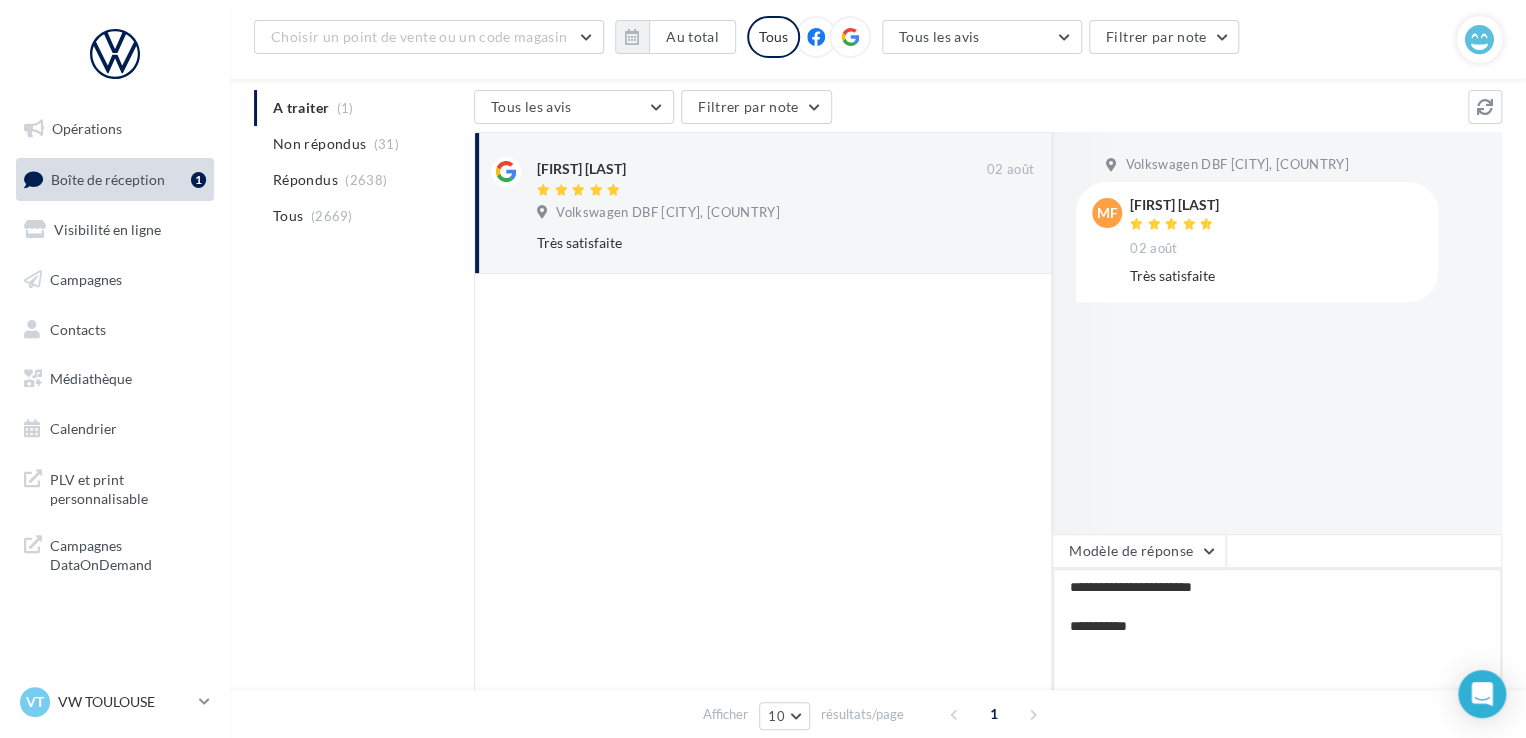type on "**********" 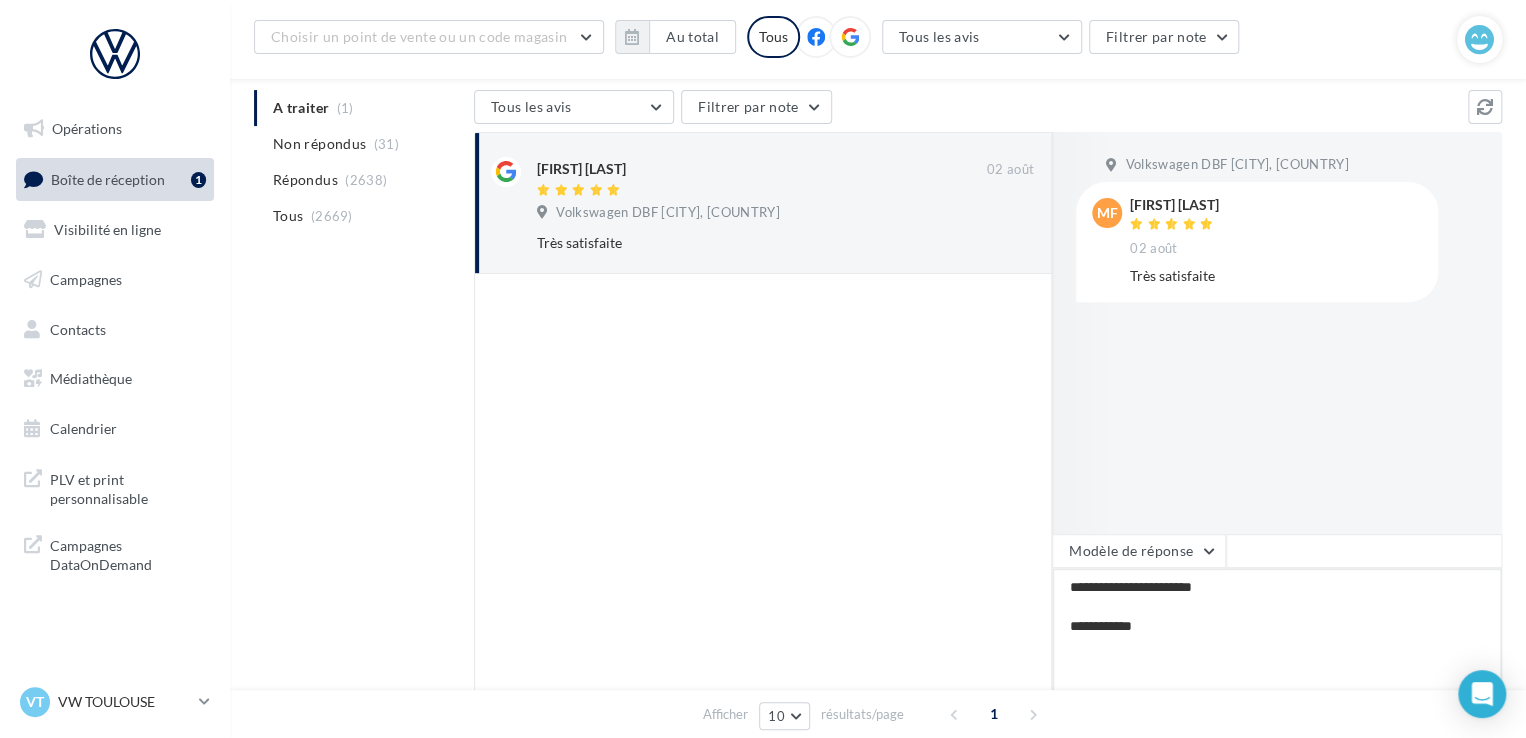 type on "**********" 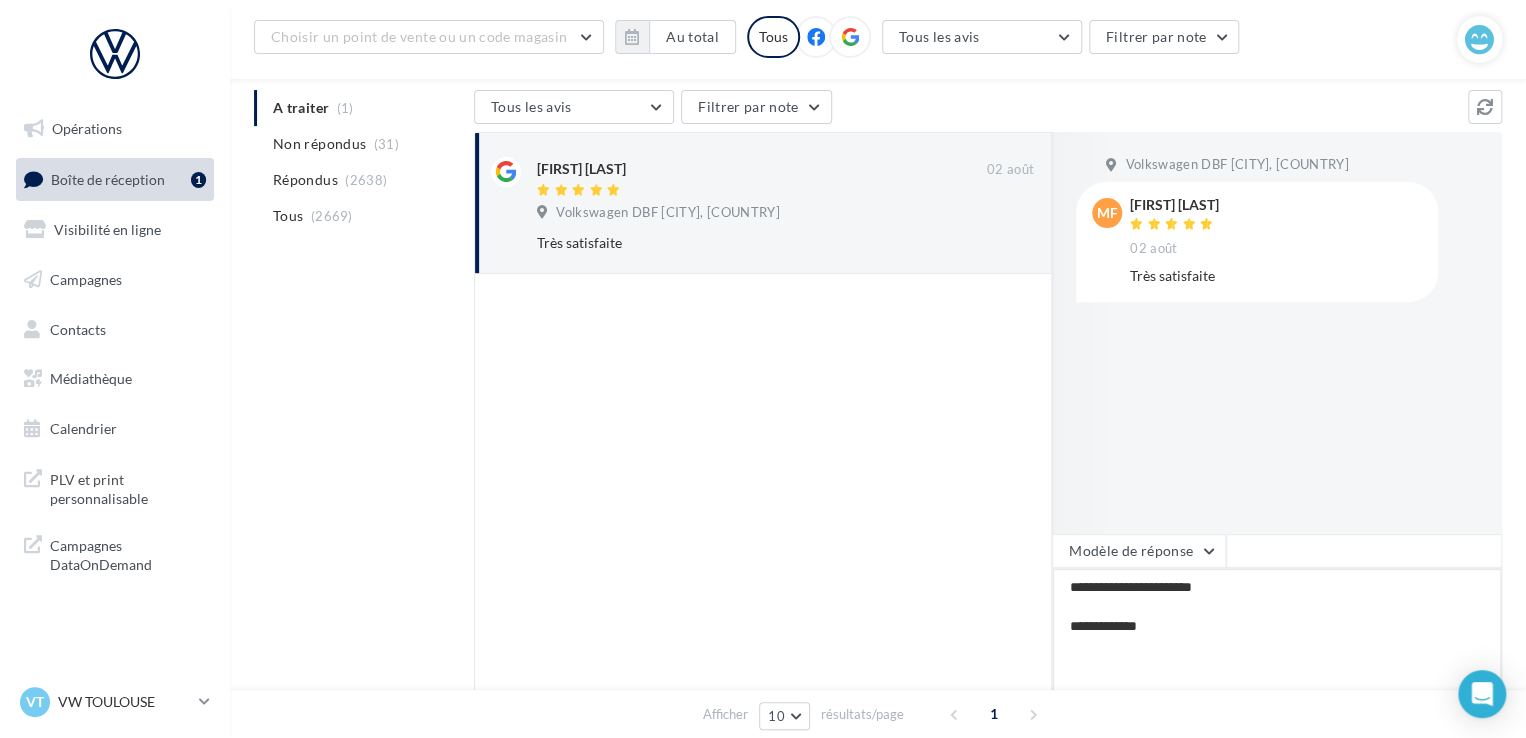type on "**********" 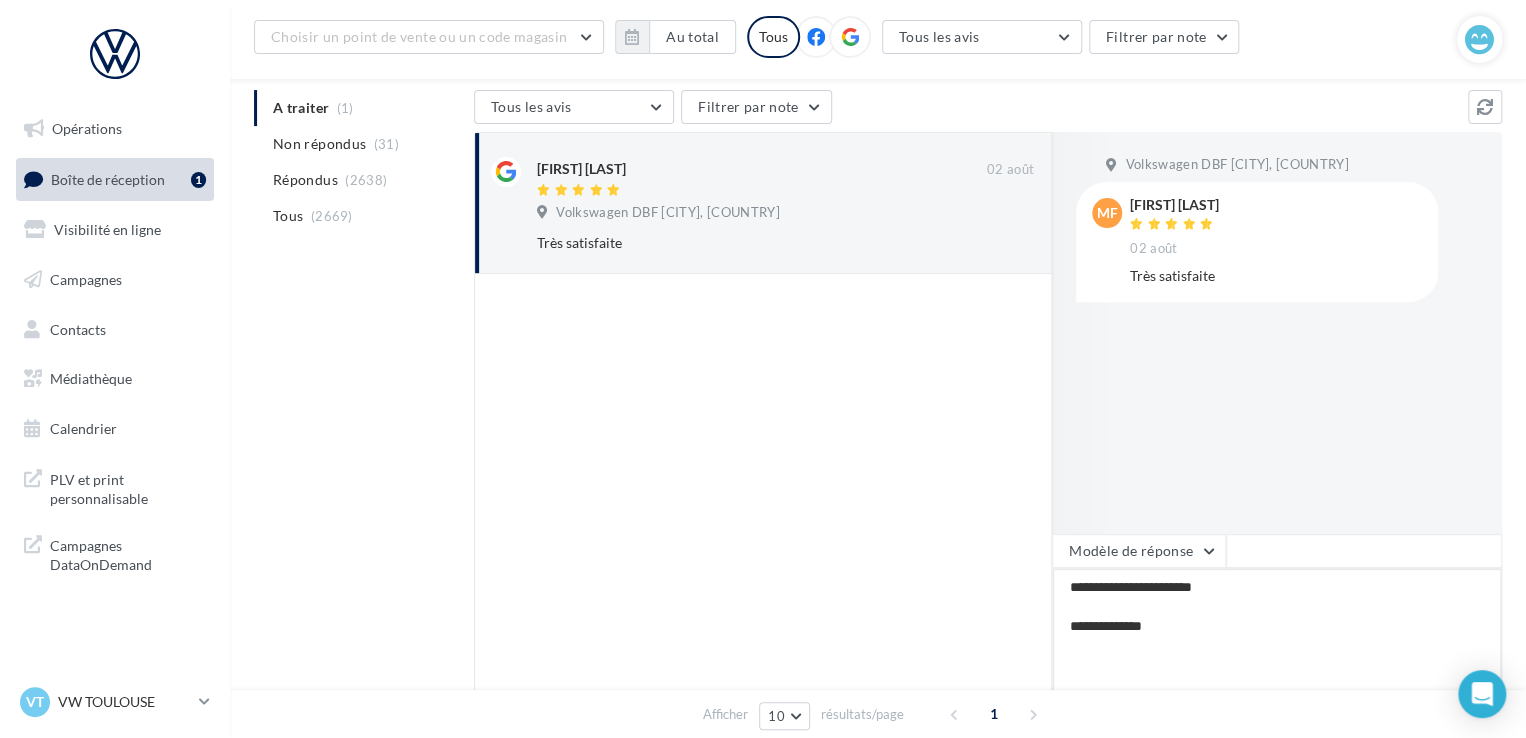 type on "**********" 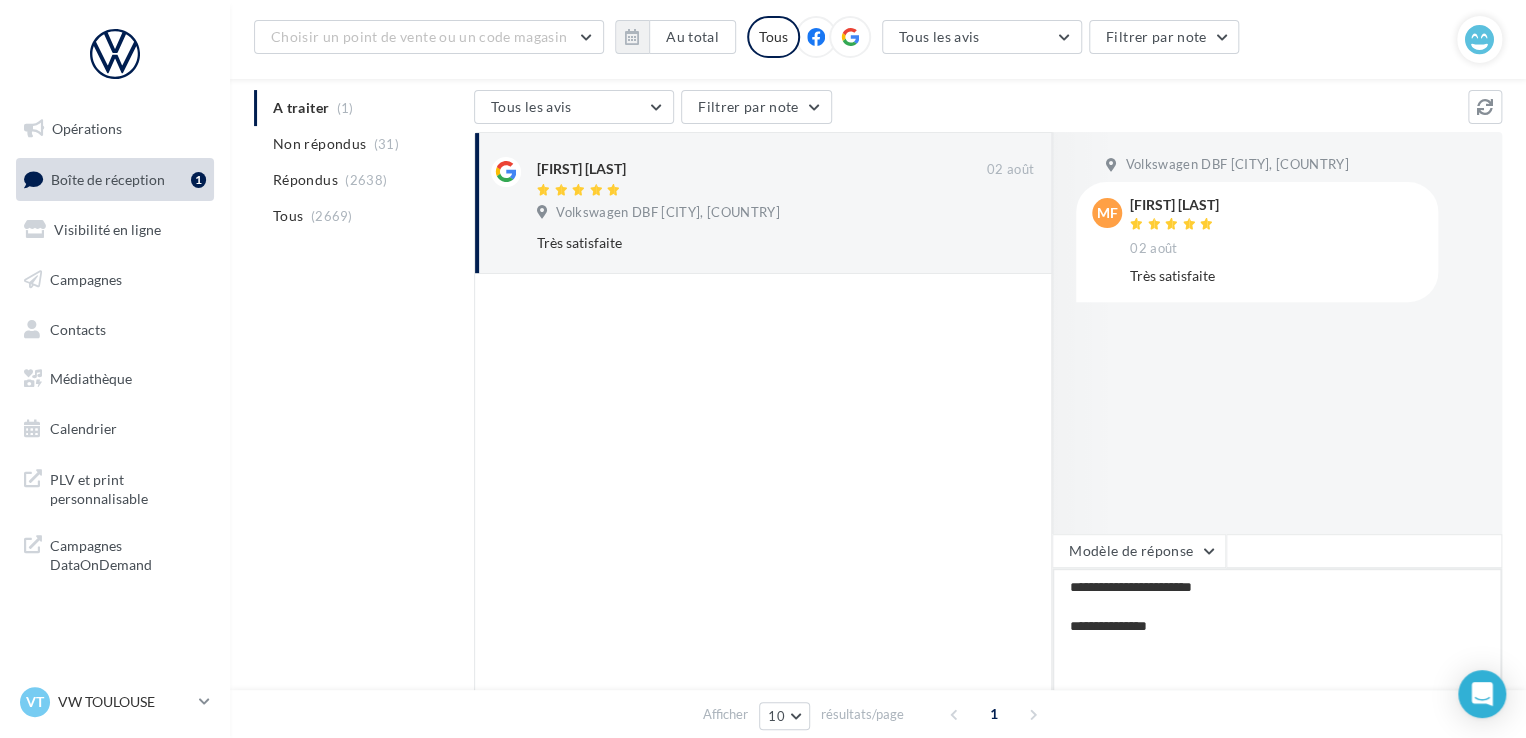 type on "**********" 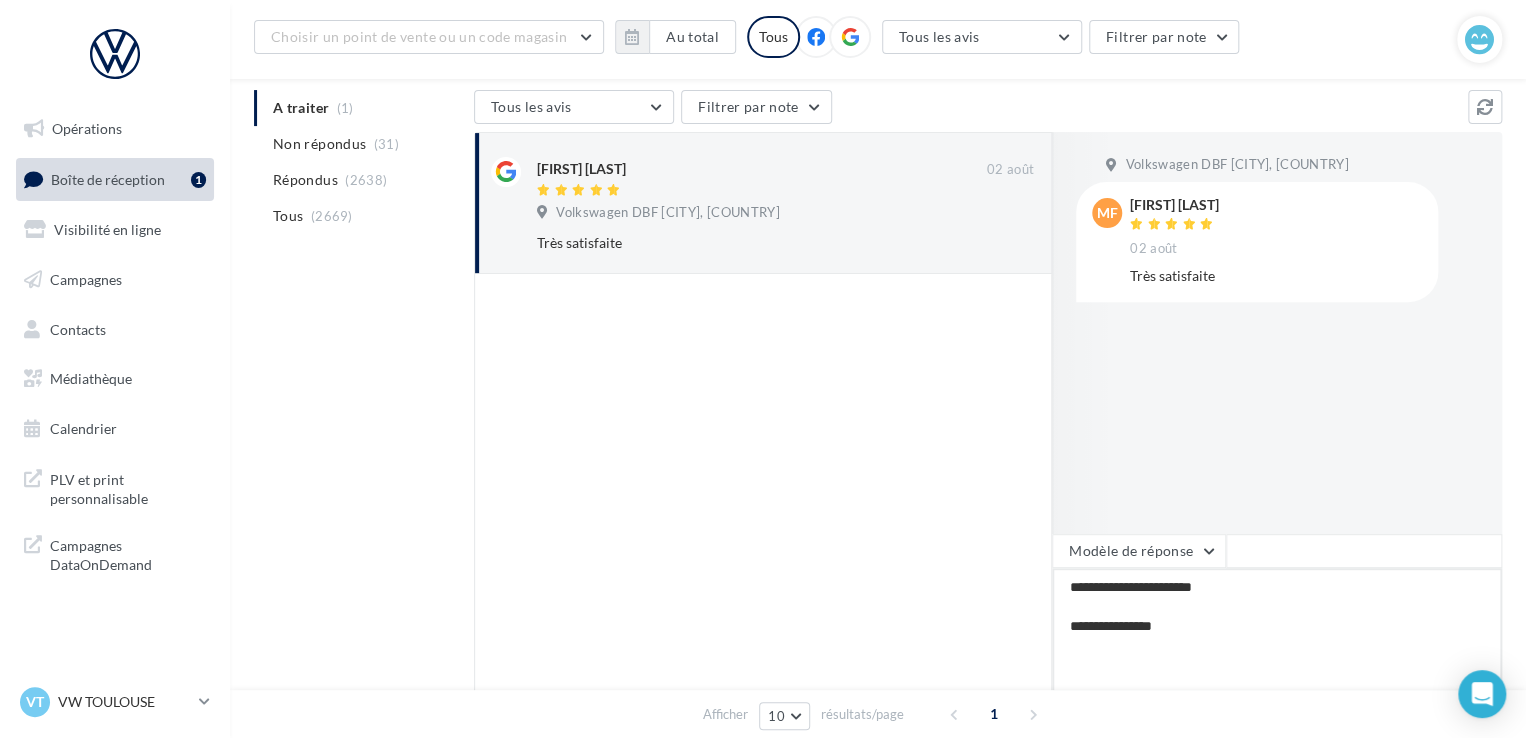 type on "**********" 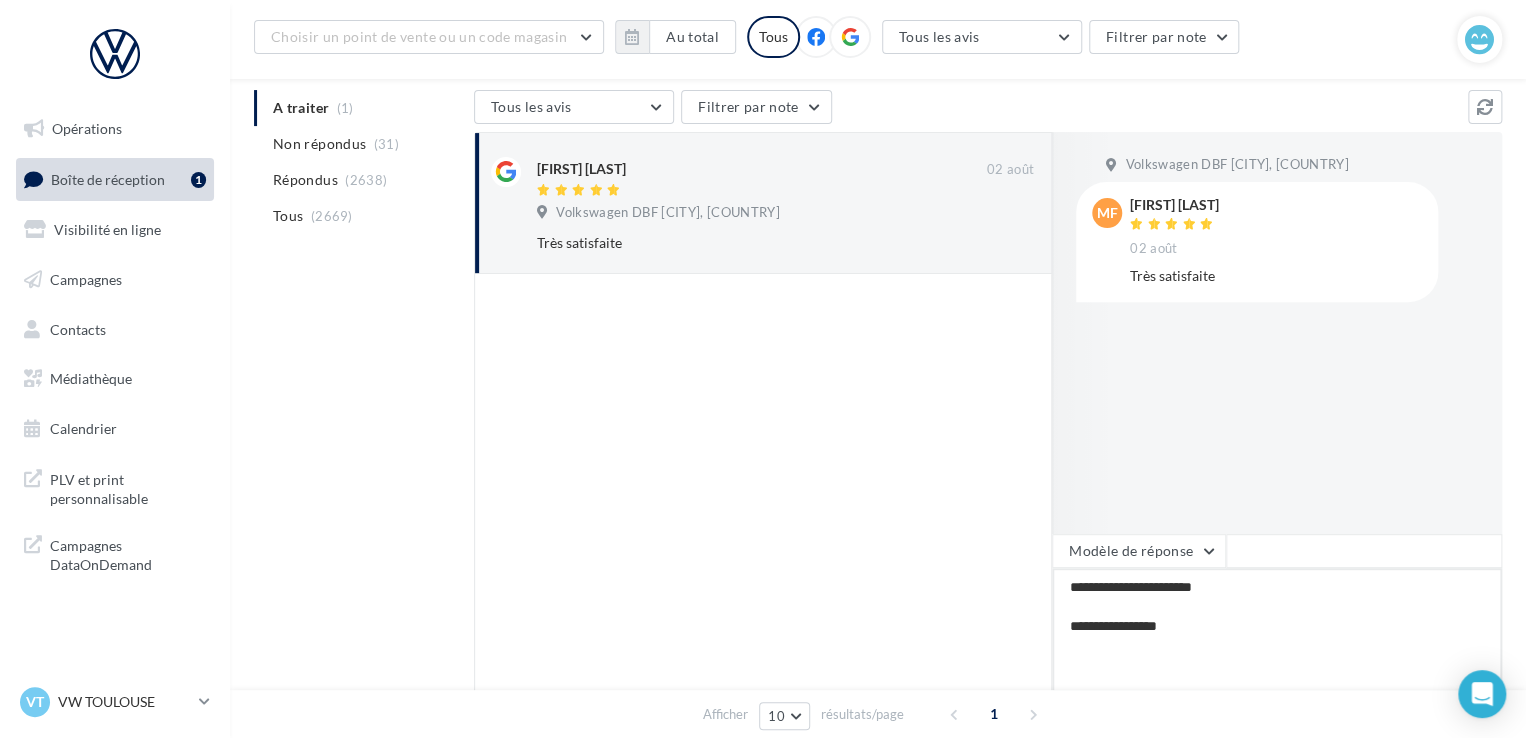 type on "**********" 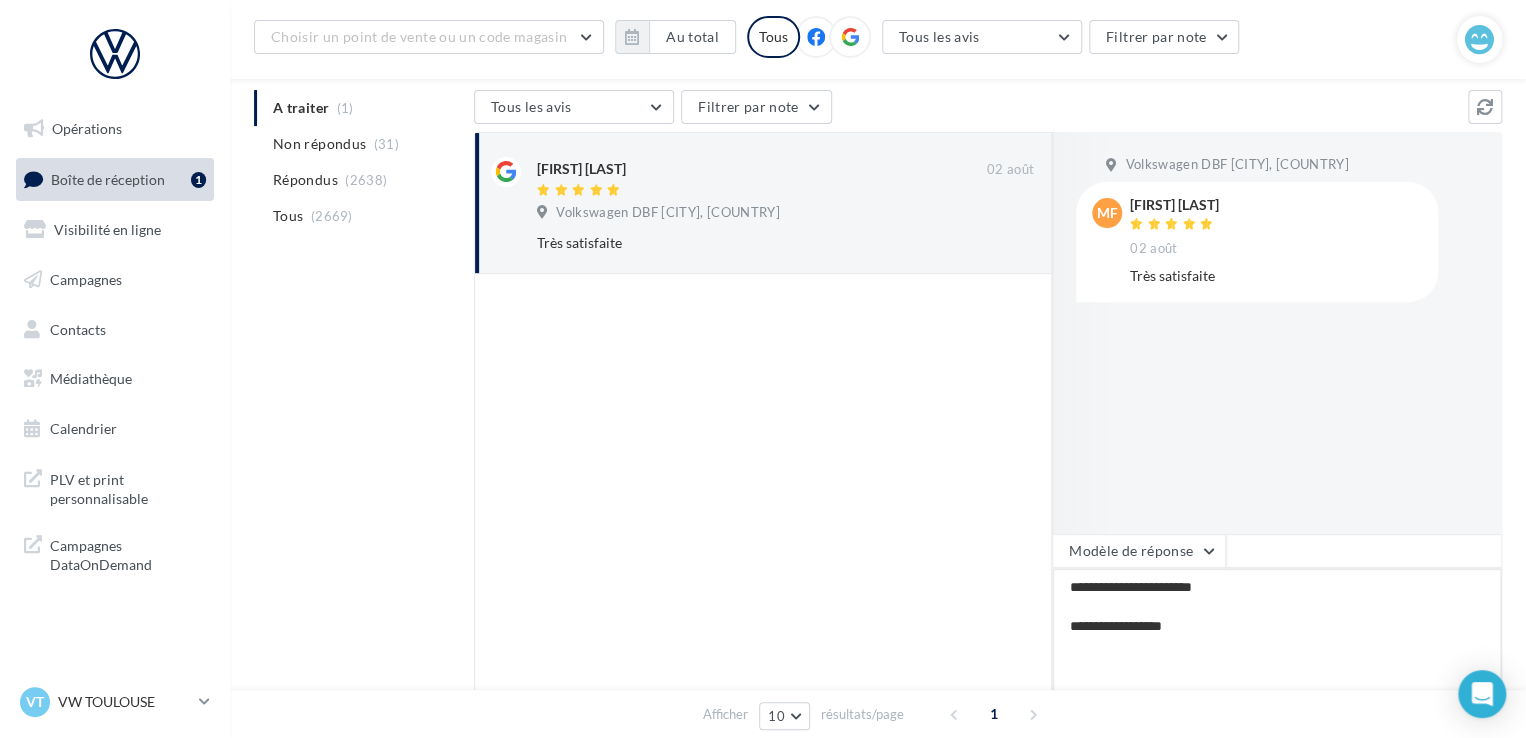 type on "**********" 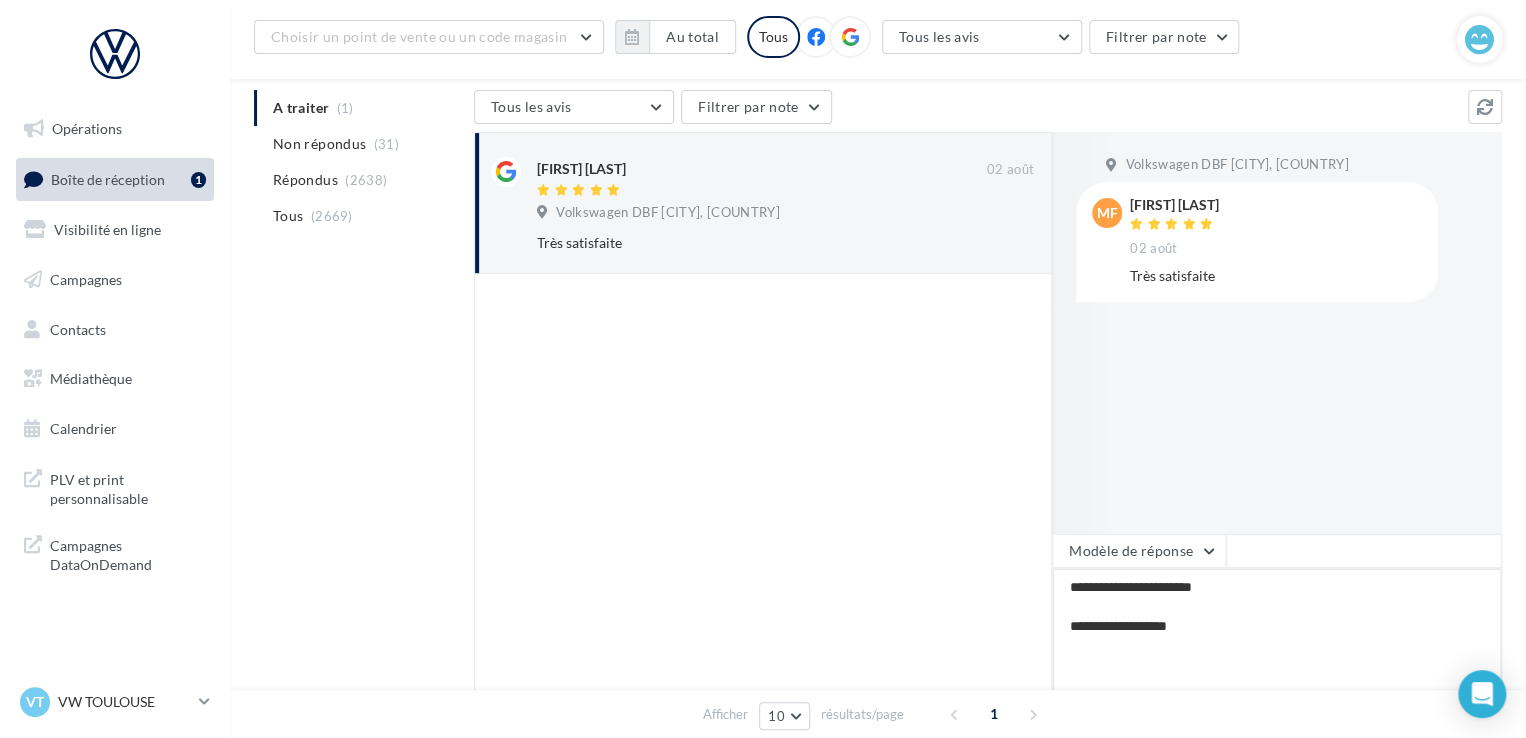 type on "**********" 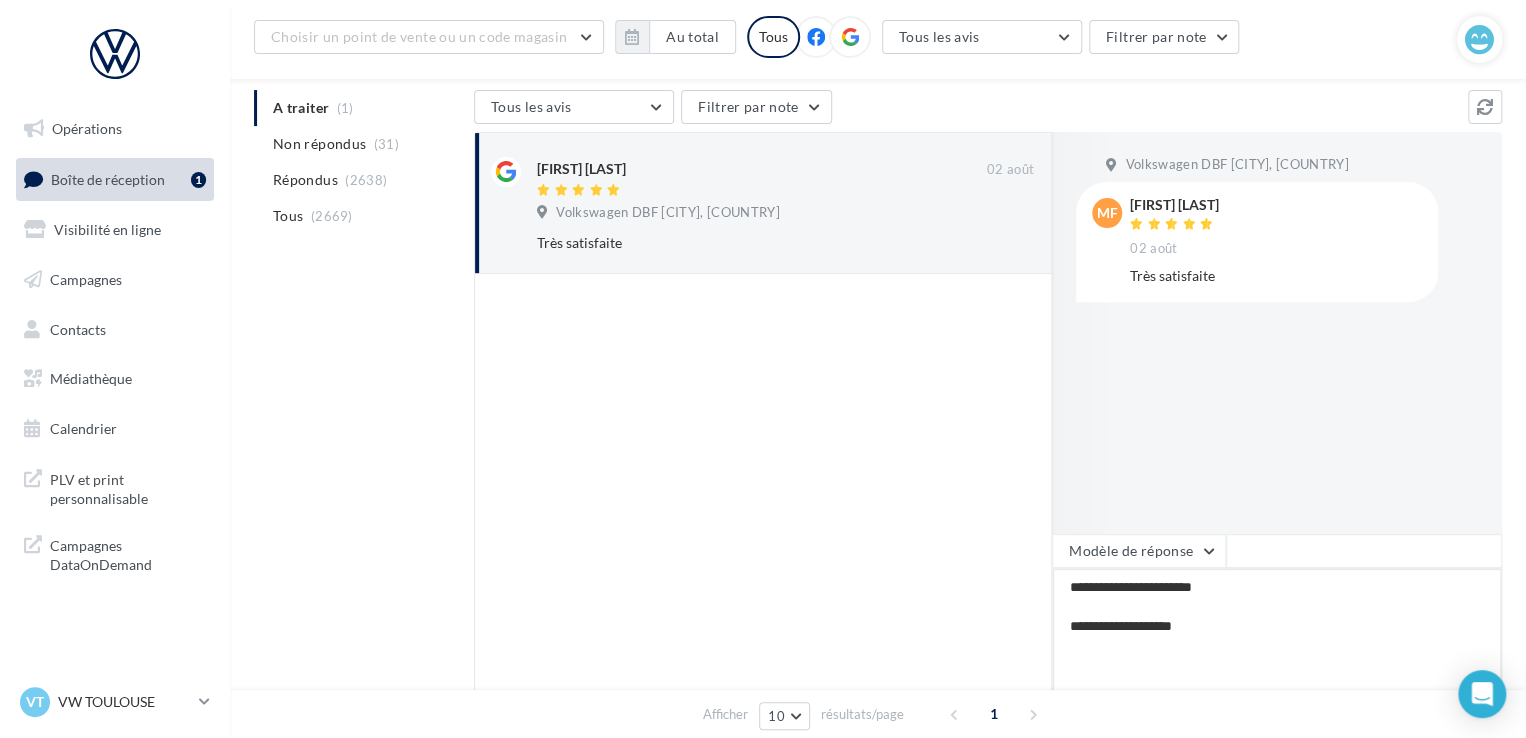 type on "**********" 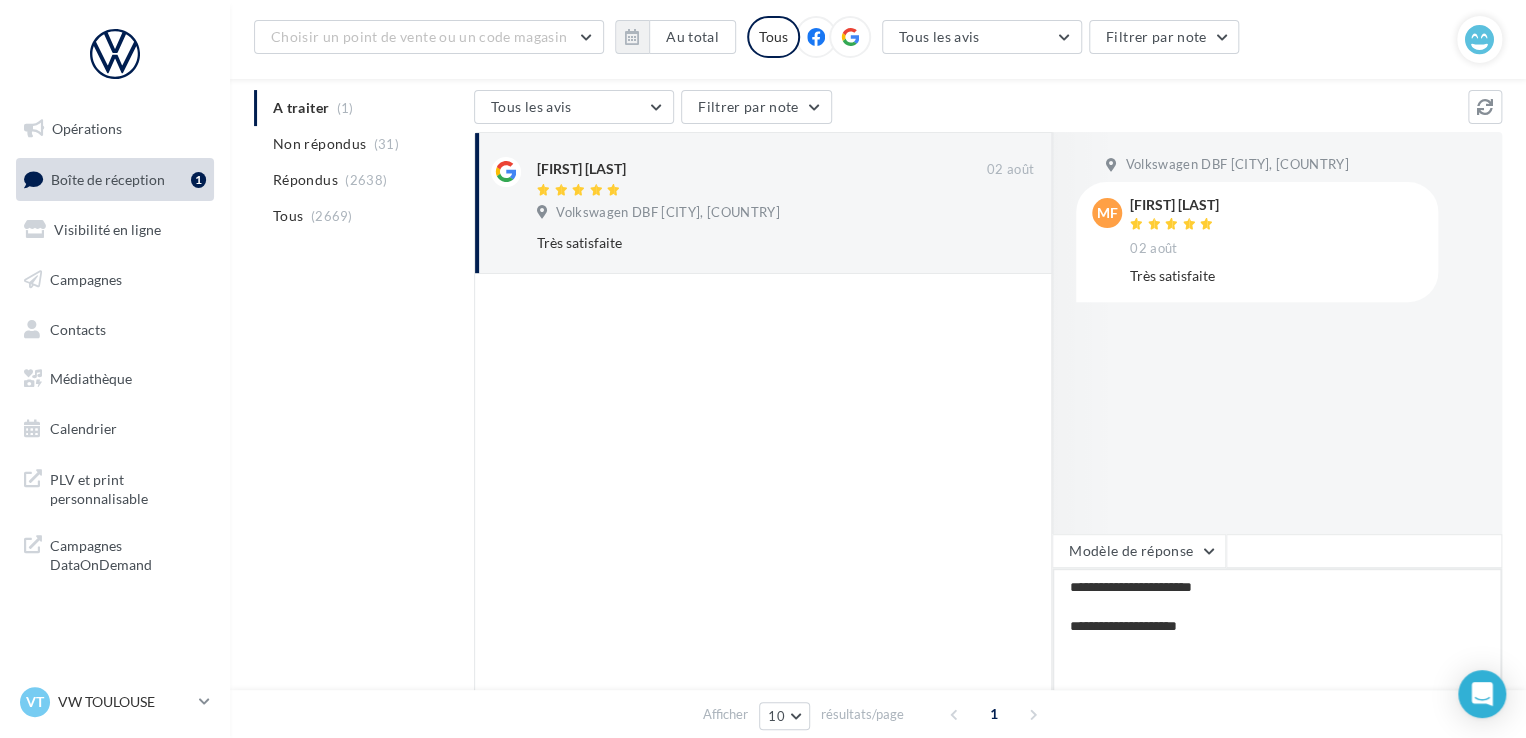 type on "**********" 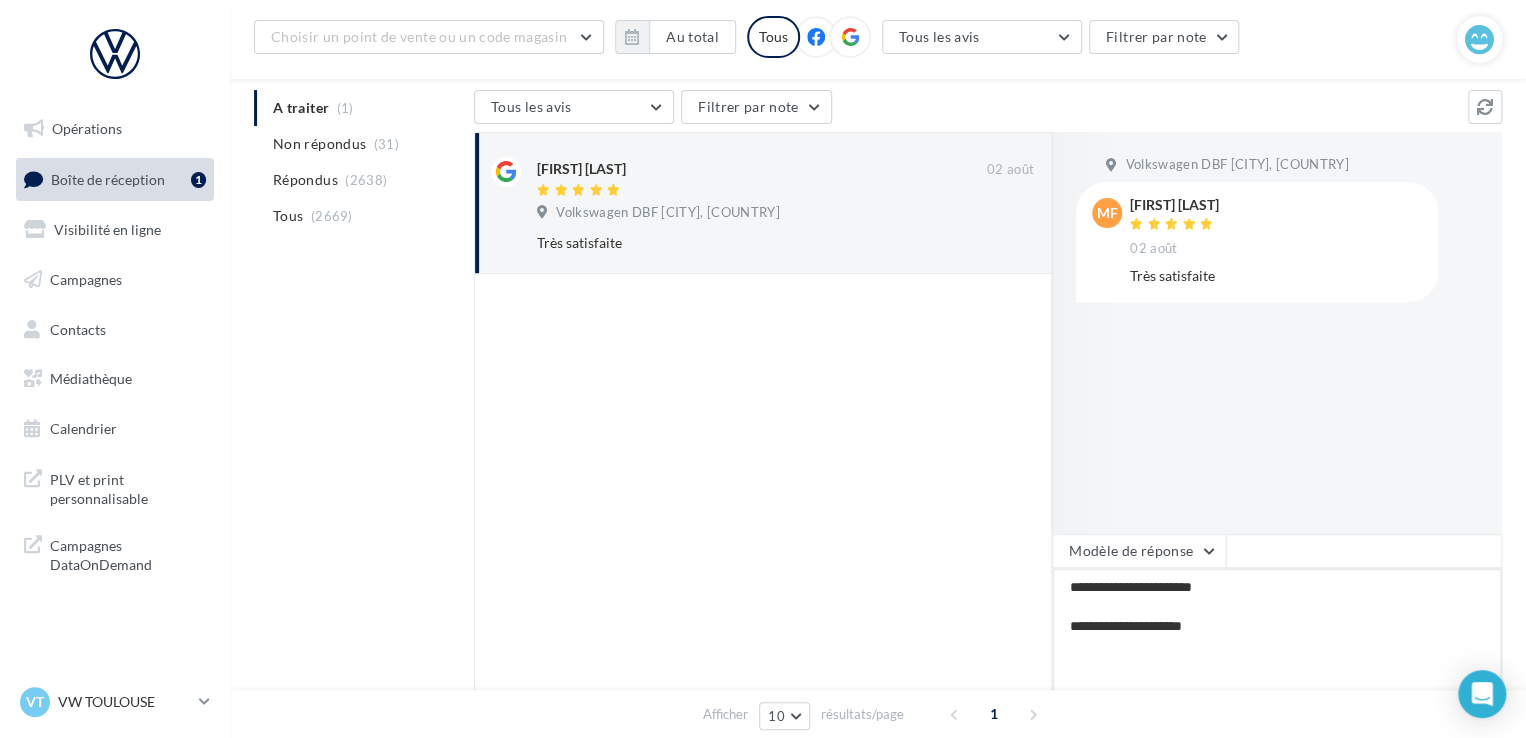 type on "**********" 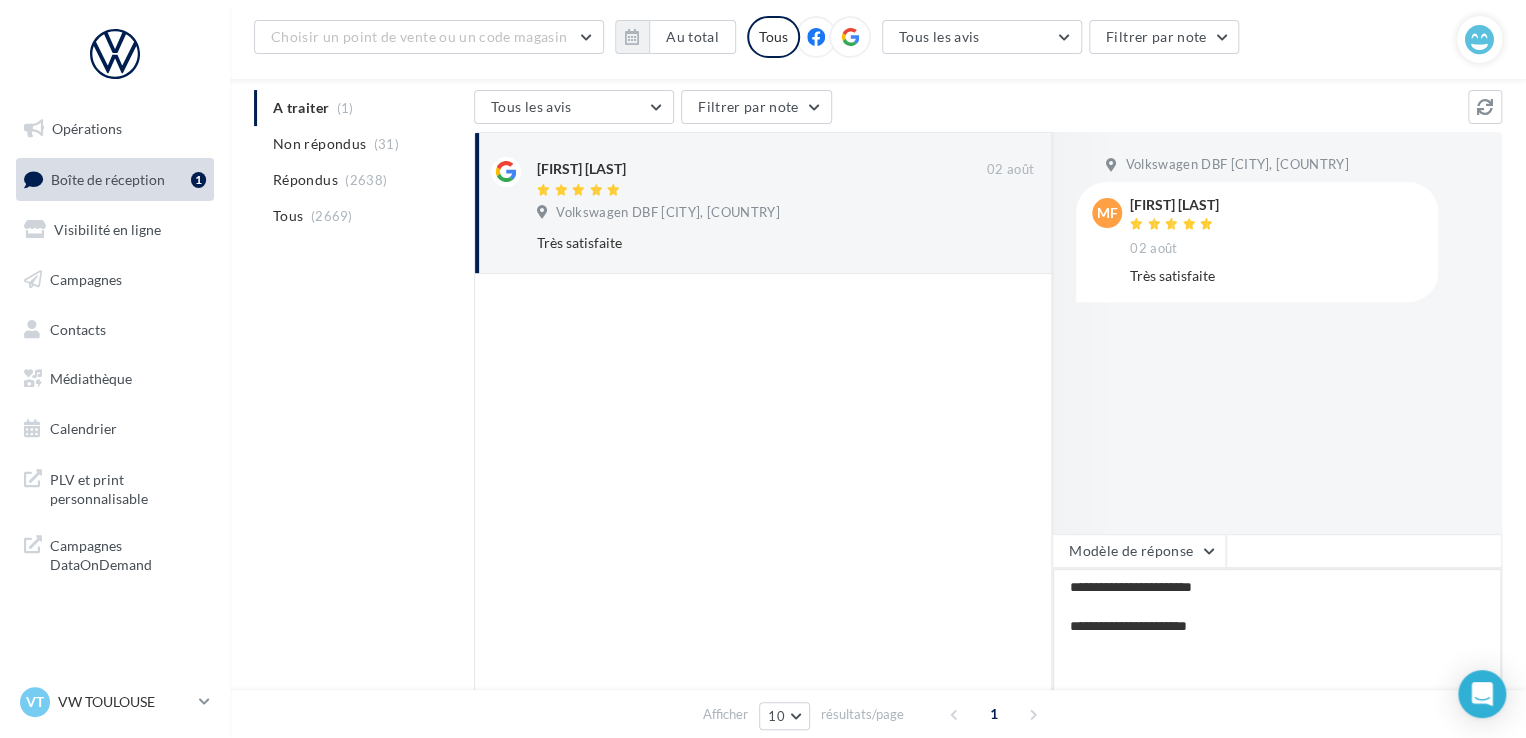 type on "**********" 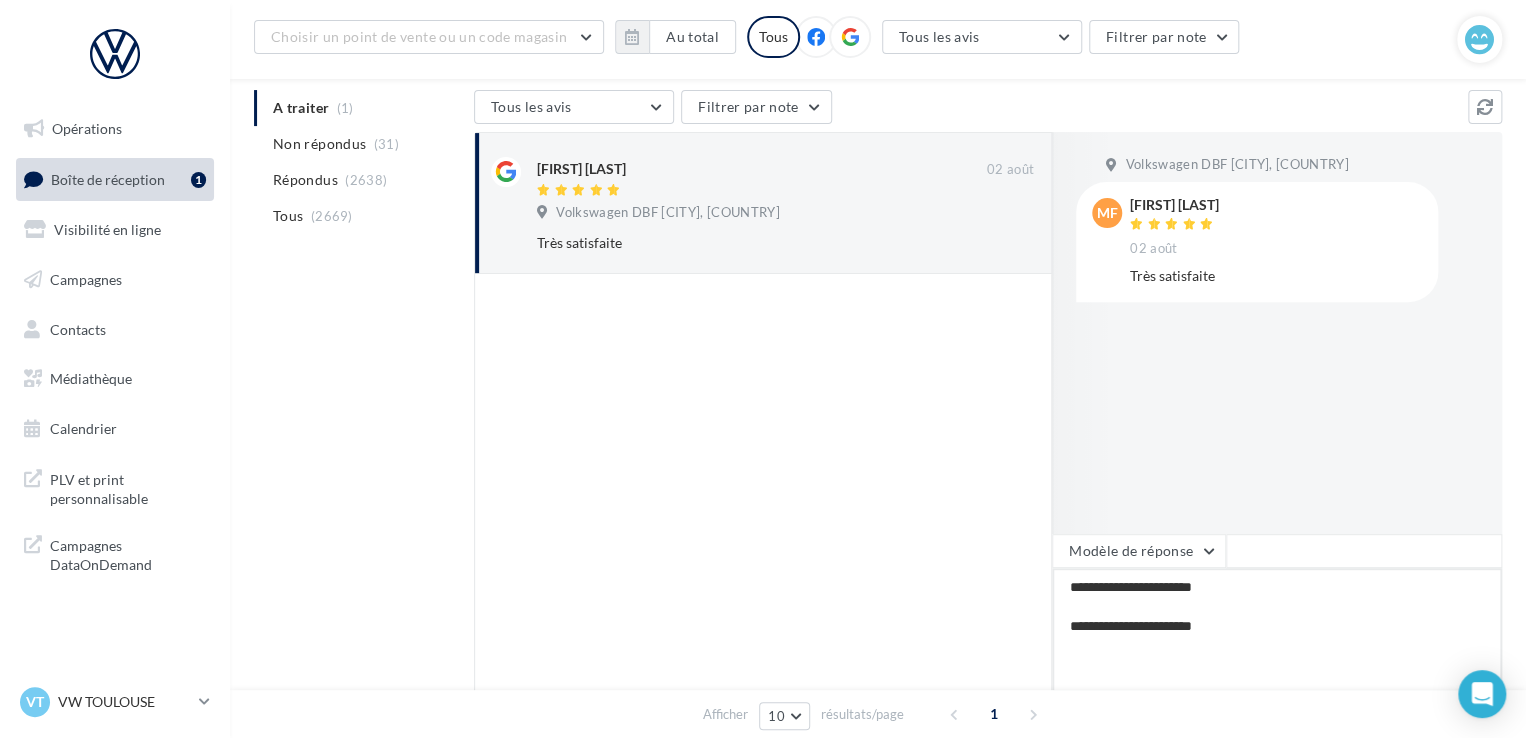 type on "**********" 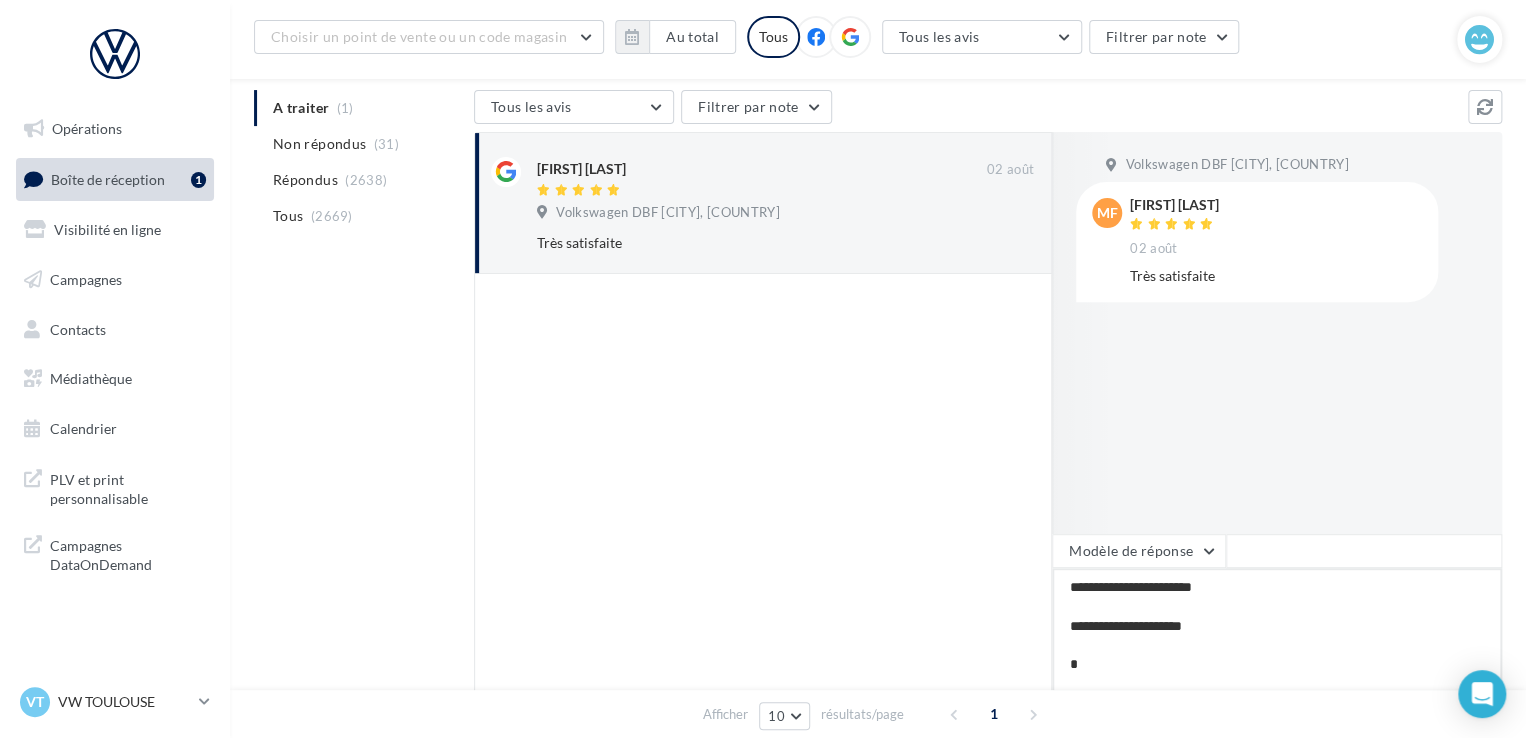 type on "**********" 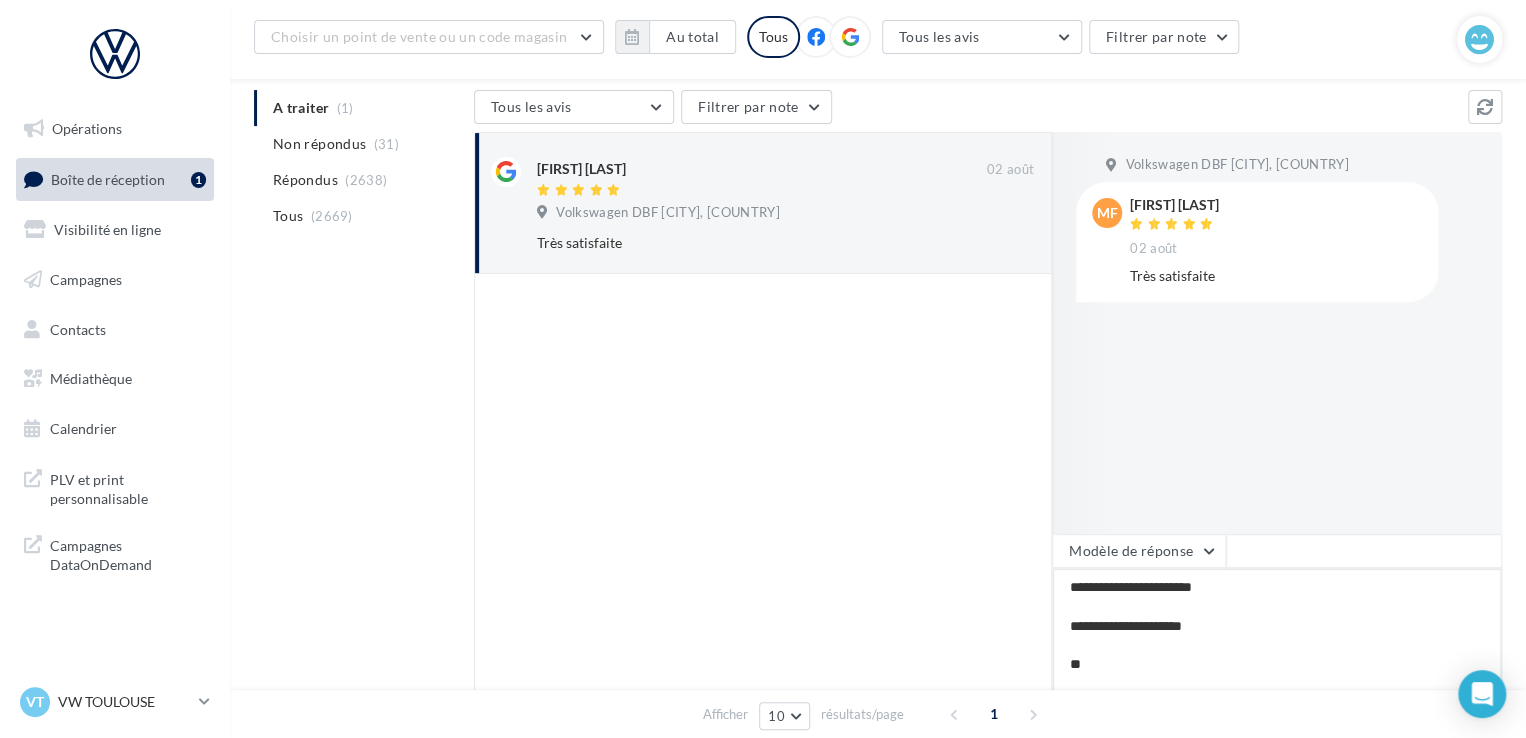 type on "**********" 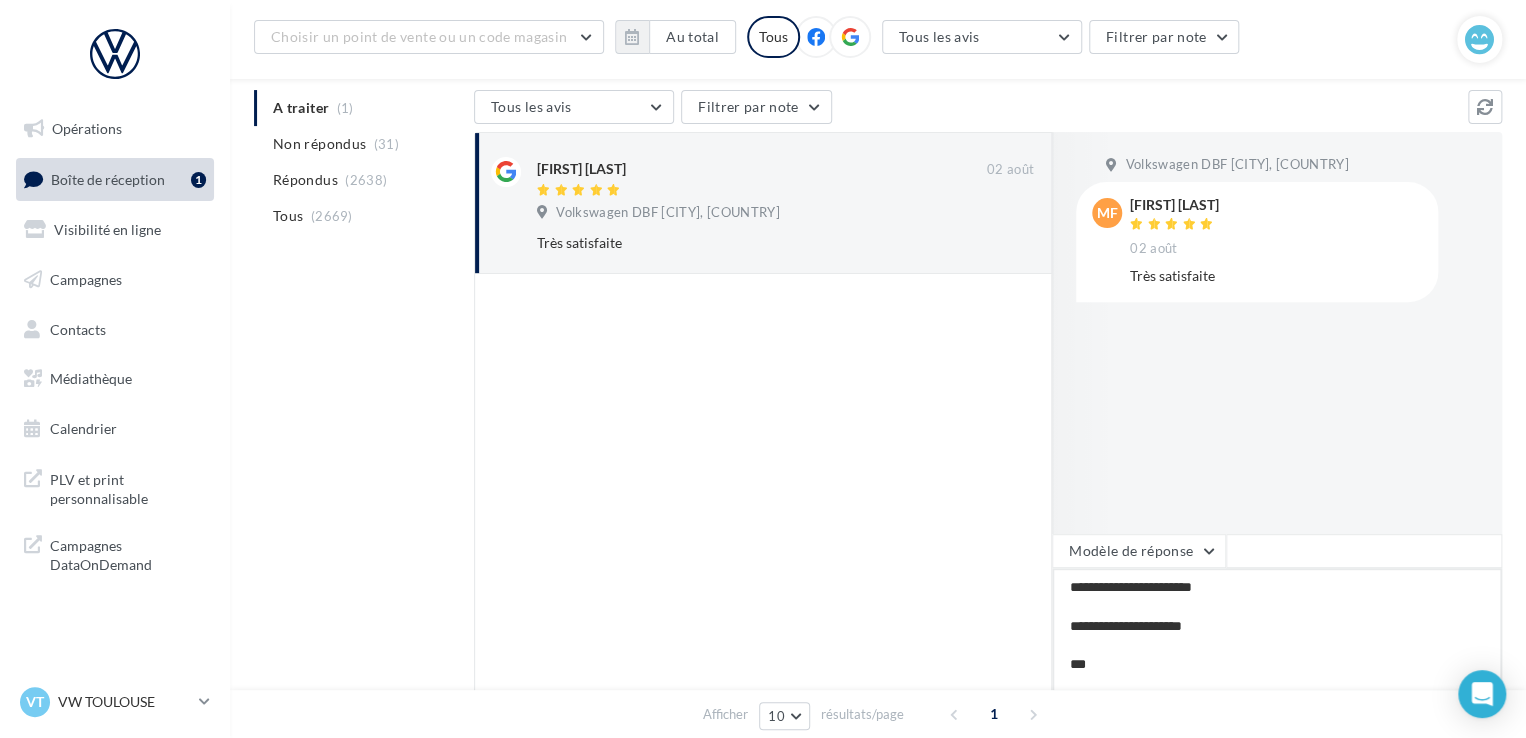 type on "**********" 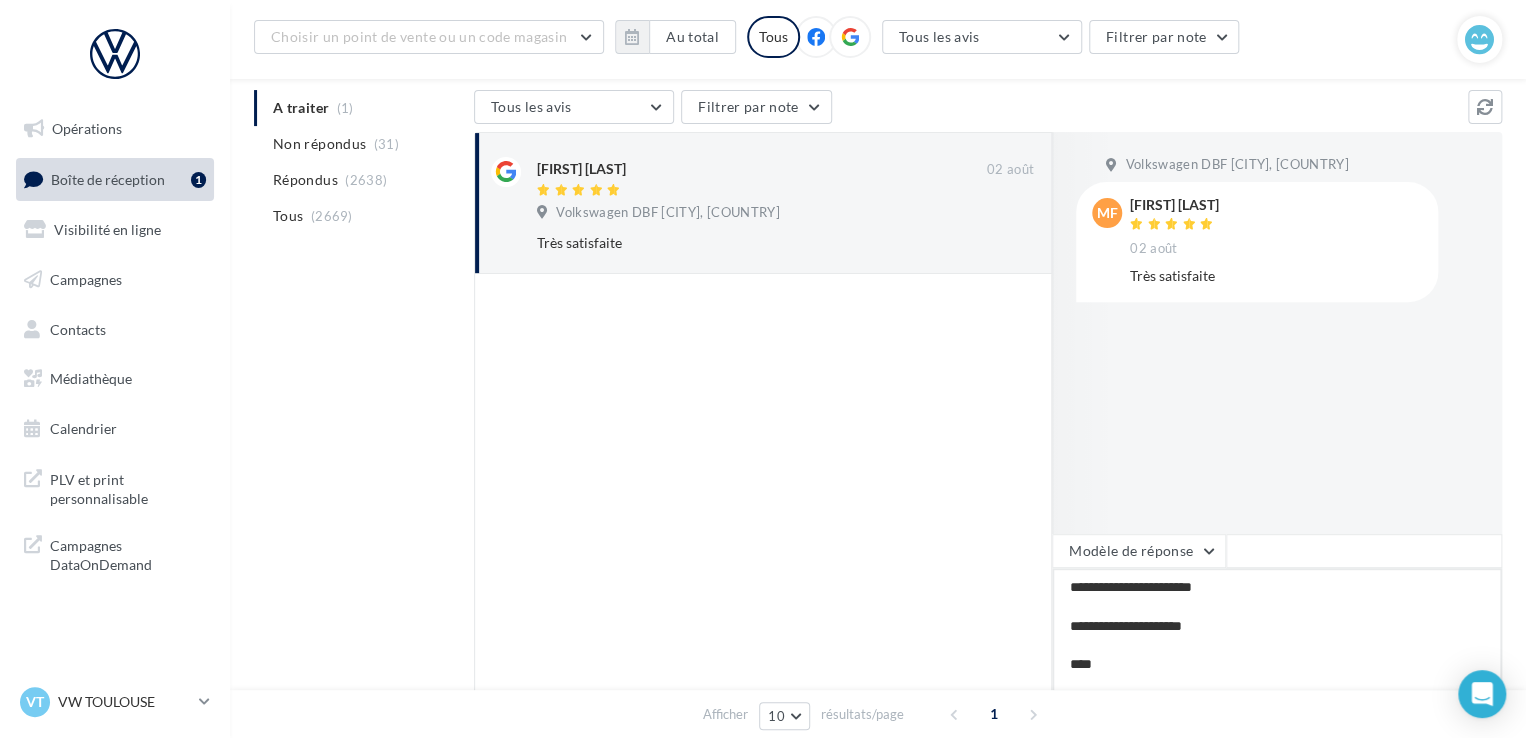 type on "**********" 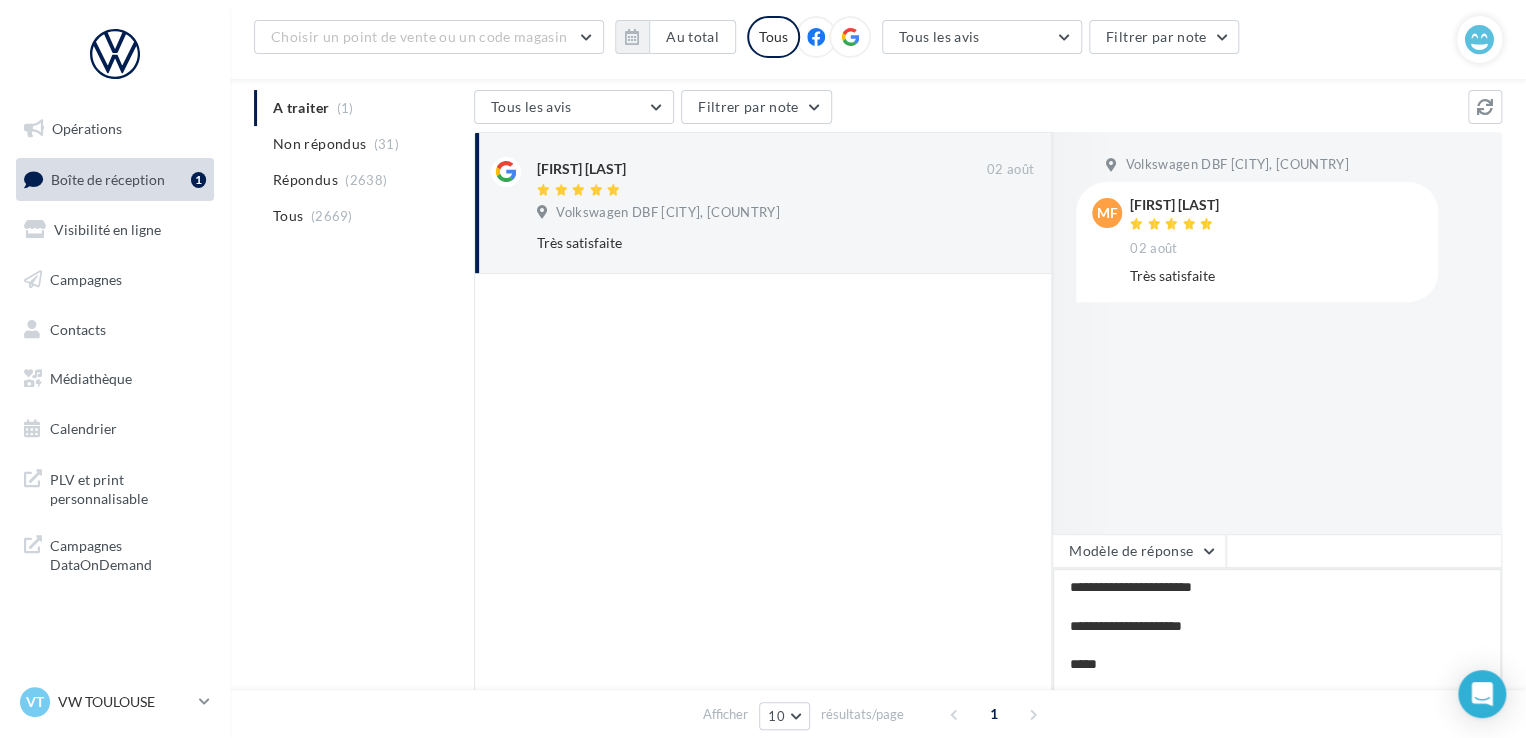 type on "**********" 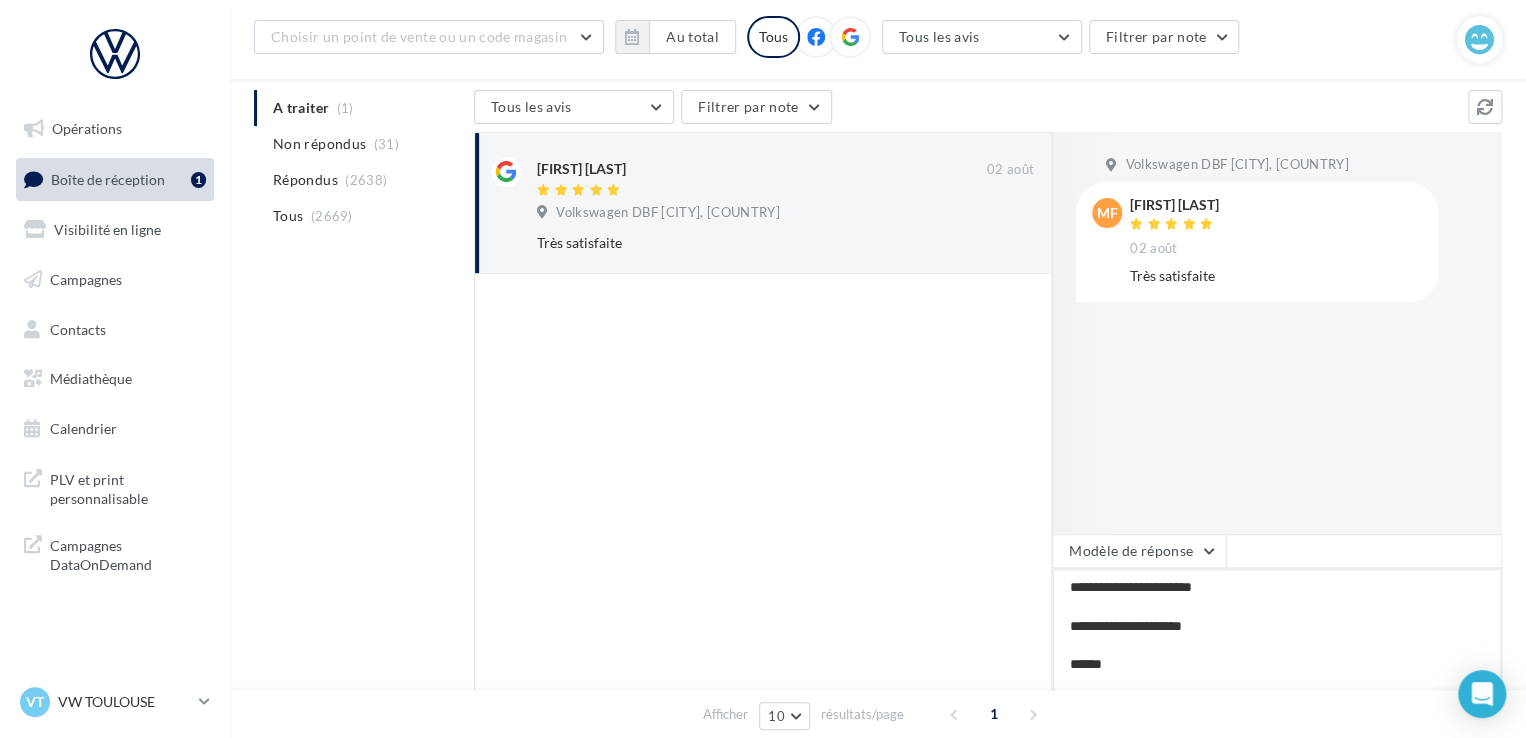 type on "**********" 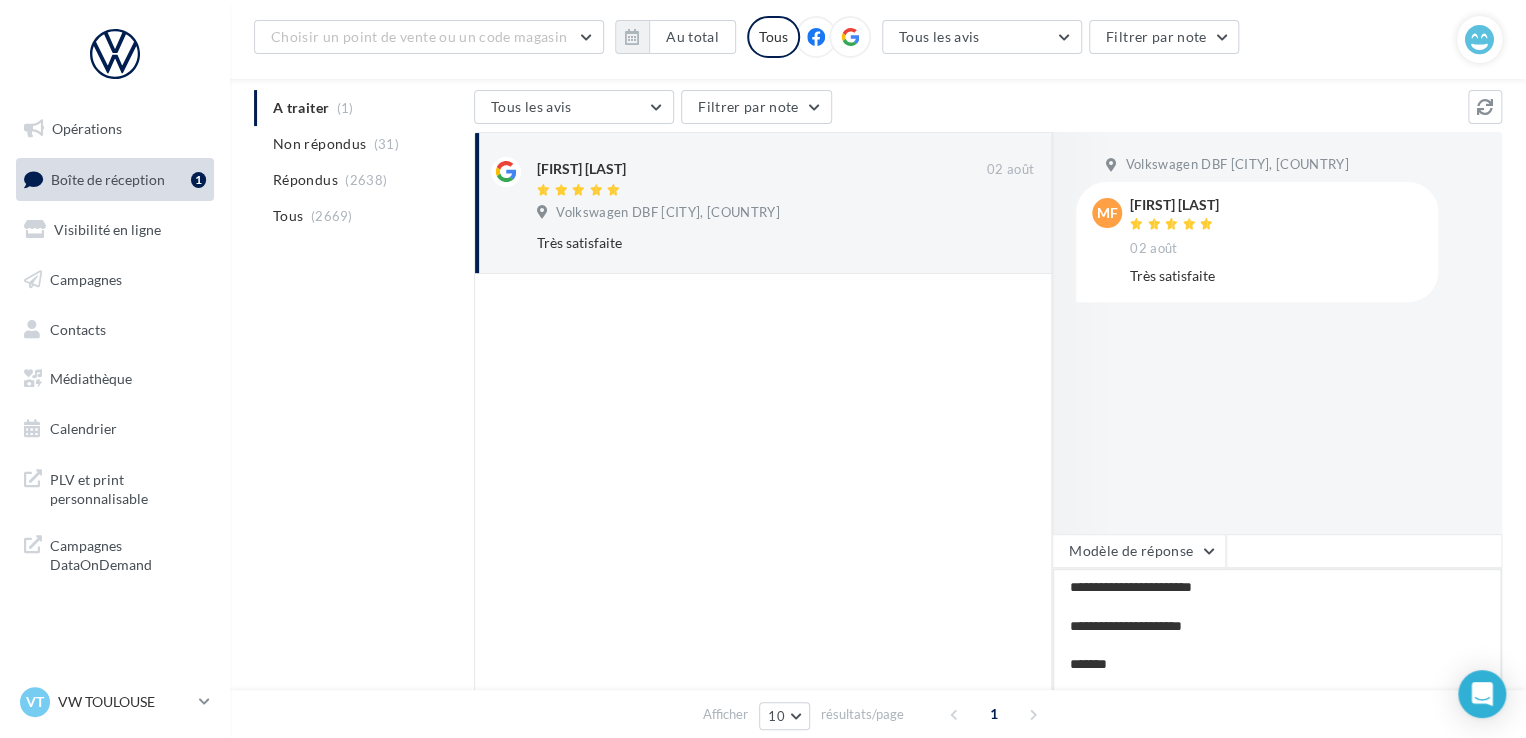 type on "**********" 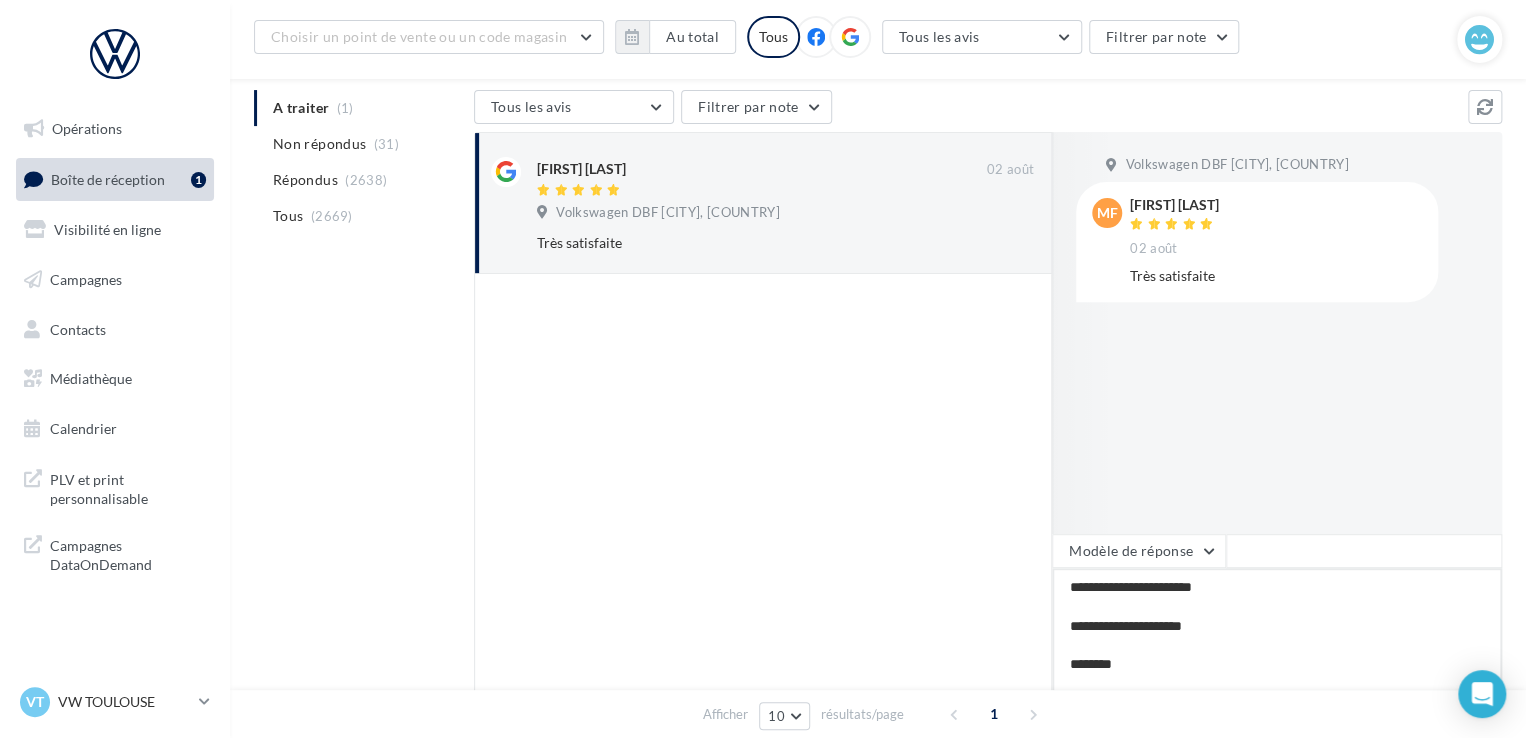 type on "**********" 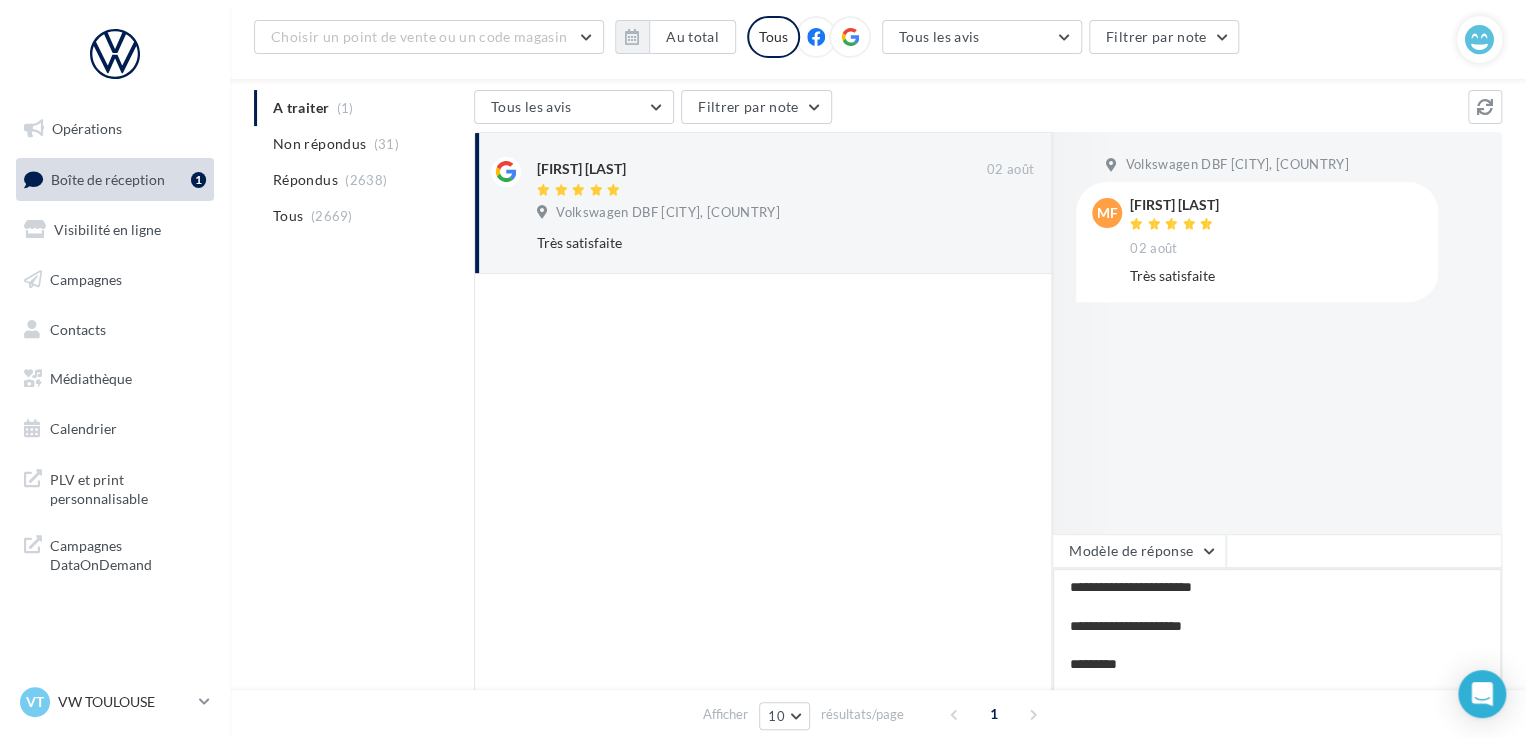 type on "**********" 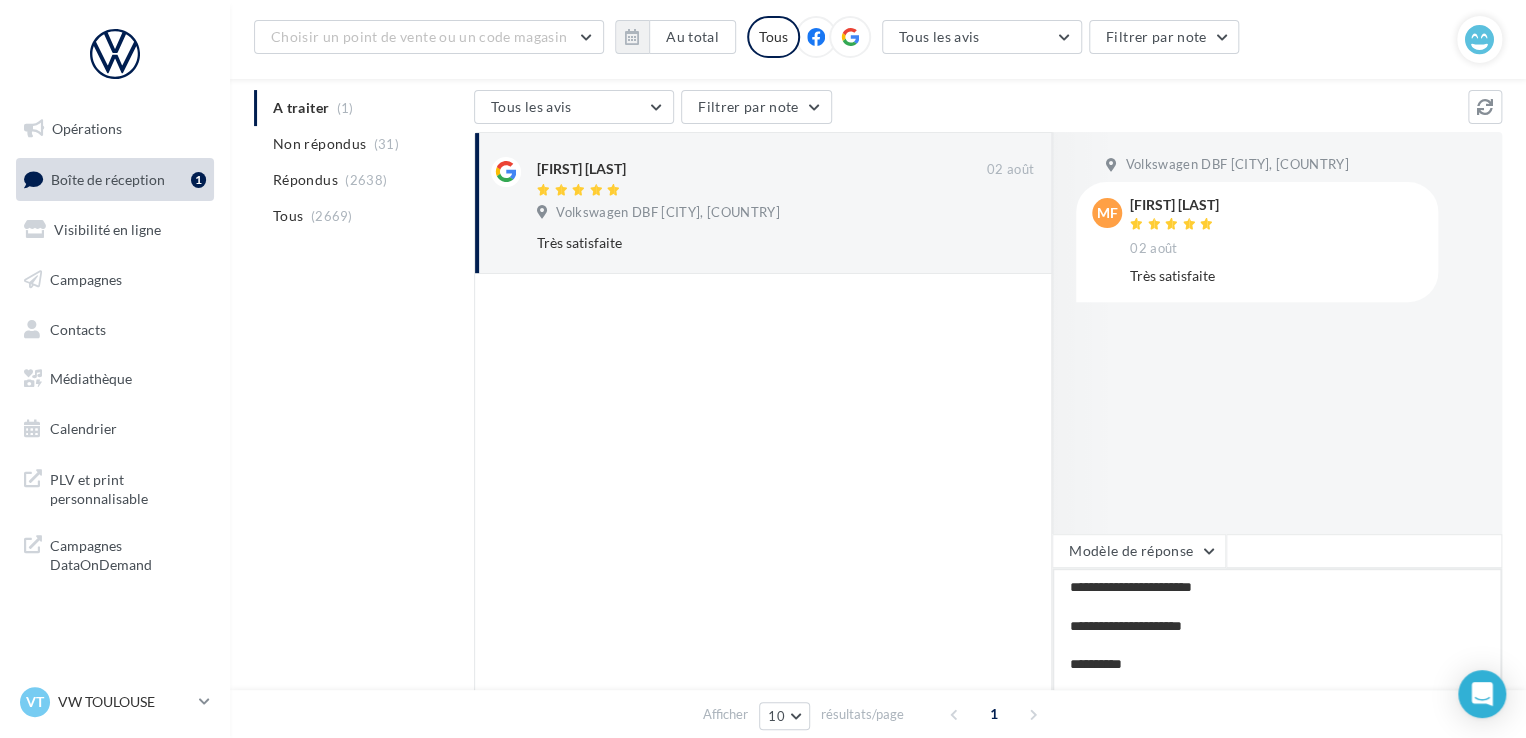 type on "**********" 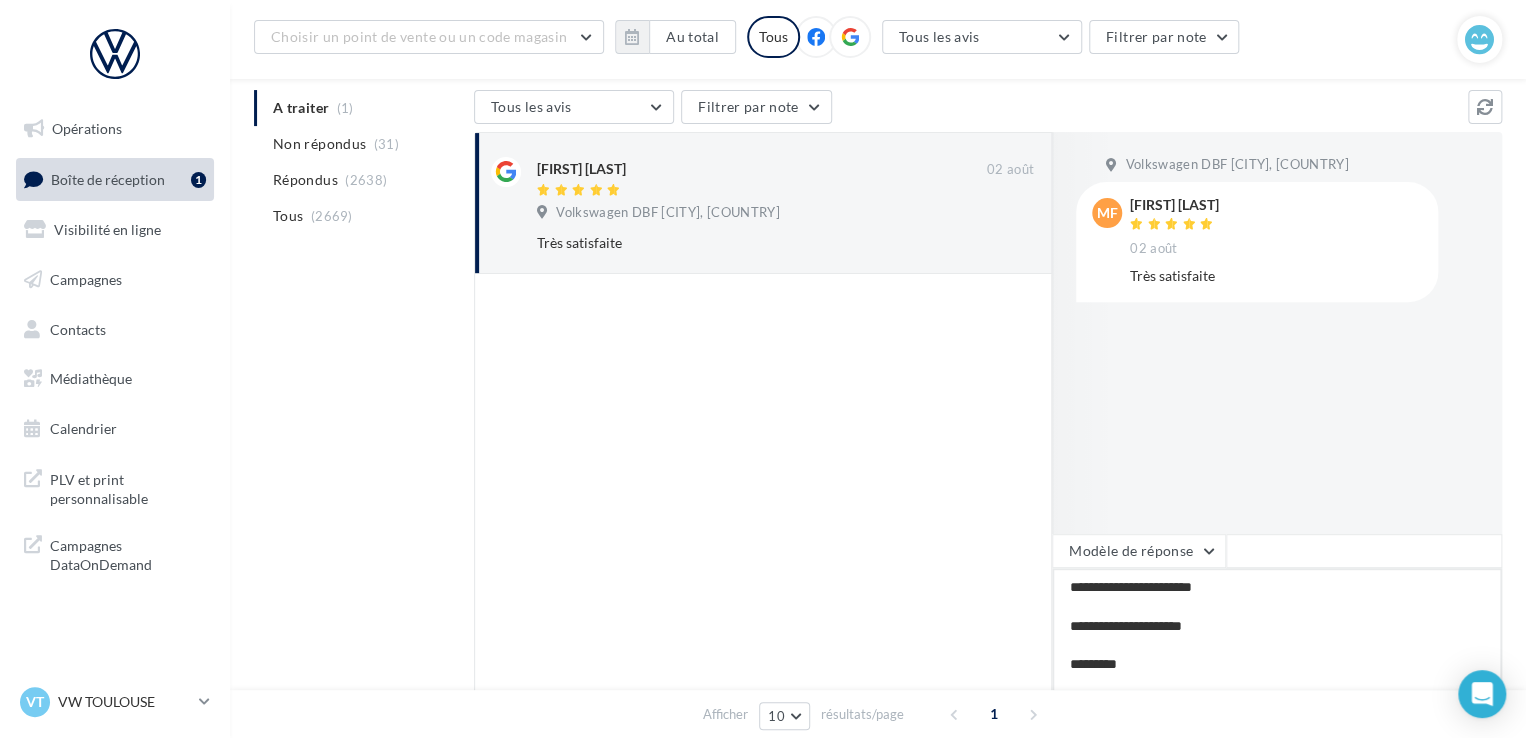 type on "**********" 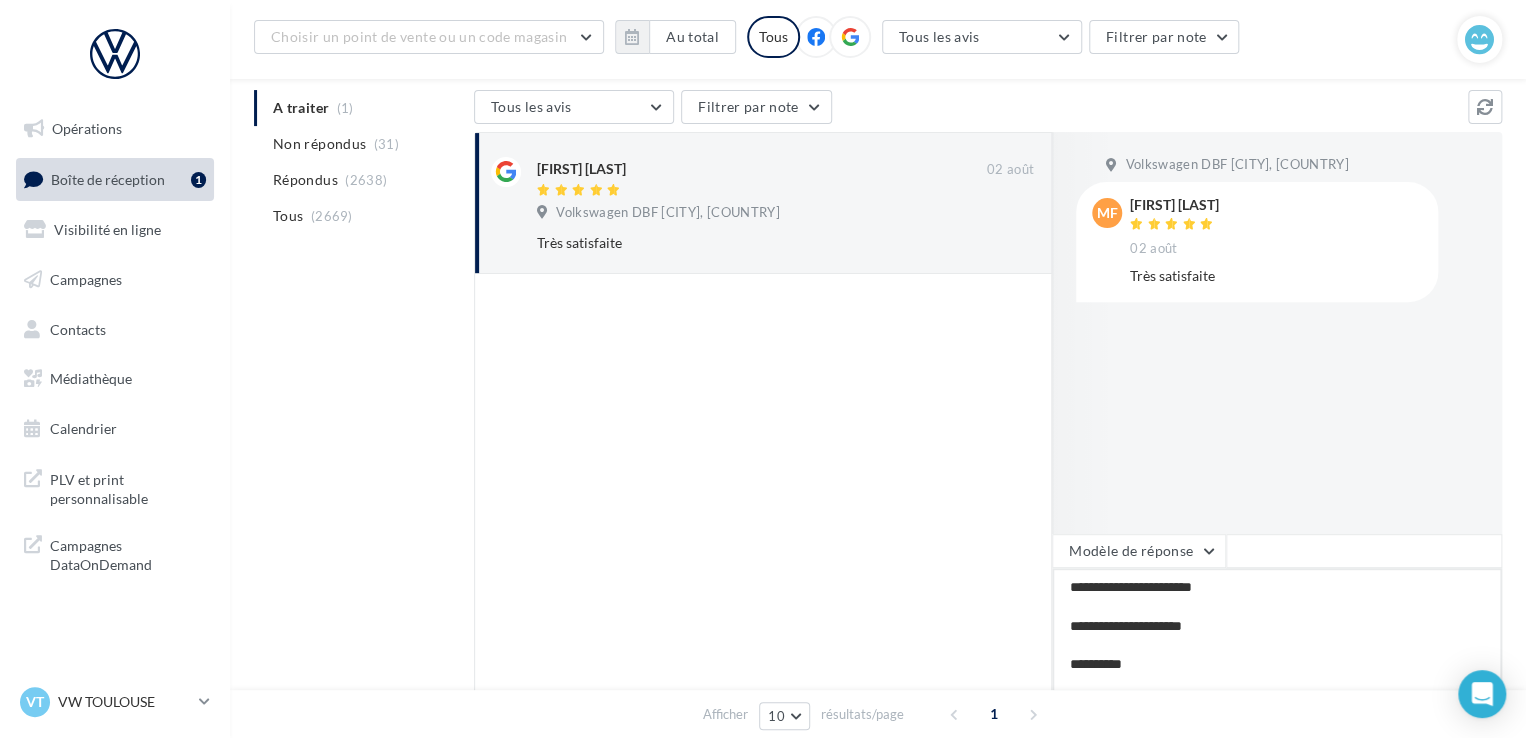 type on "**********" 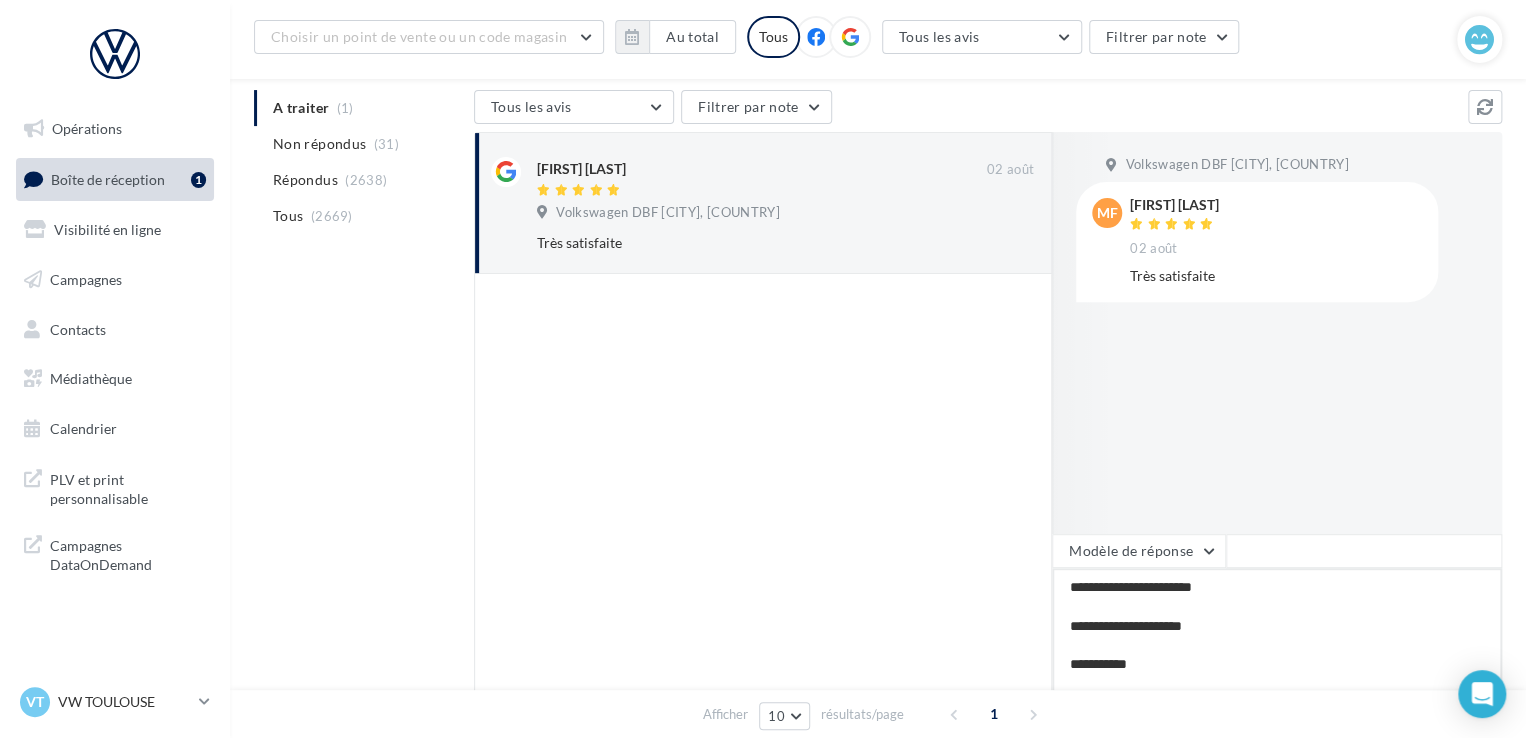type on "**********" 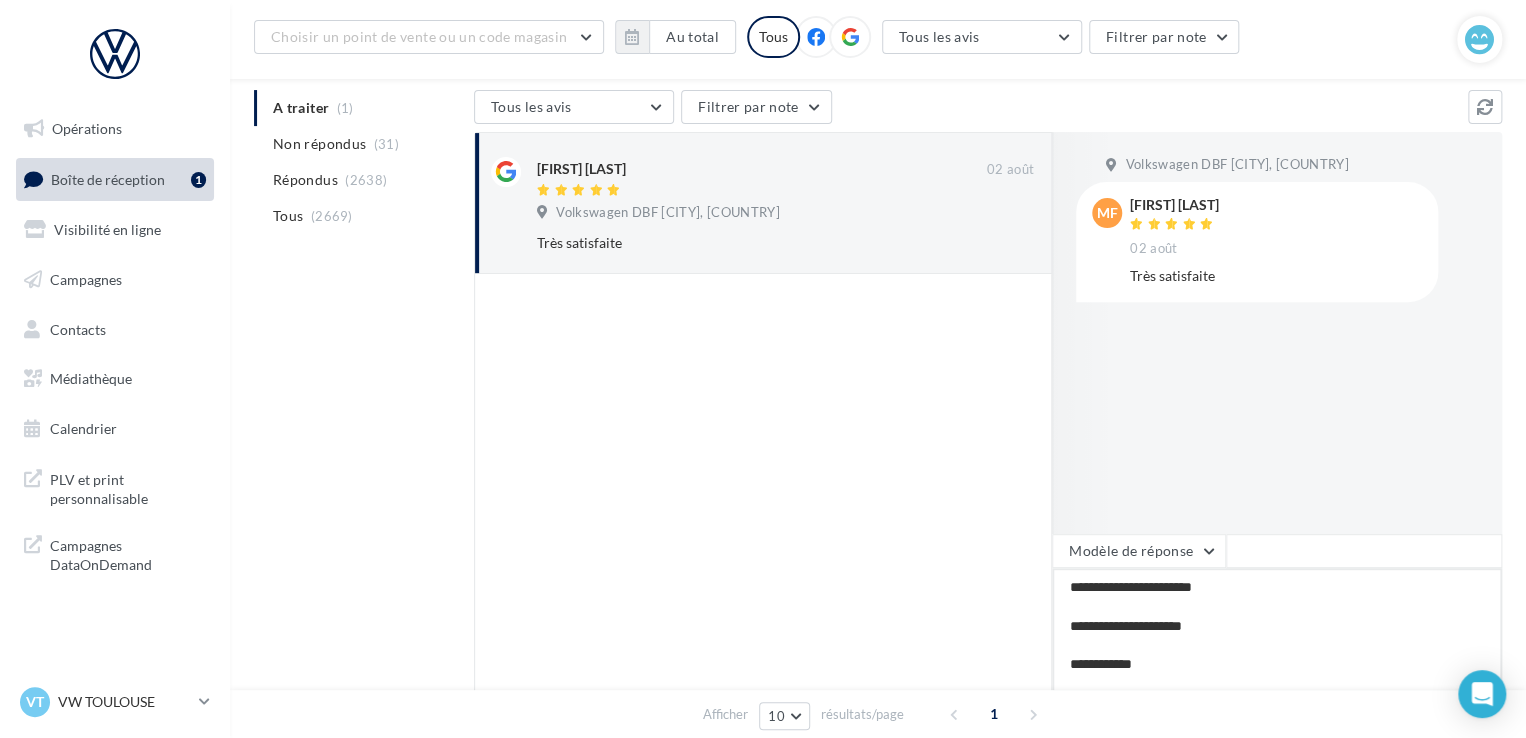 type on "**********" 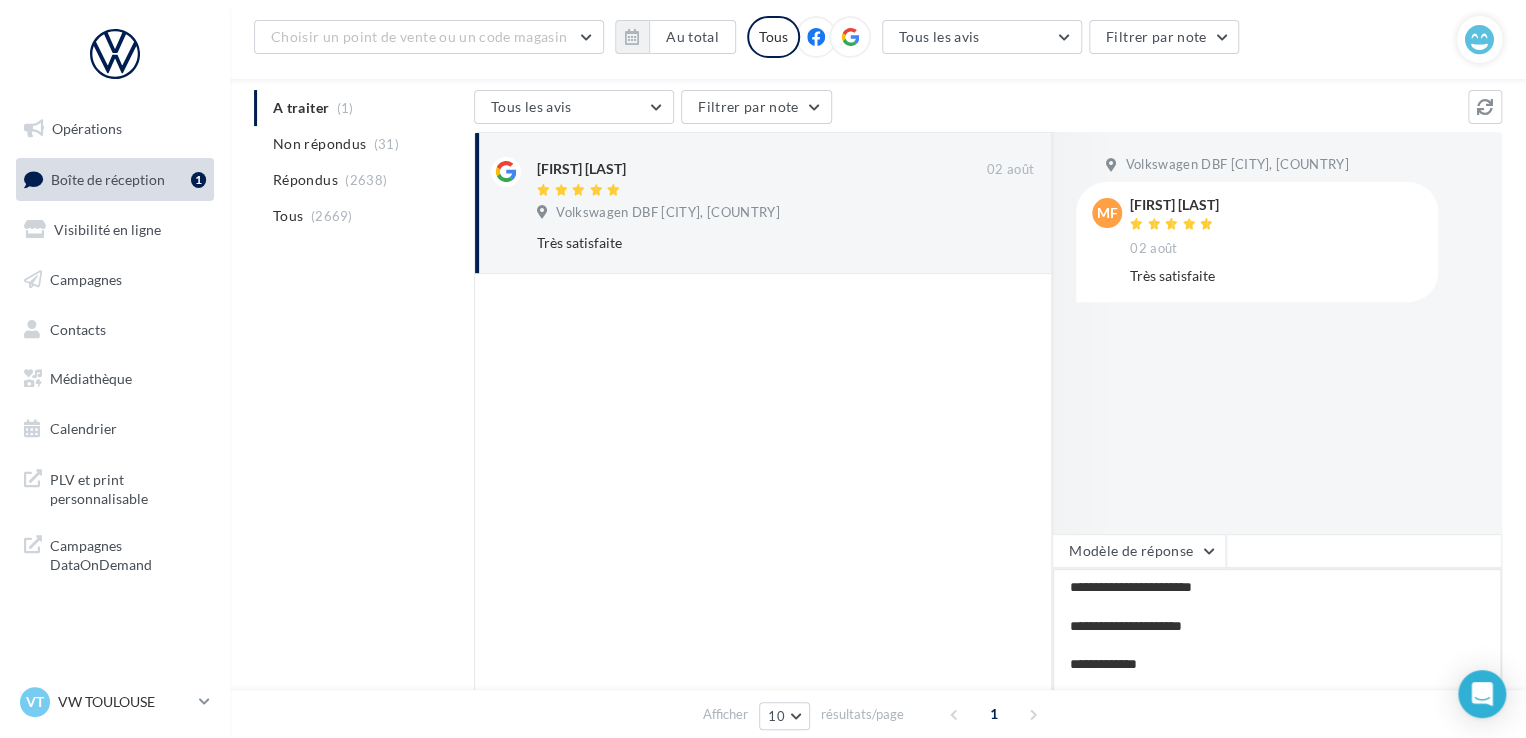 scroll, scrollTop: 20, scrollLeft: 0, axis: vertical 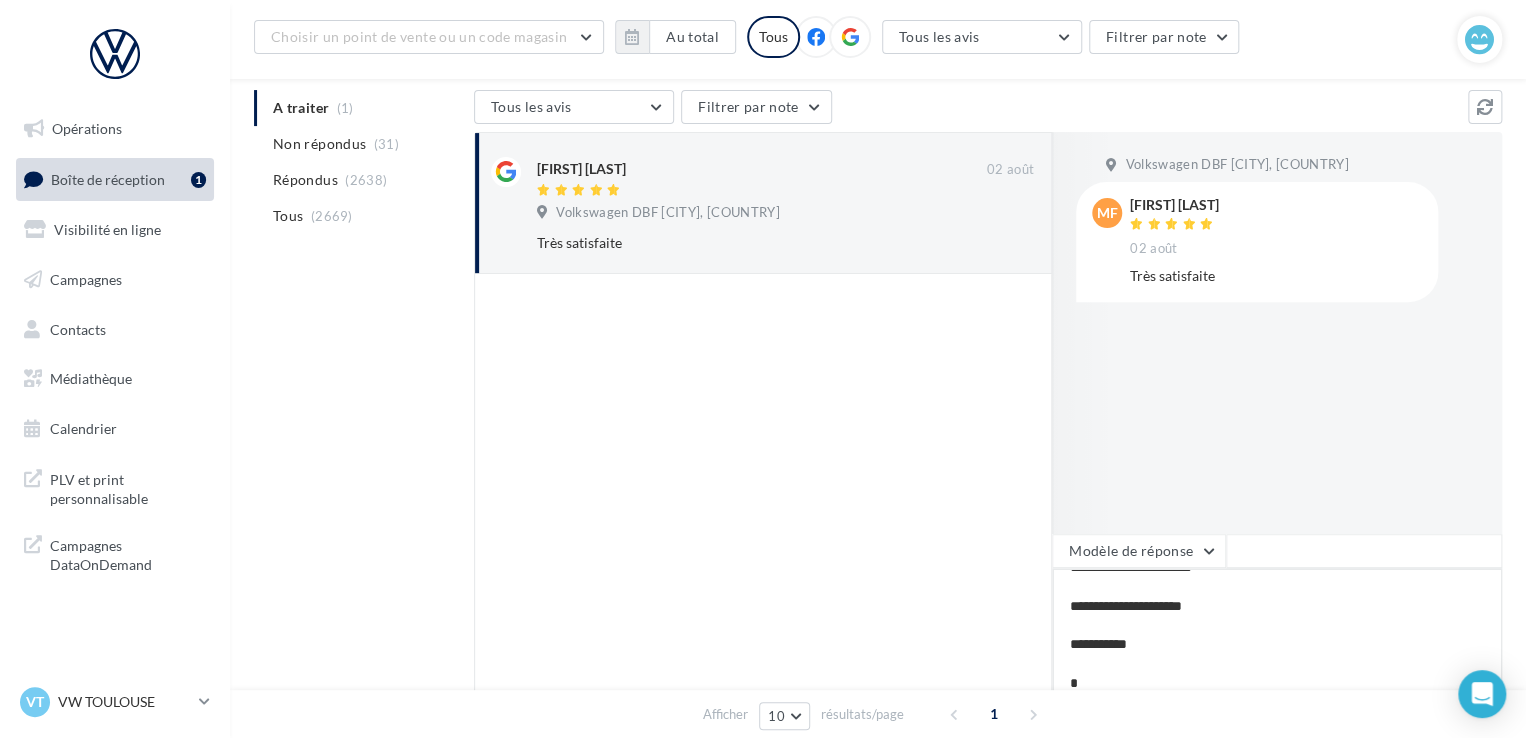 type on "**********" 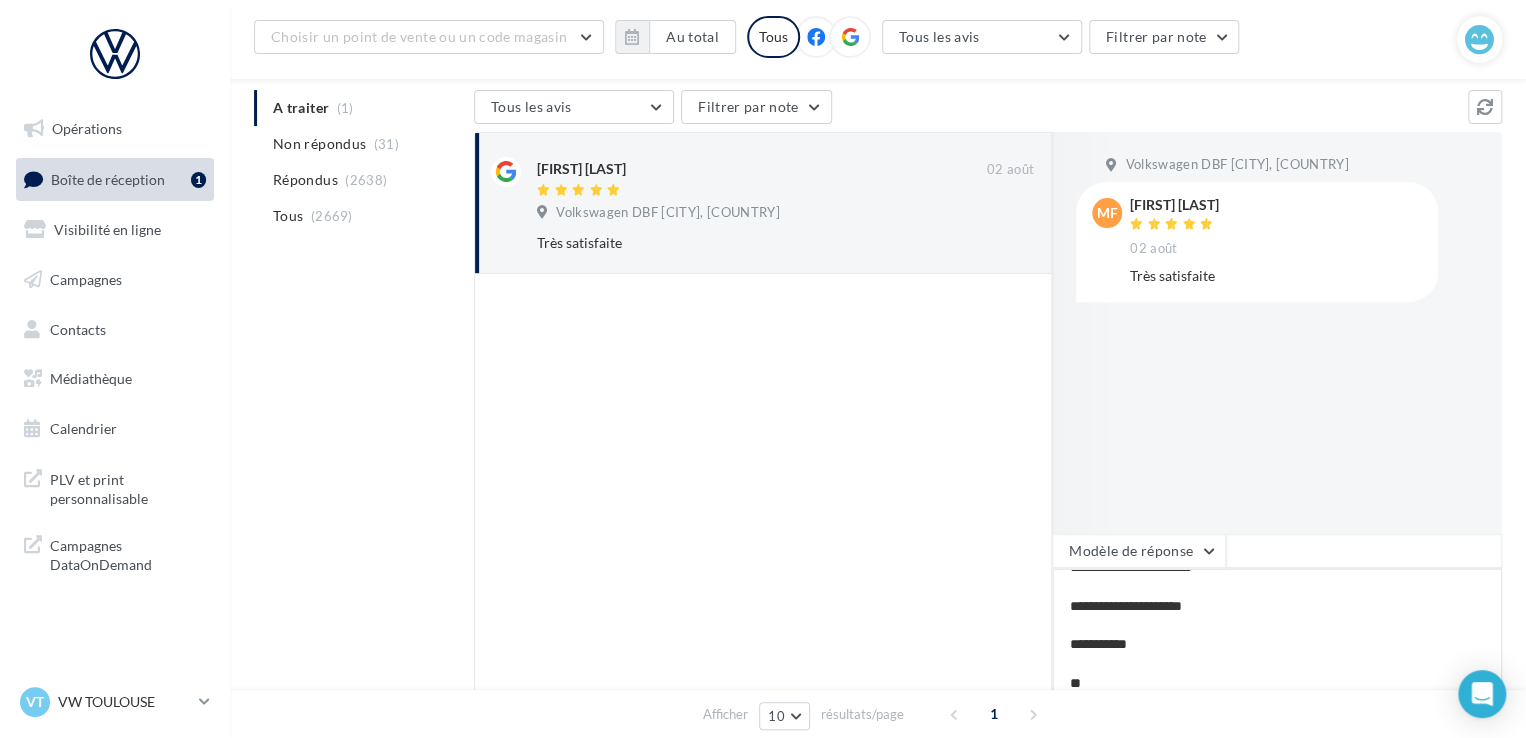 type on "**********" 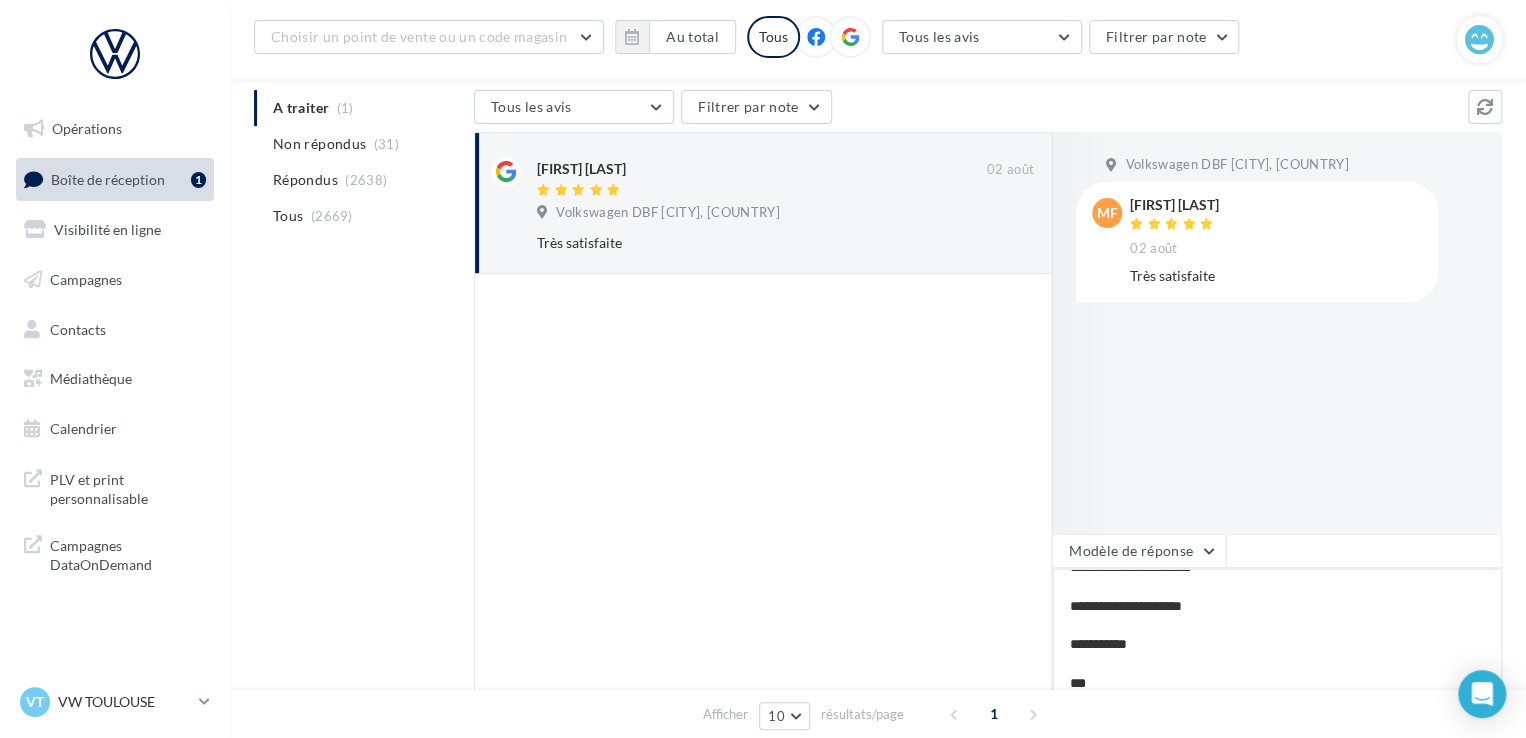 type on "**********" 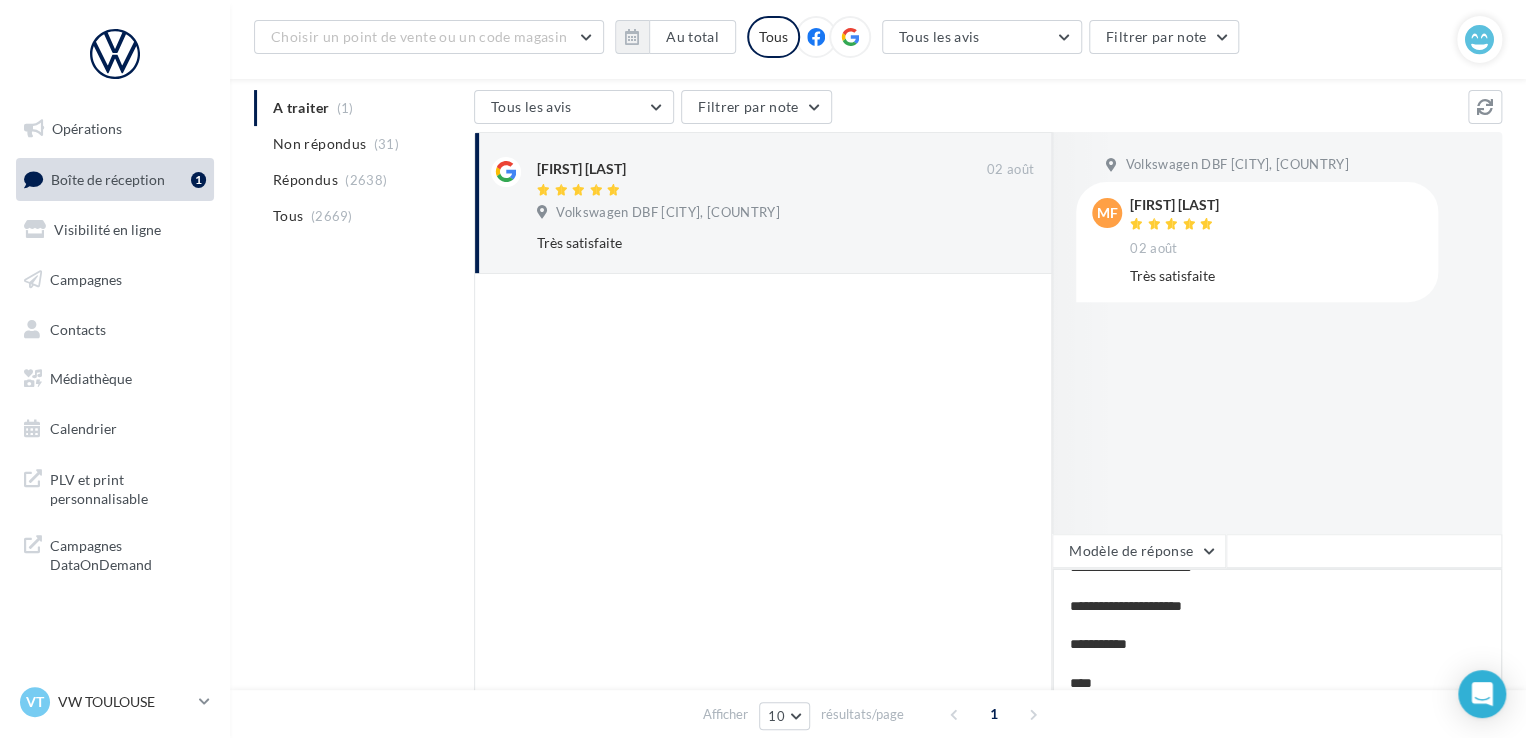 type on "**********" 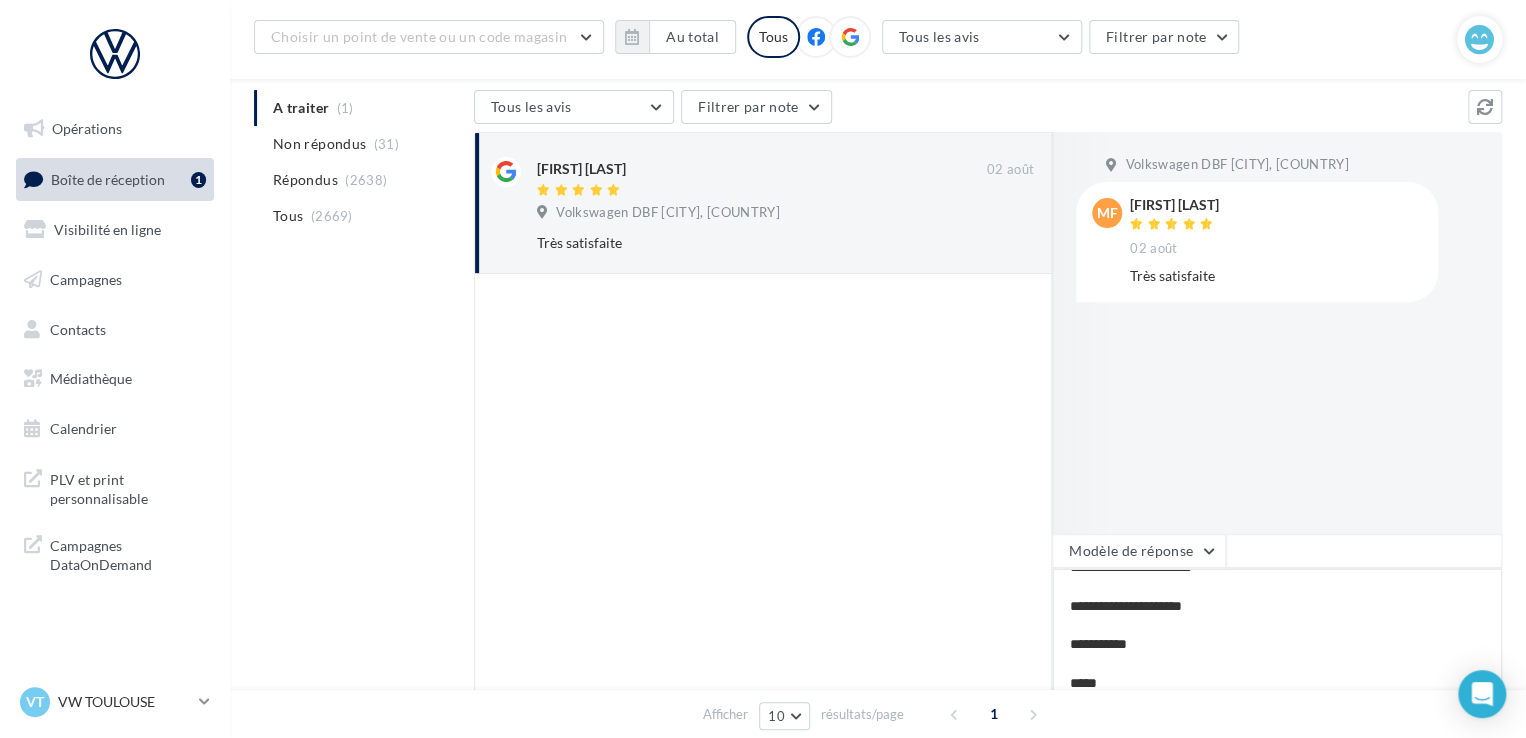 type on "**********" 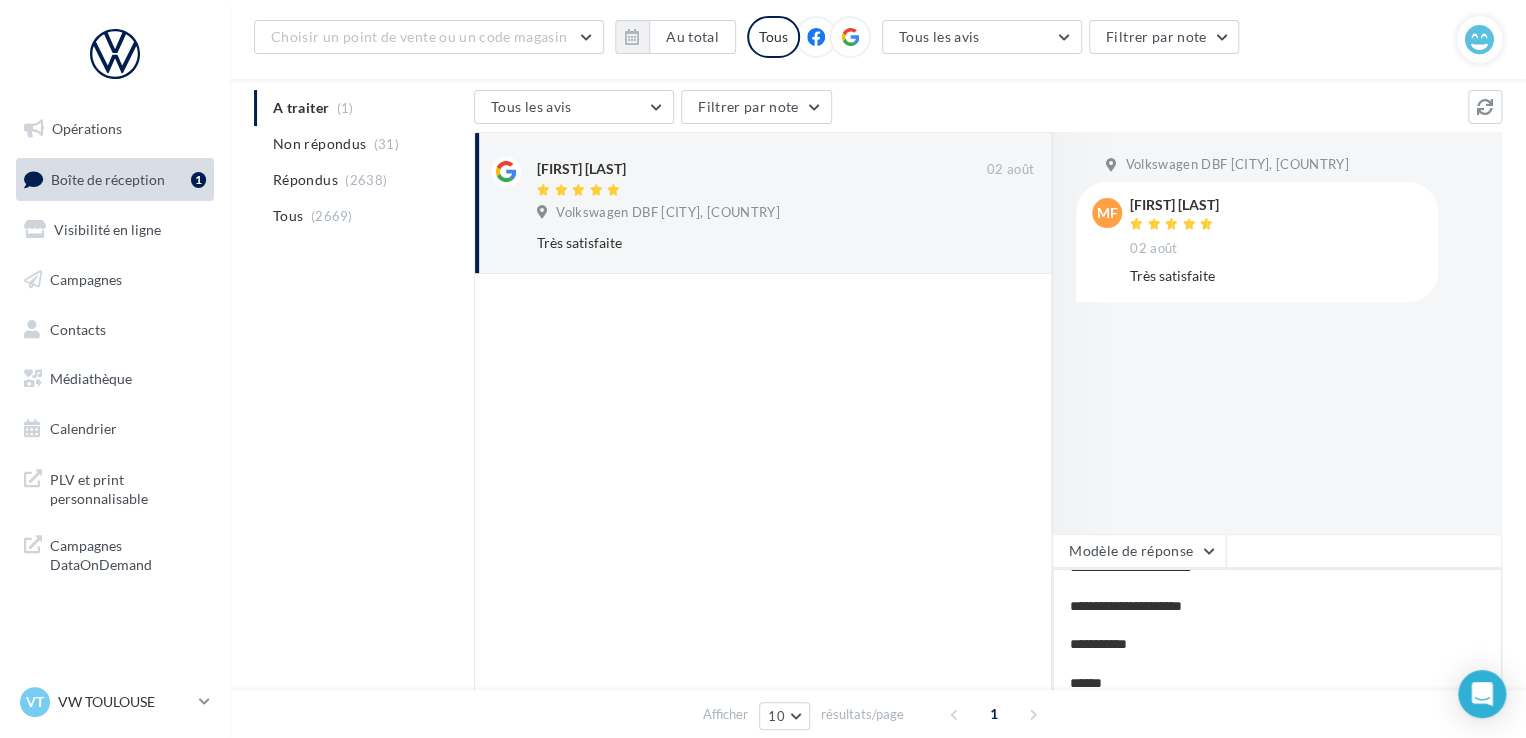 type on "**********" 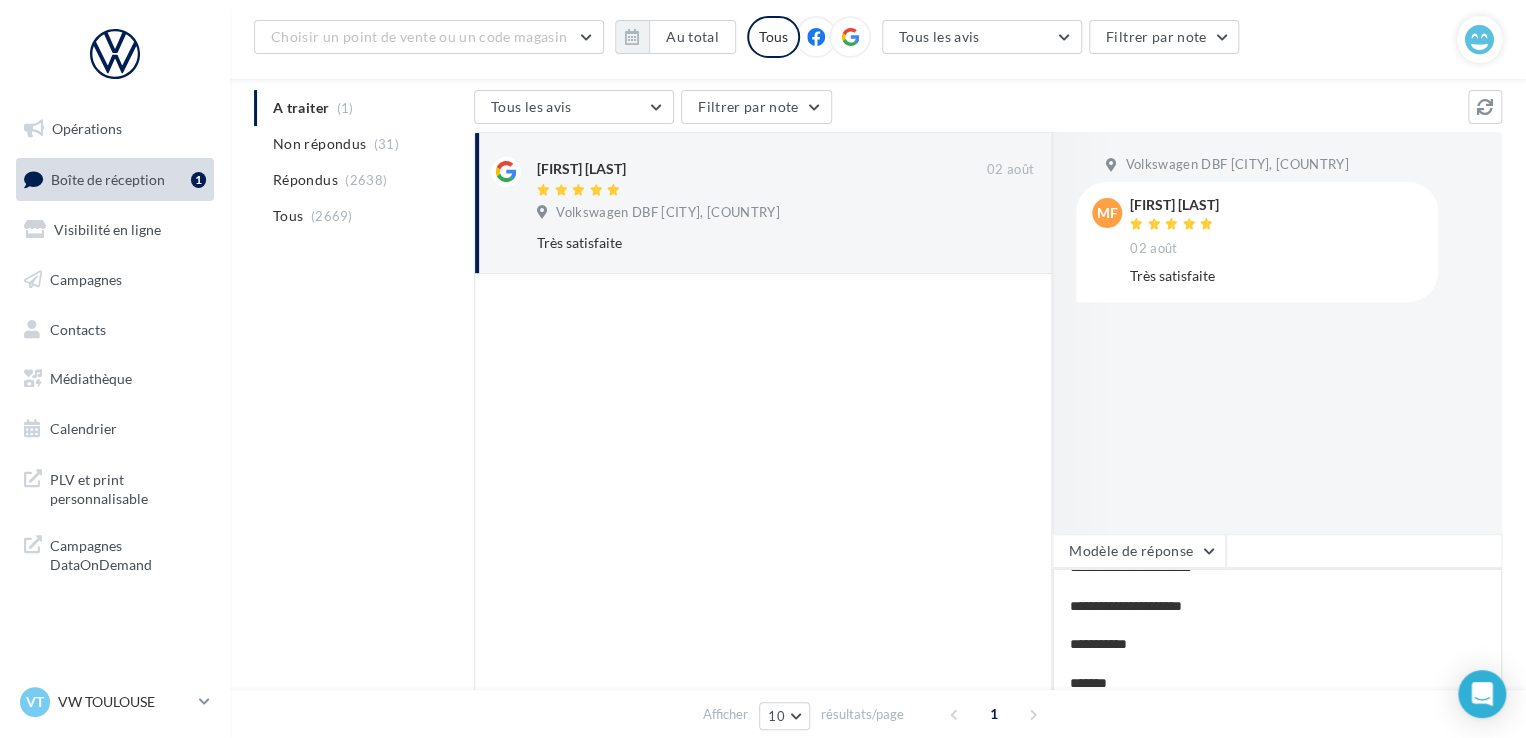 type on "**********" 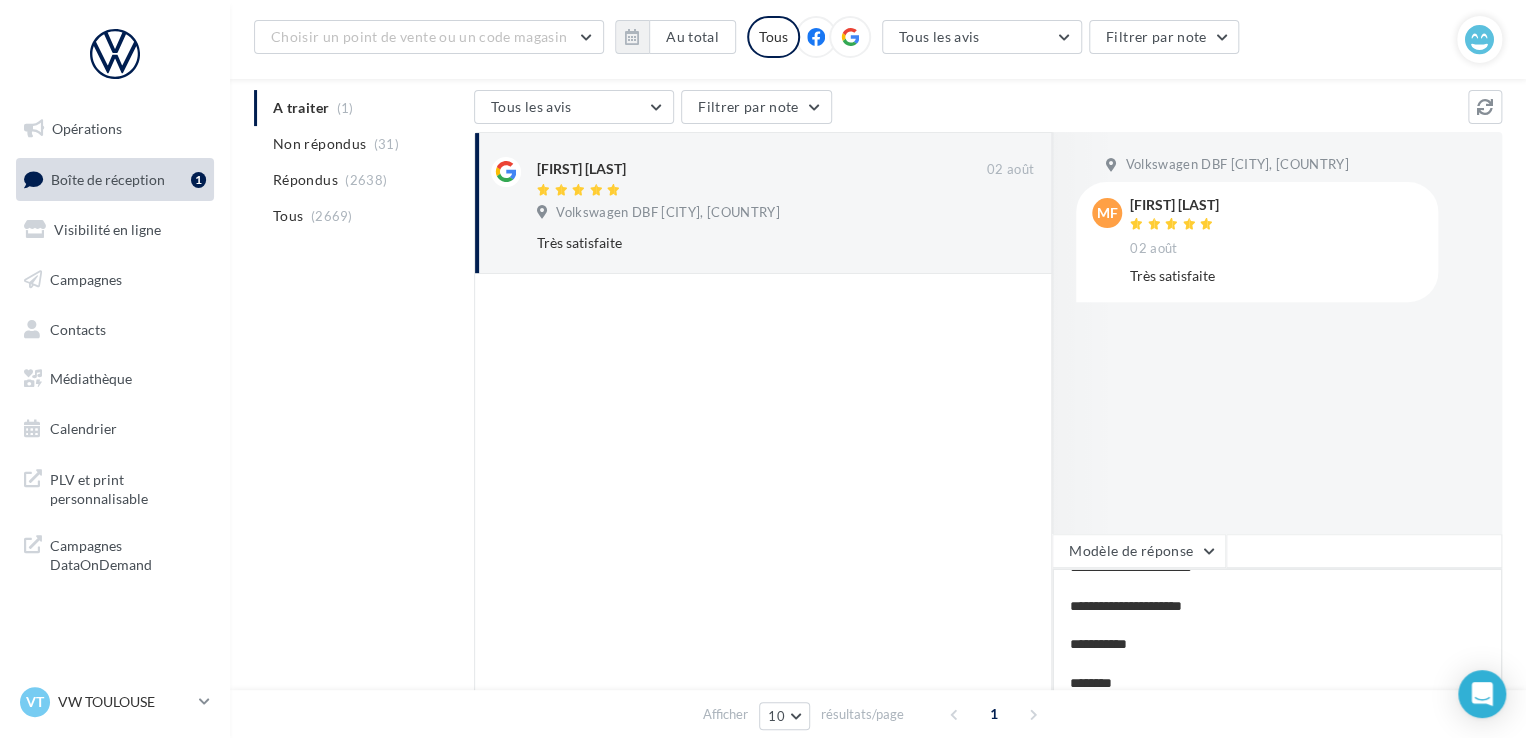 type on "**********" 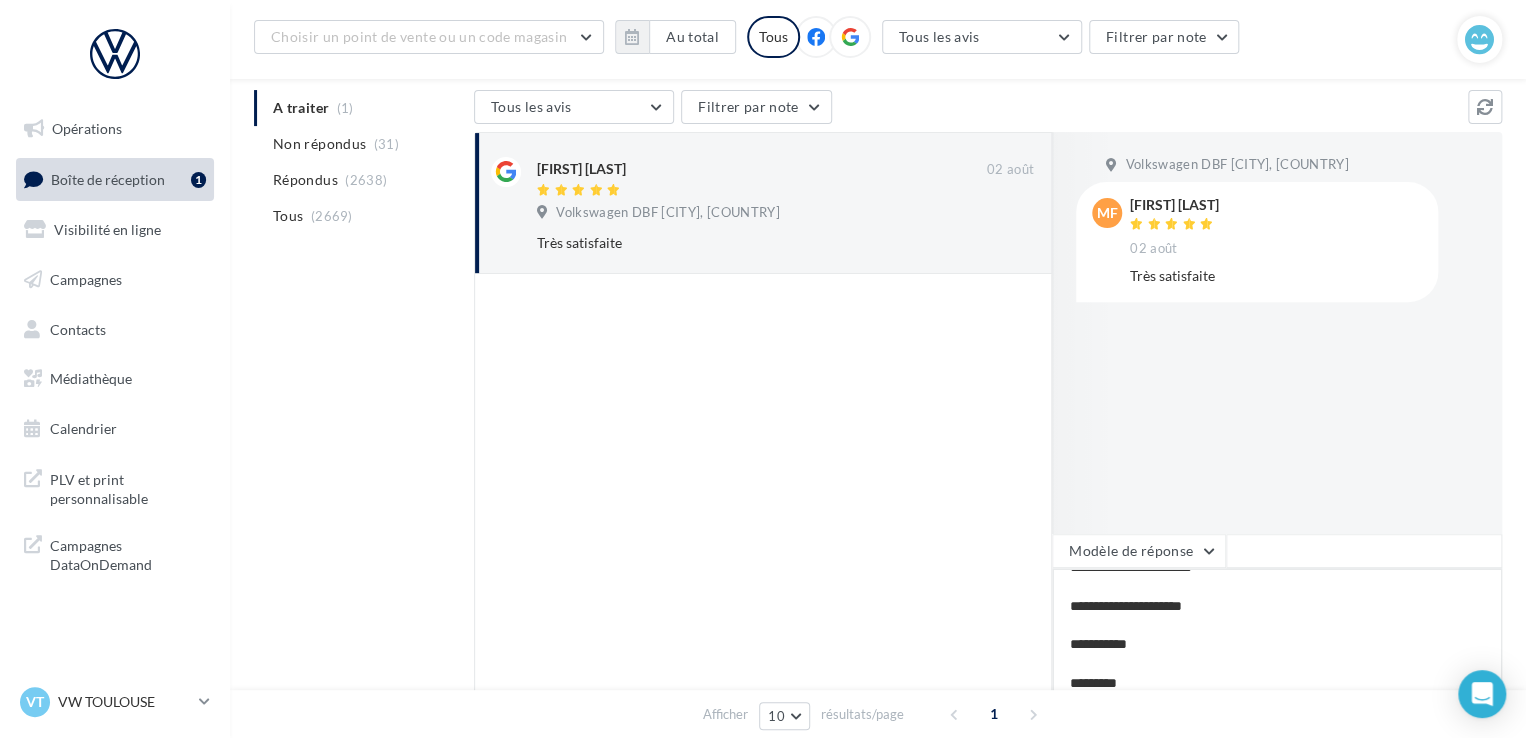 type on "**********" 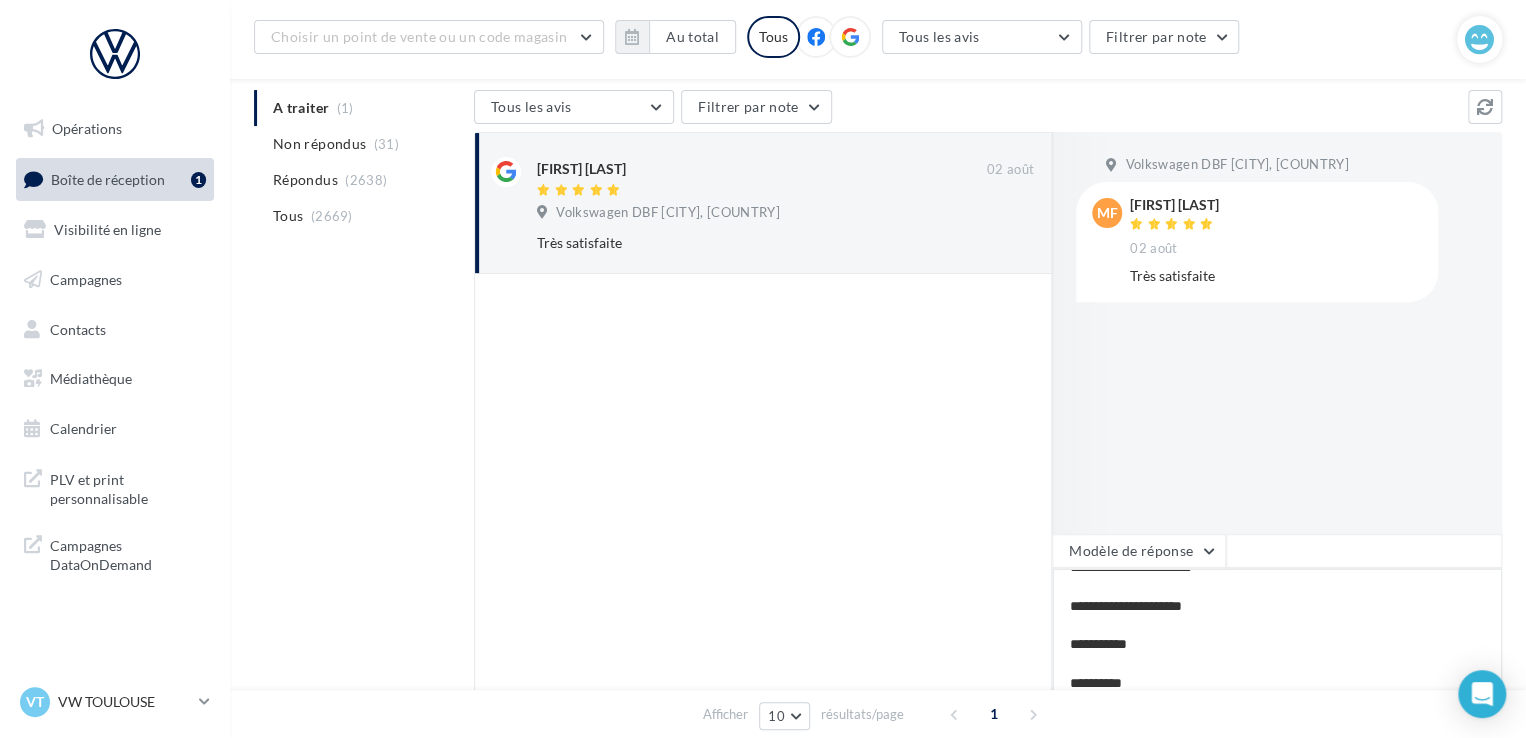 type on "**********" 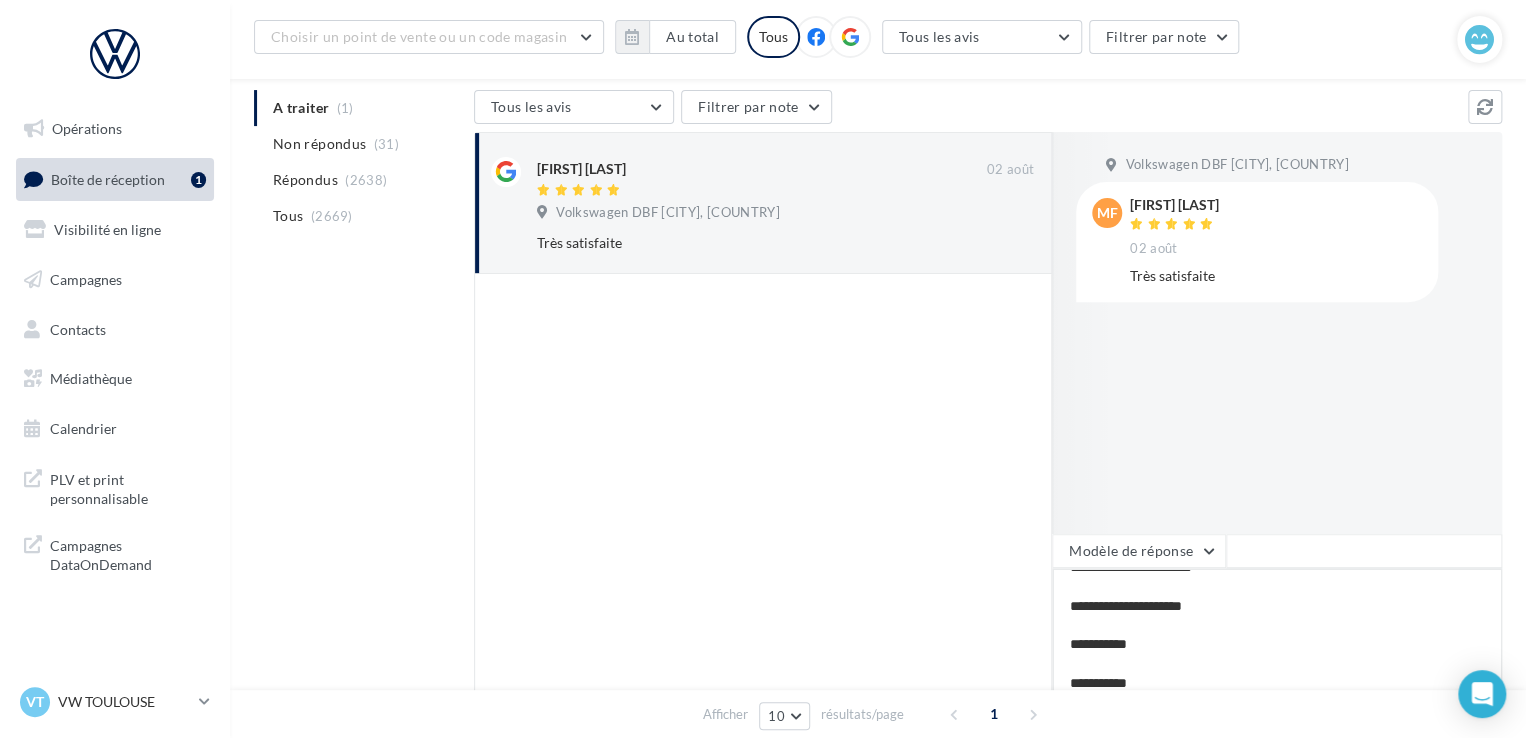 type on "**********" 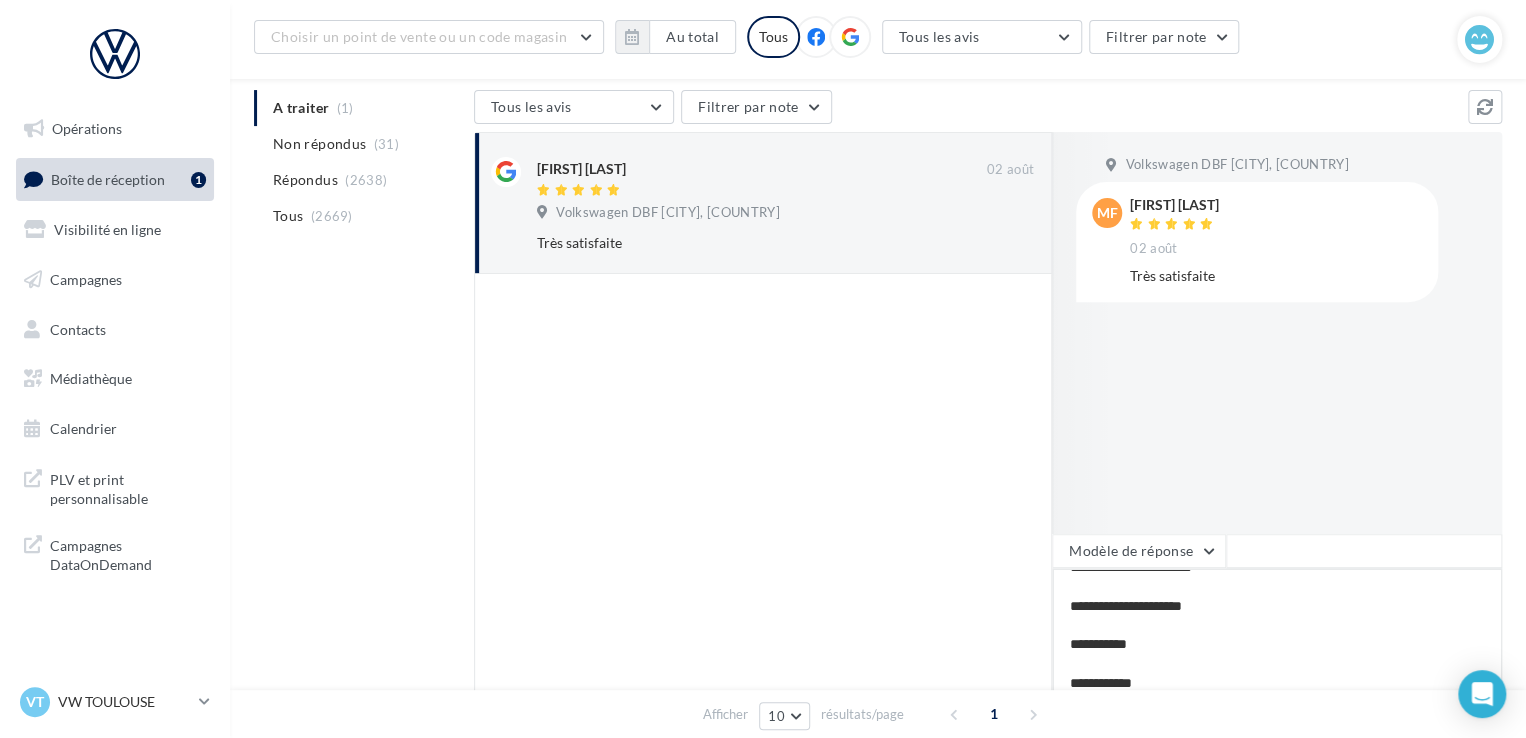 type on "**********" 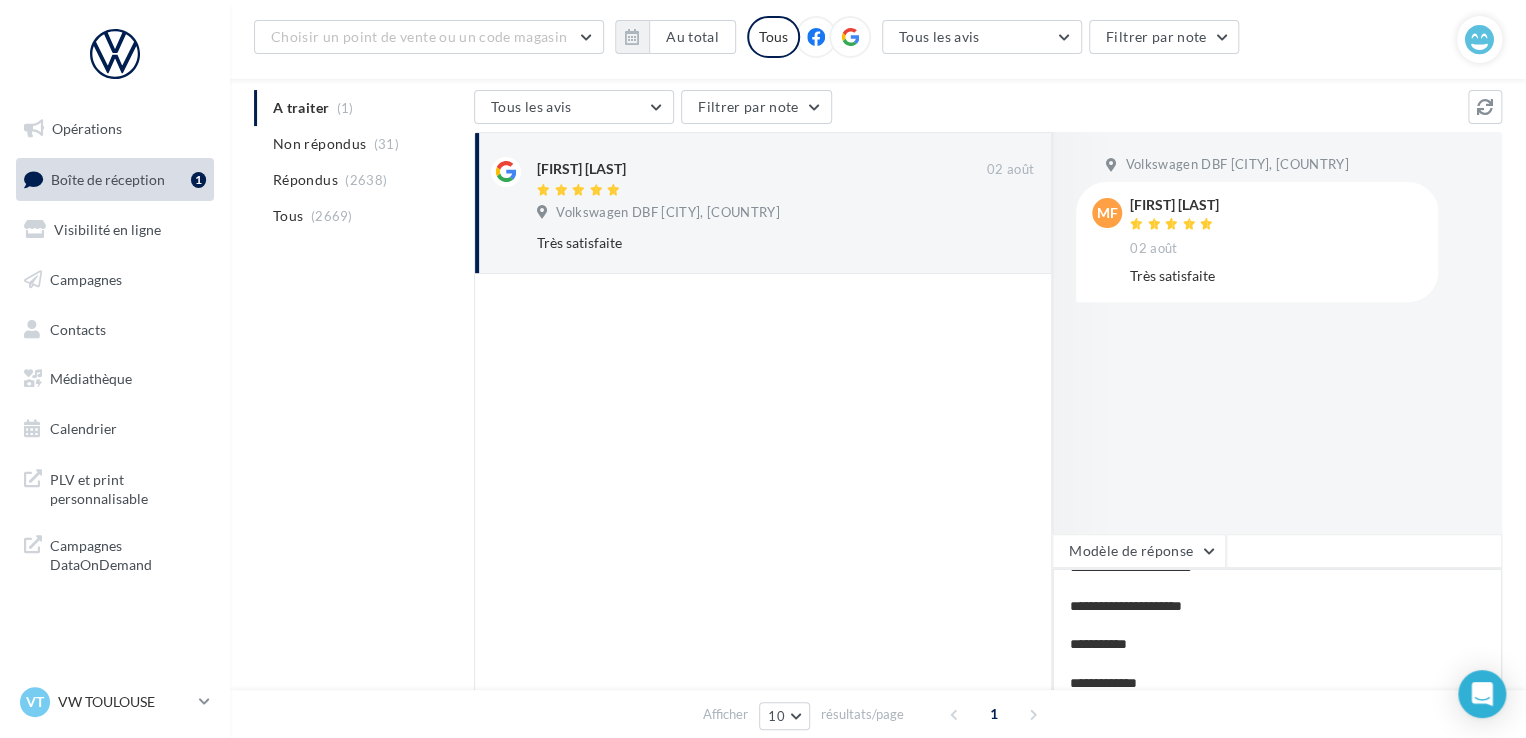 type on "**********" 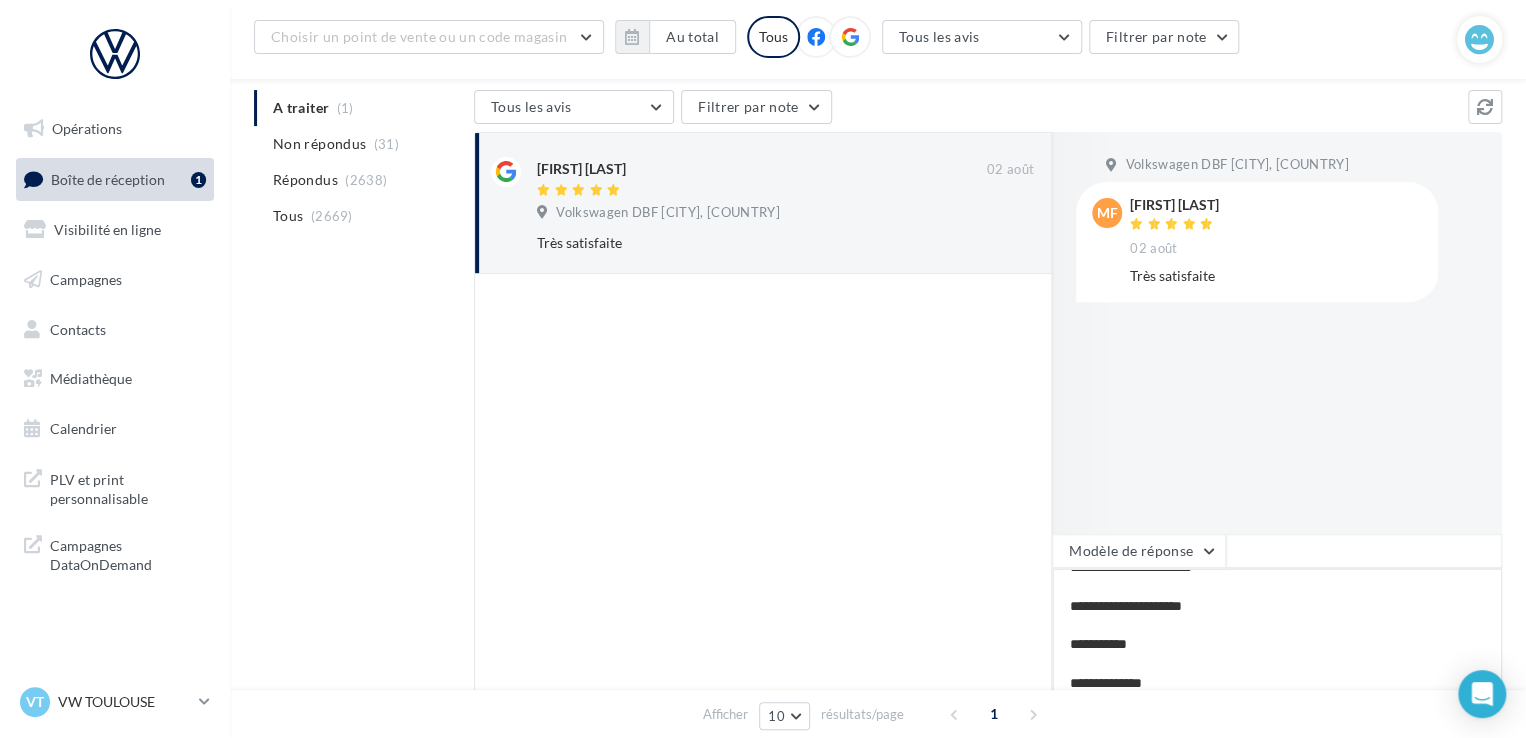 type on "**********" 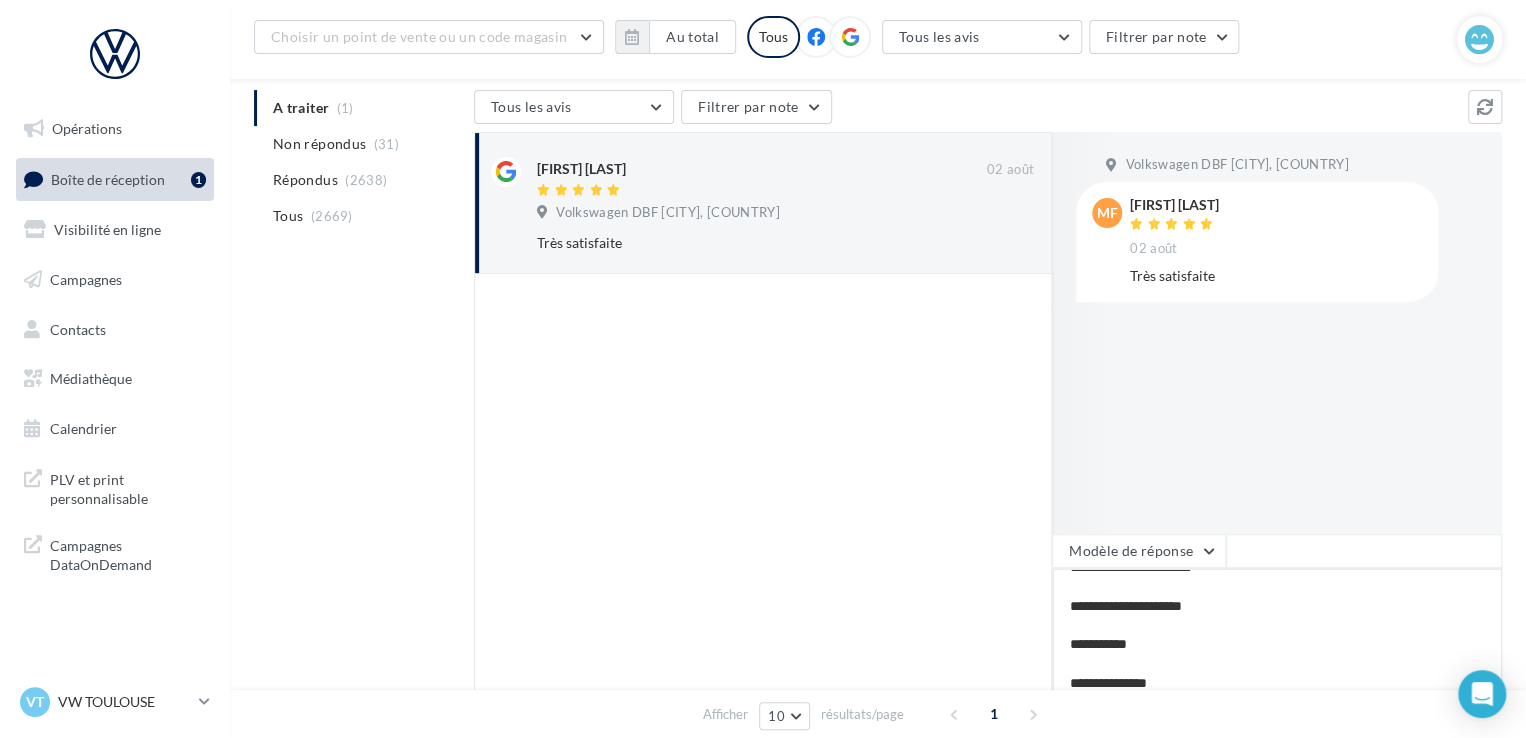 type on "**********" 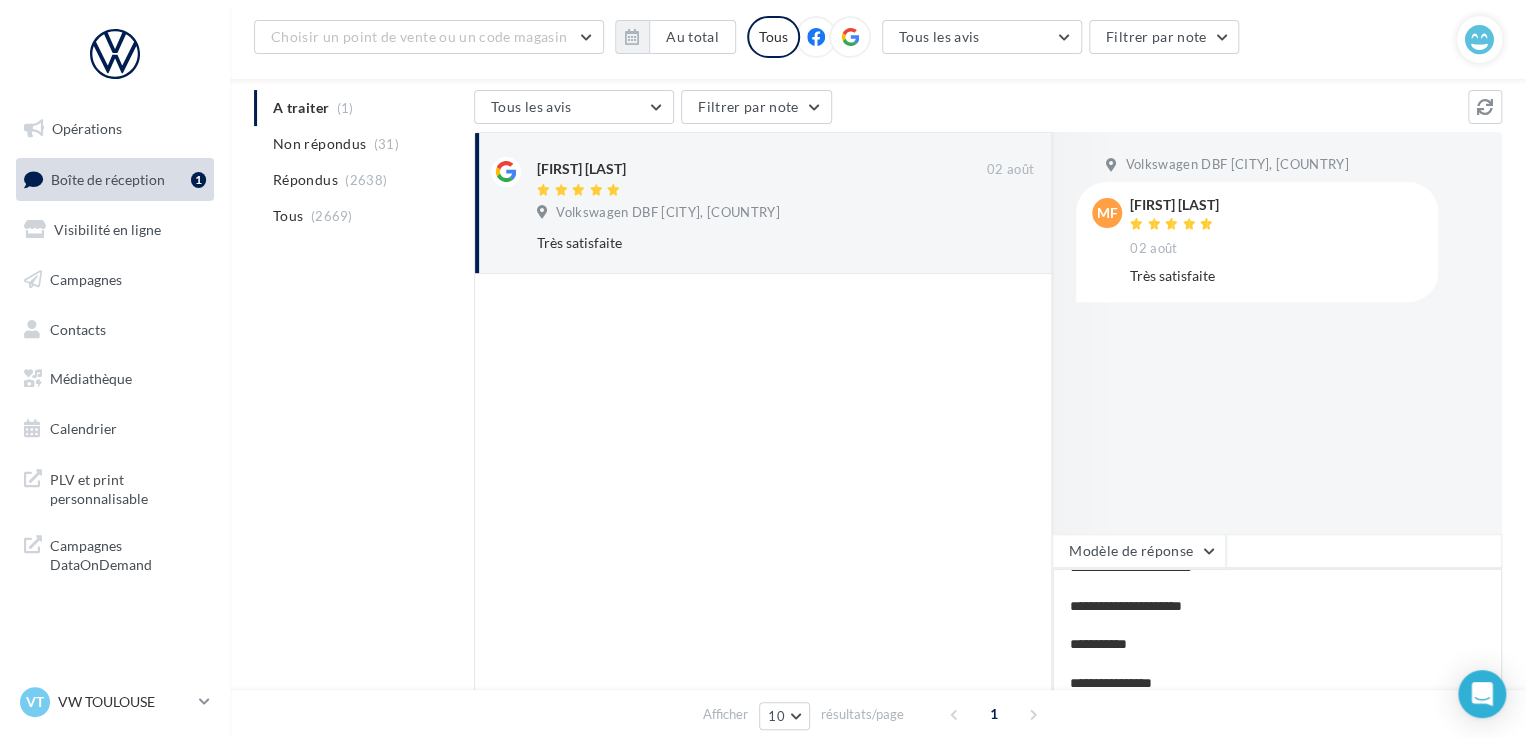 type on "**********" 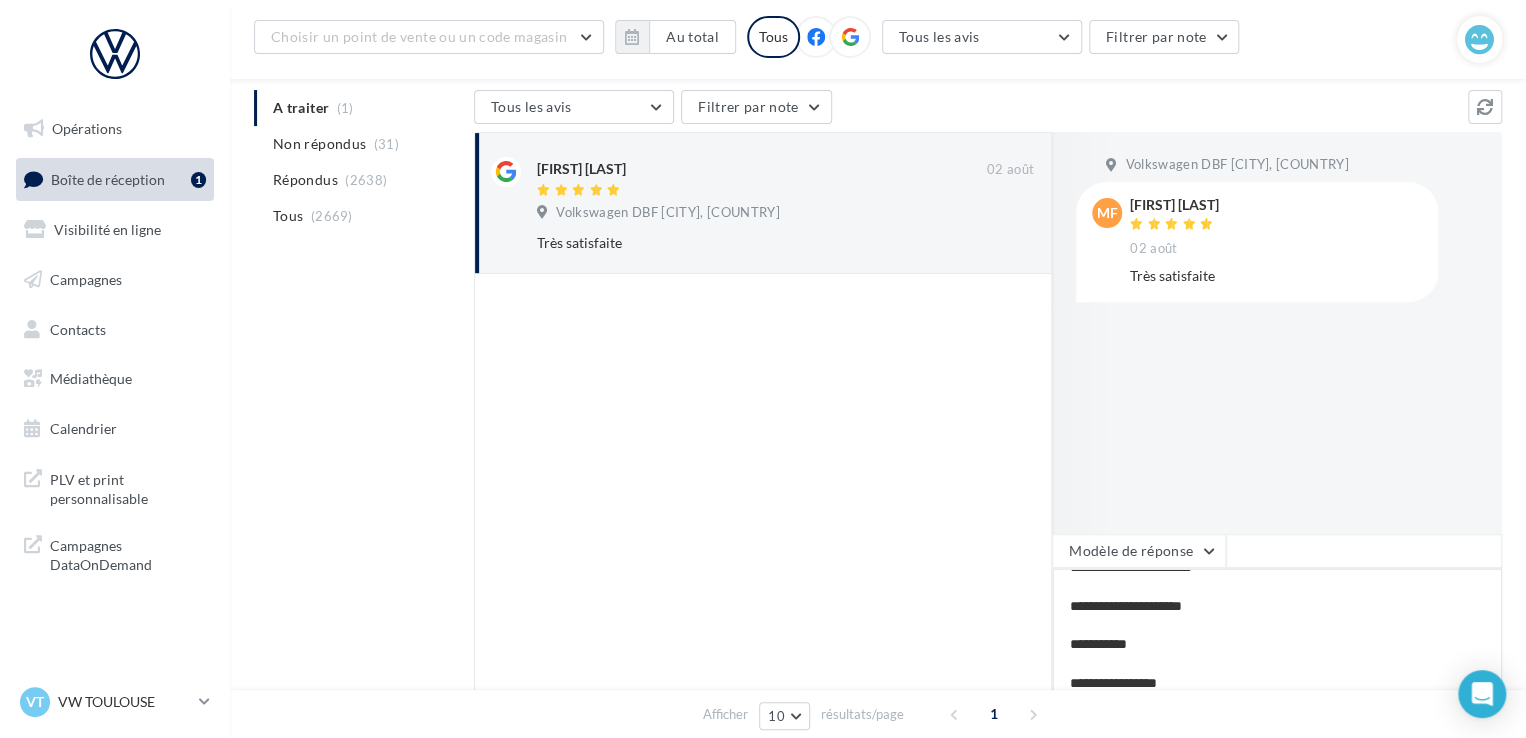 type on "**********" 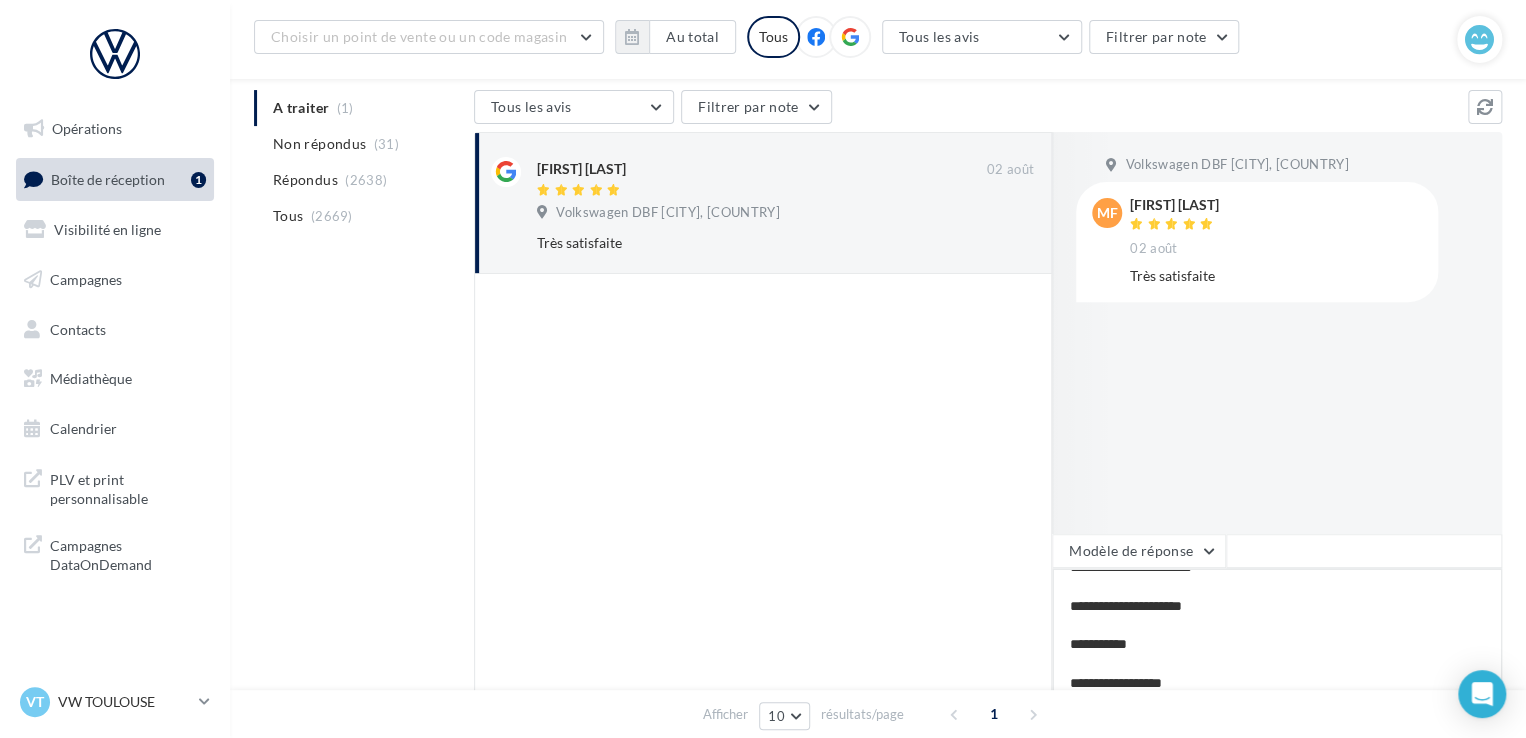 type on "**********" 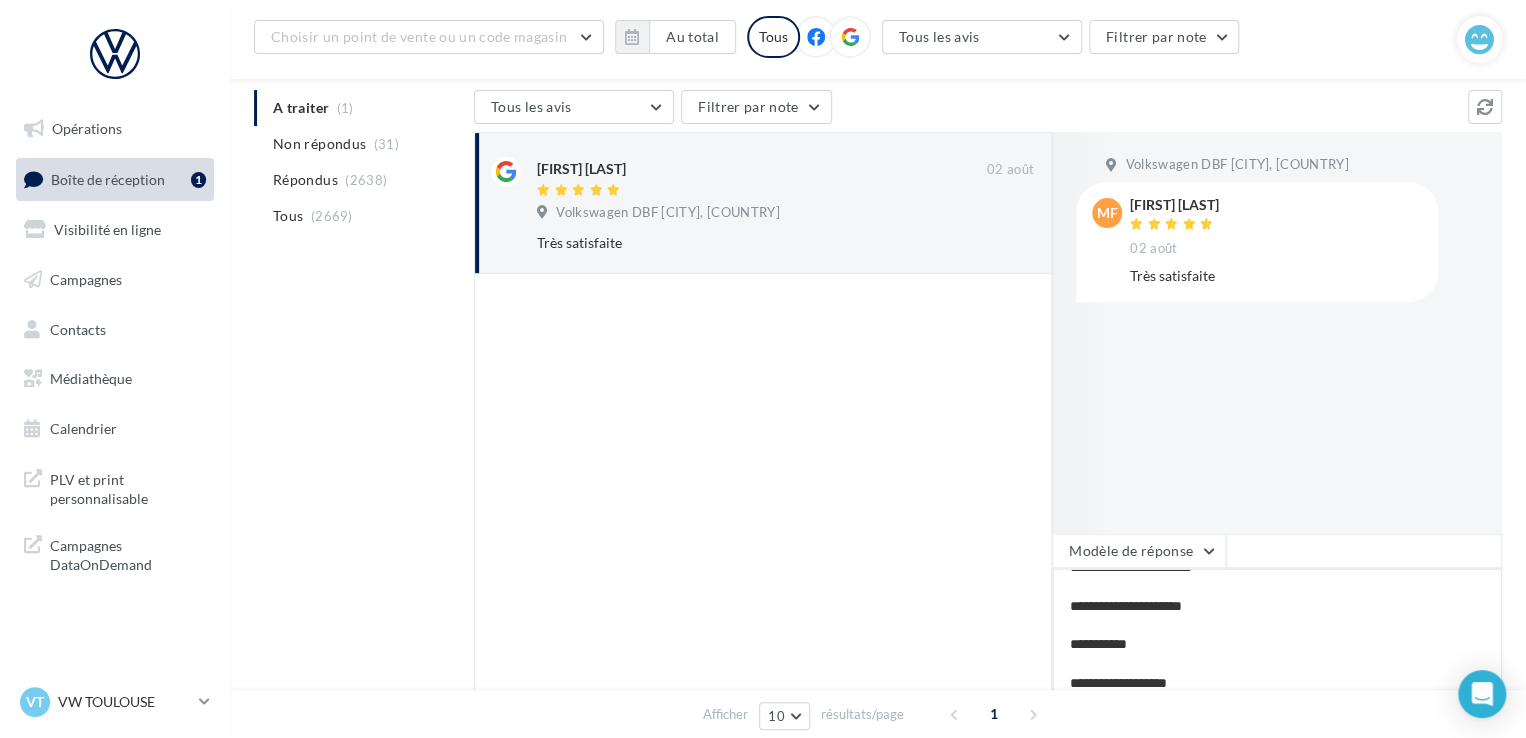 type on "**********" 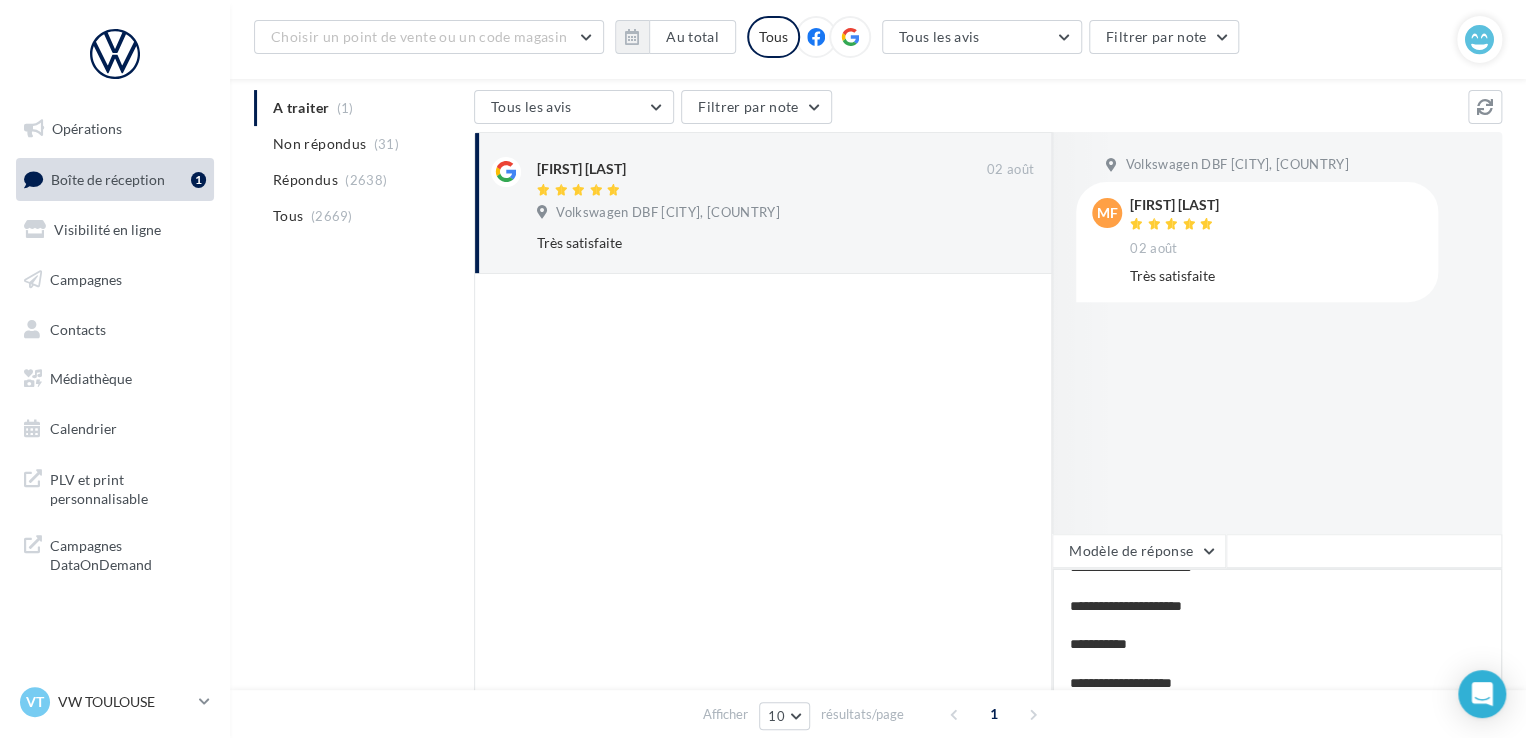 type on "**********" 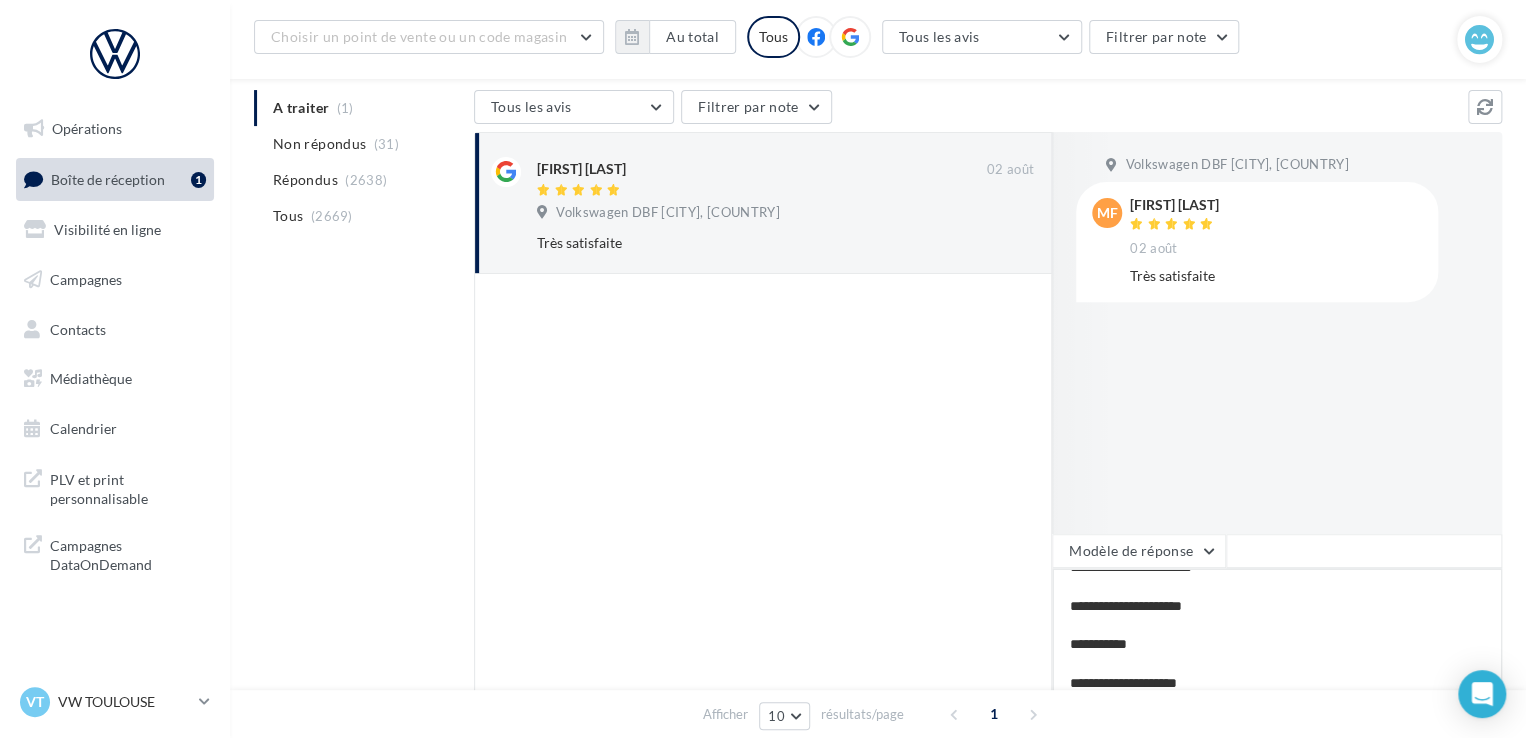 type on "**********" 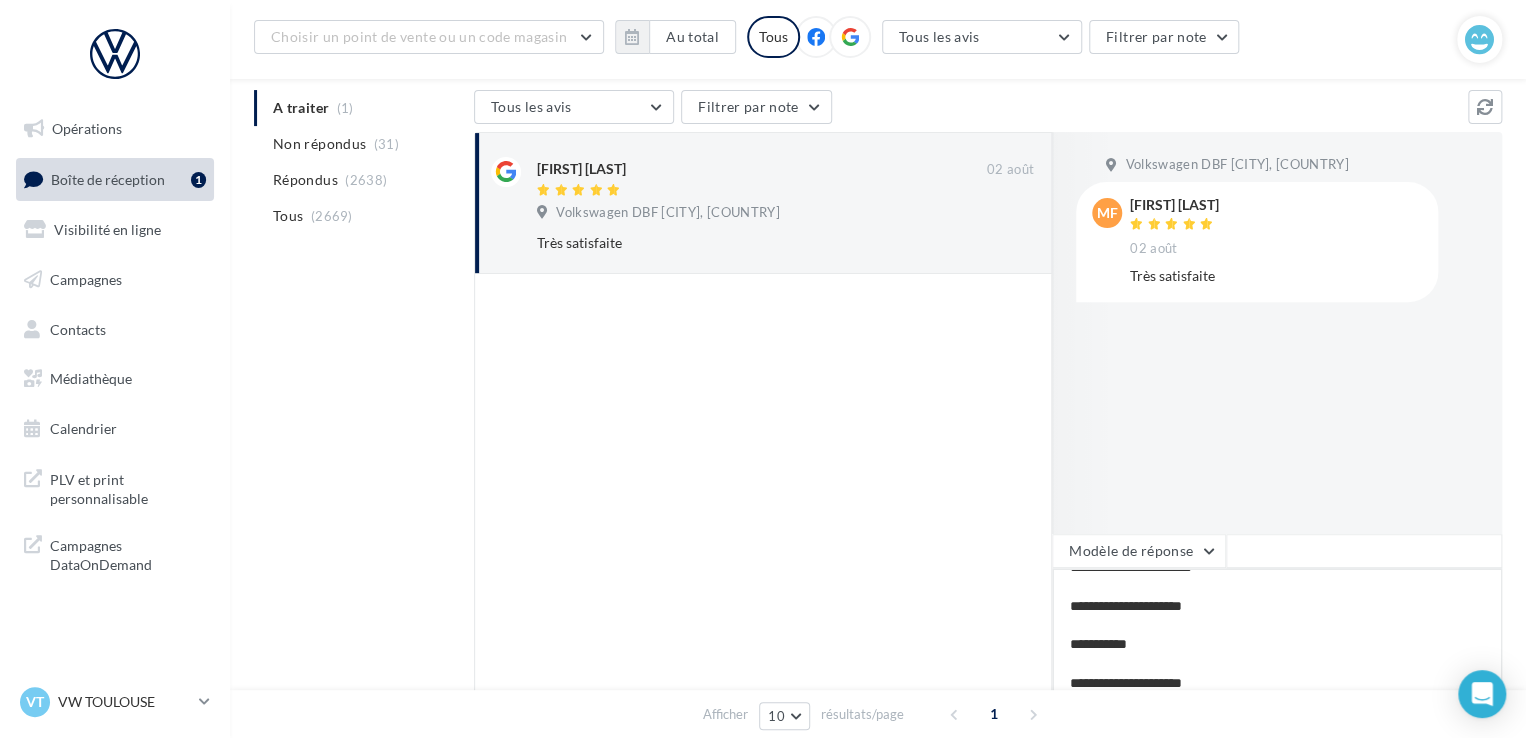 type on "**********" 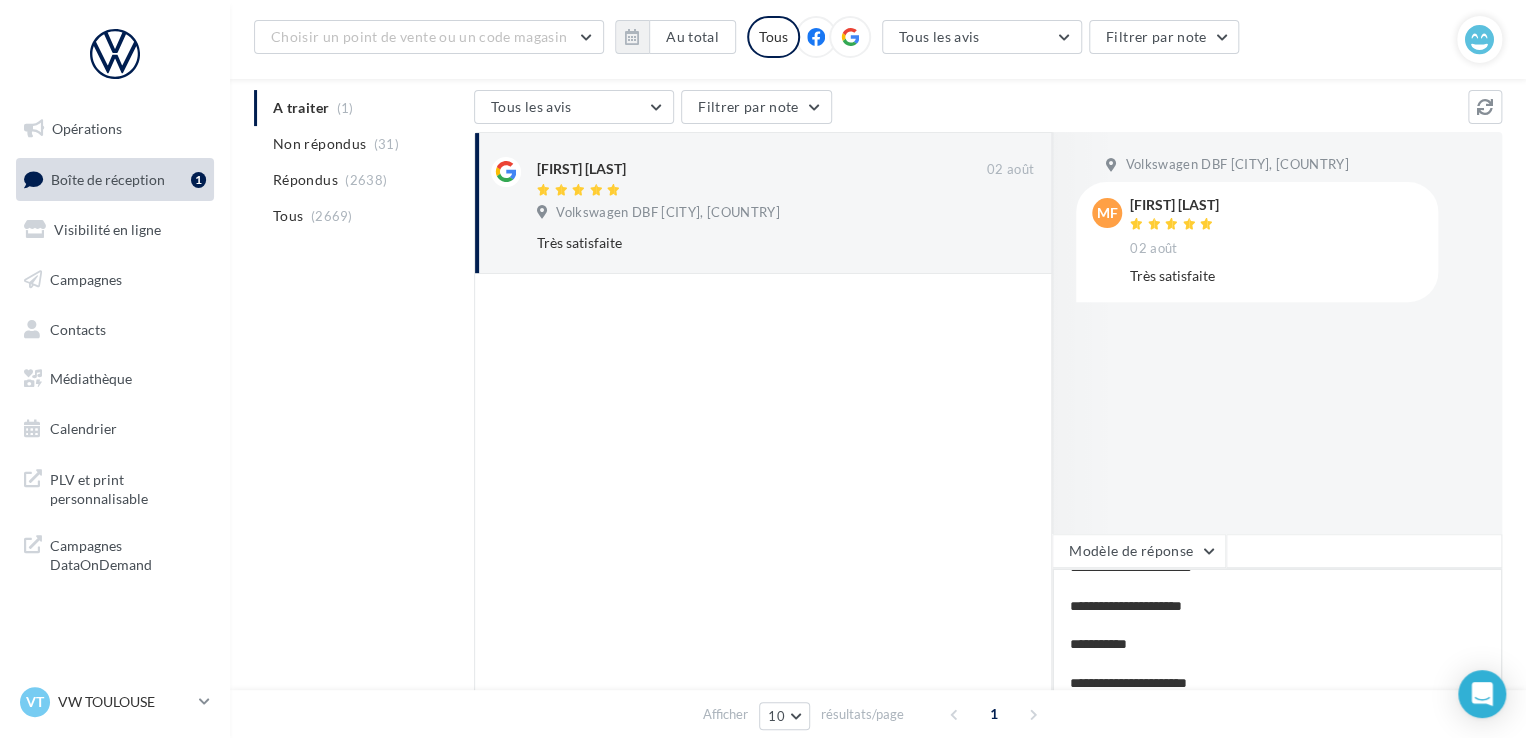 type on "**********" 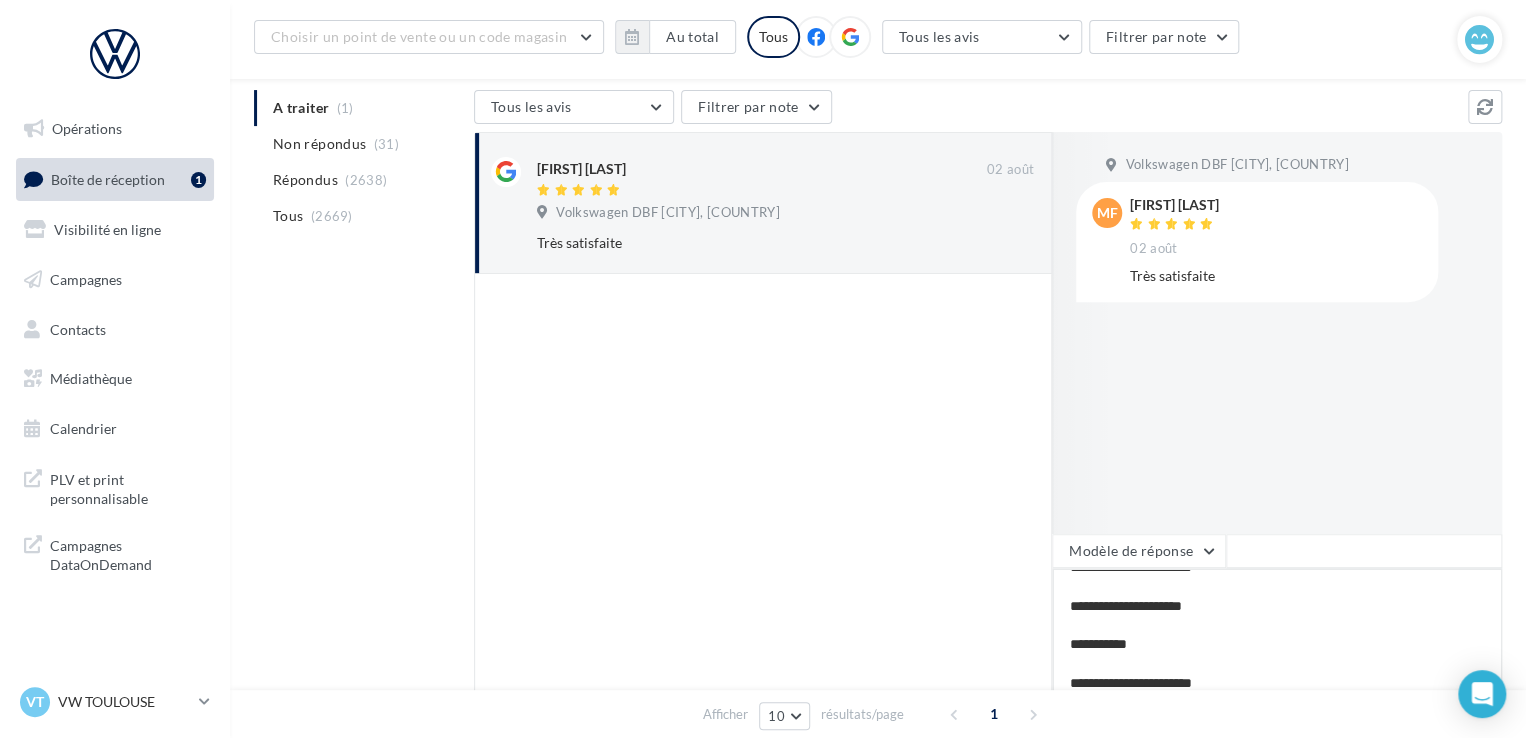 type on "**********" 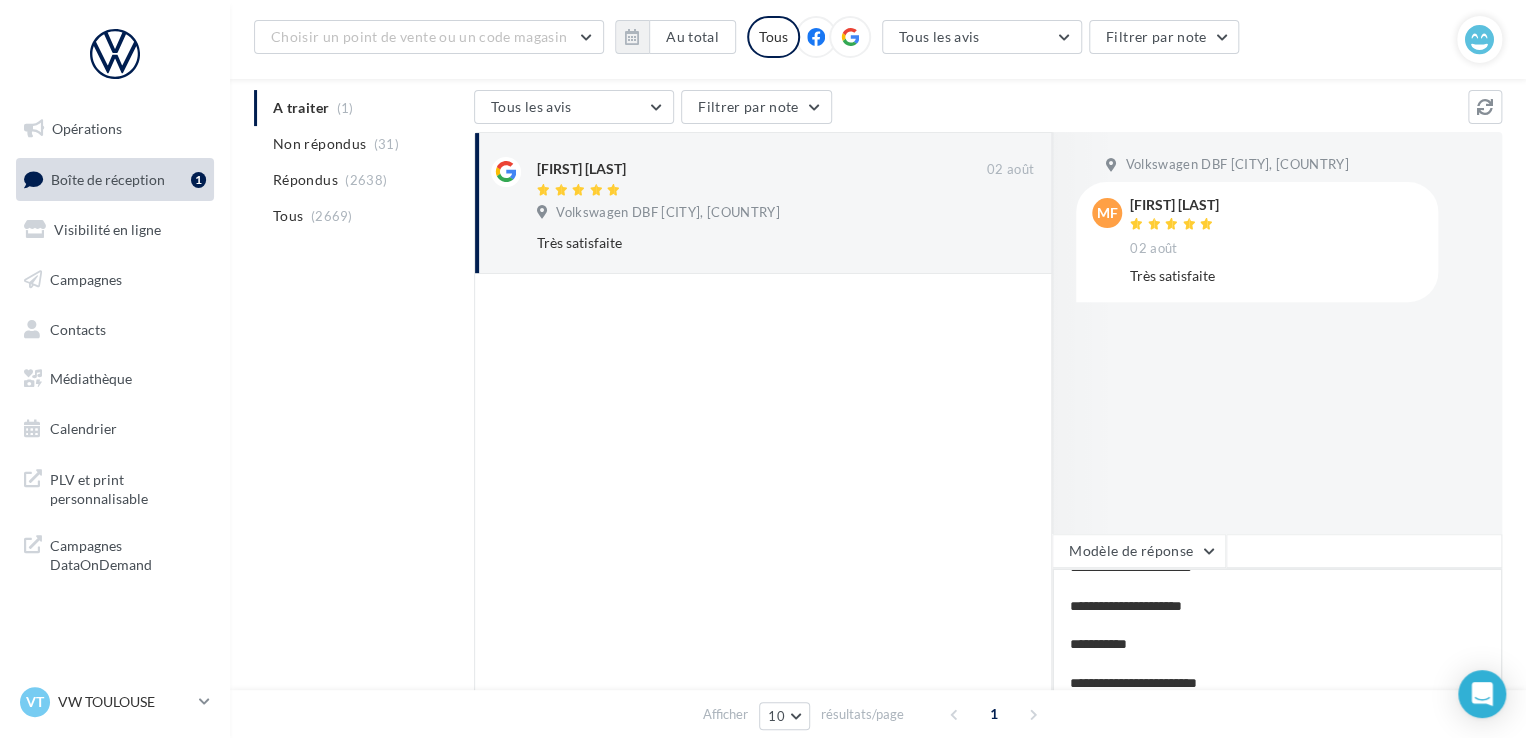 type on "**********" 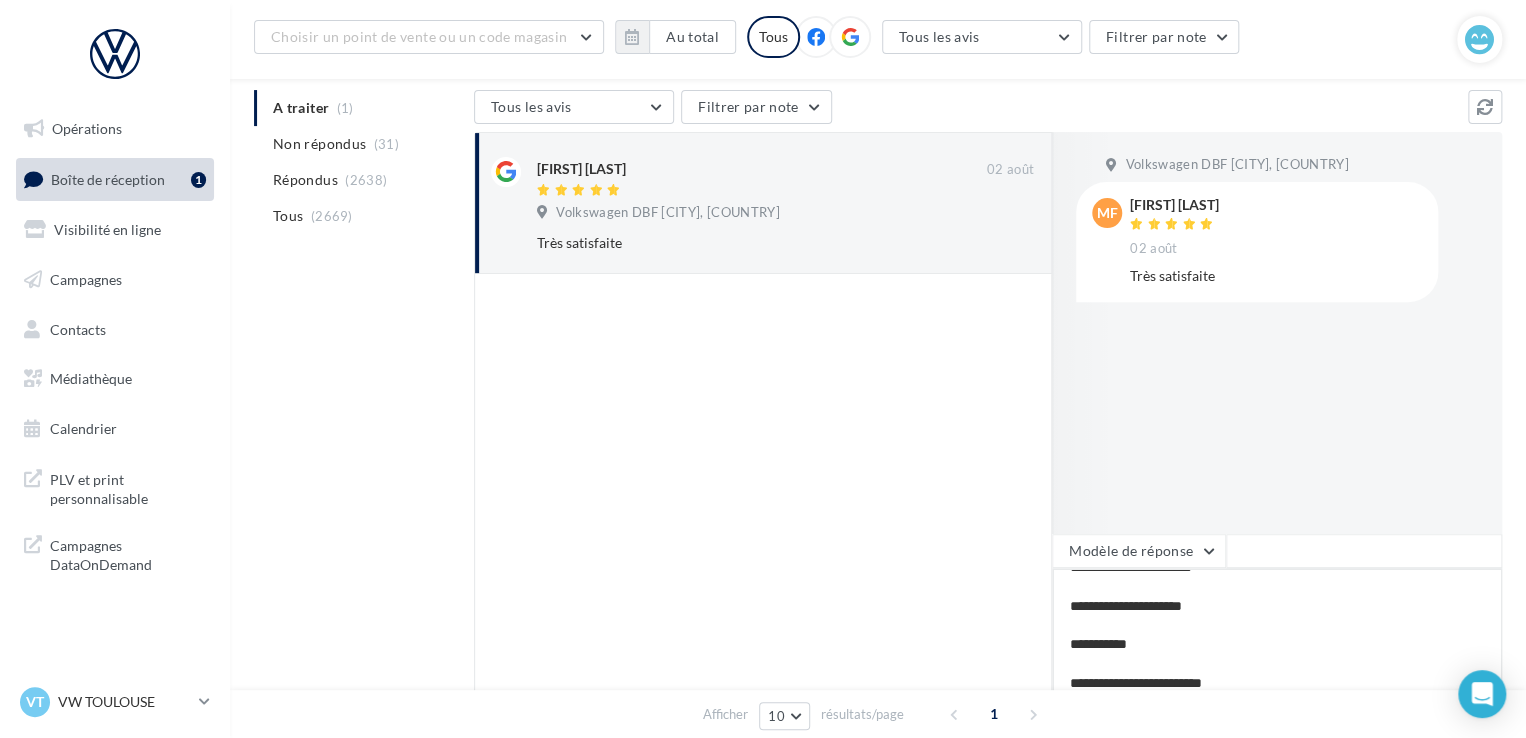 type on "**********" 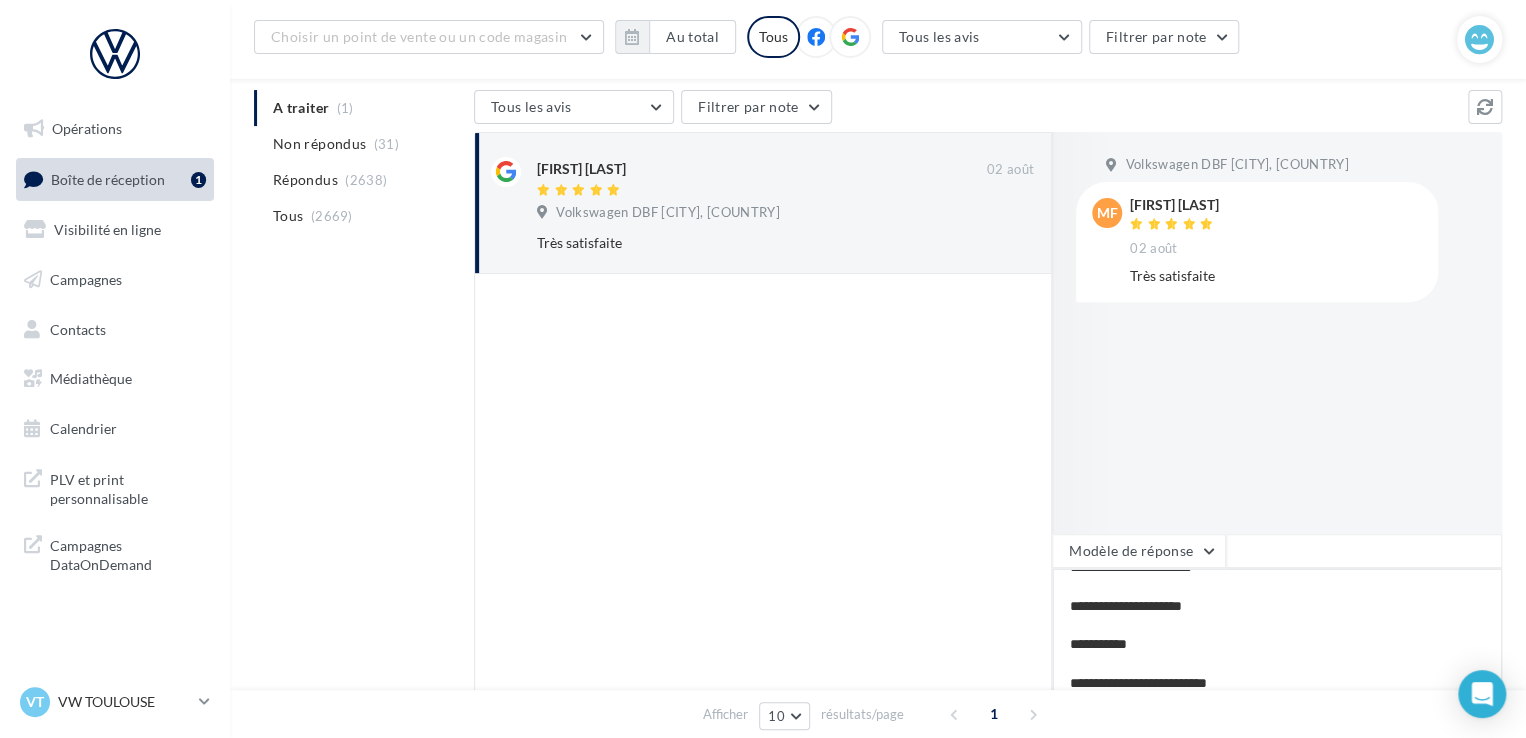 type on "**********" 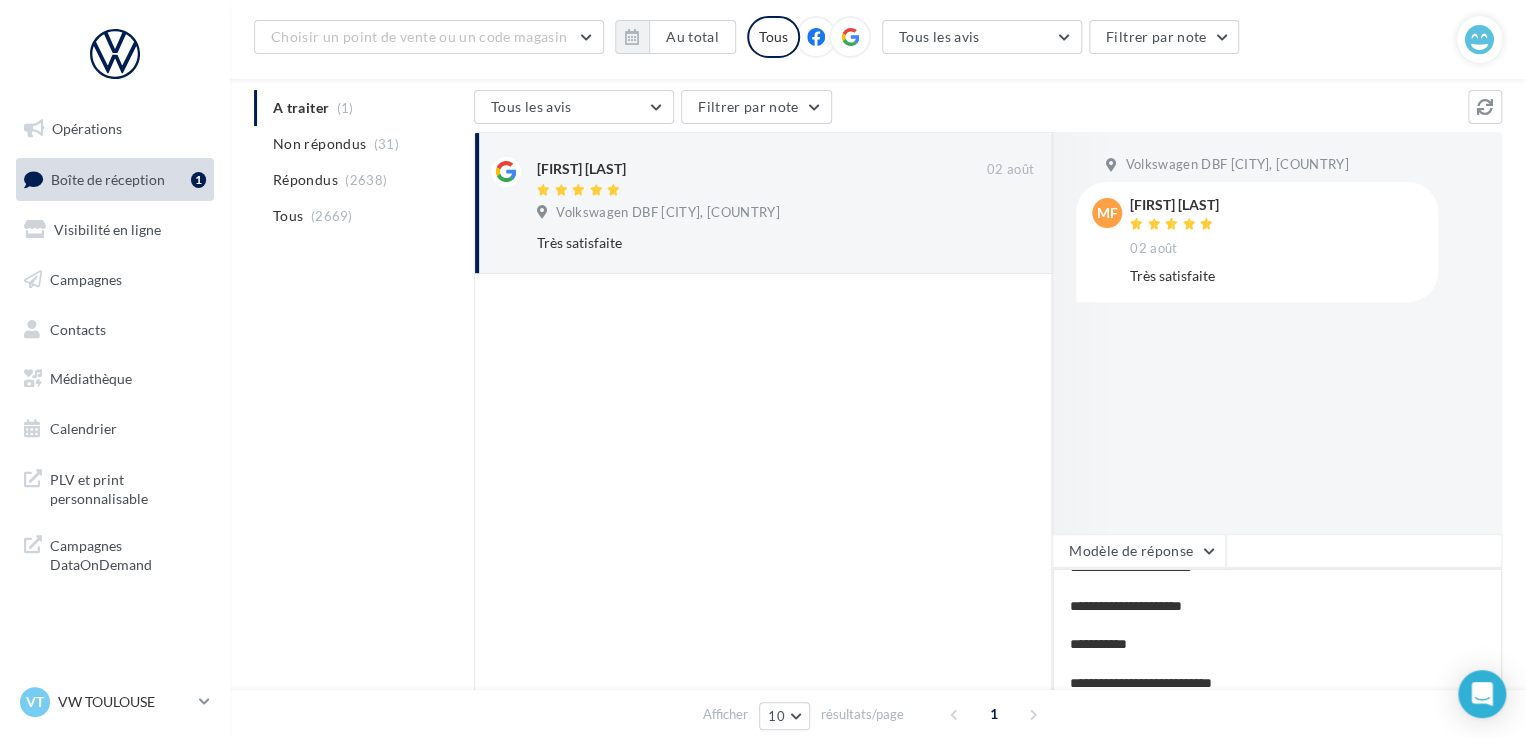 type on "**********" 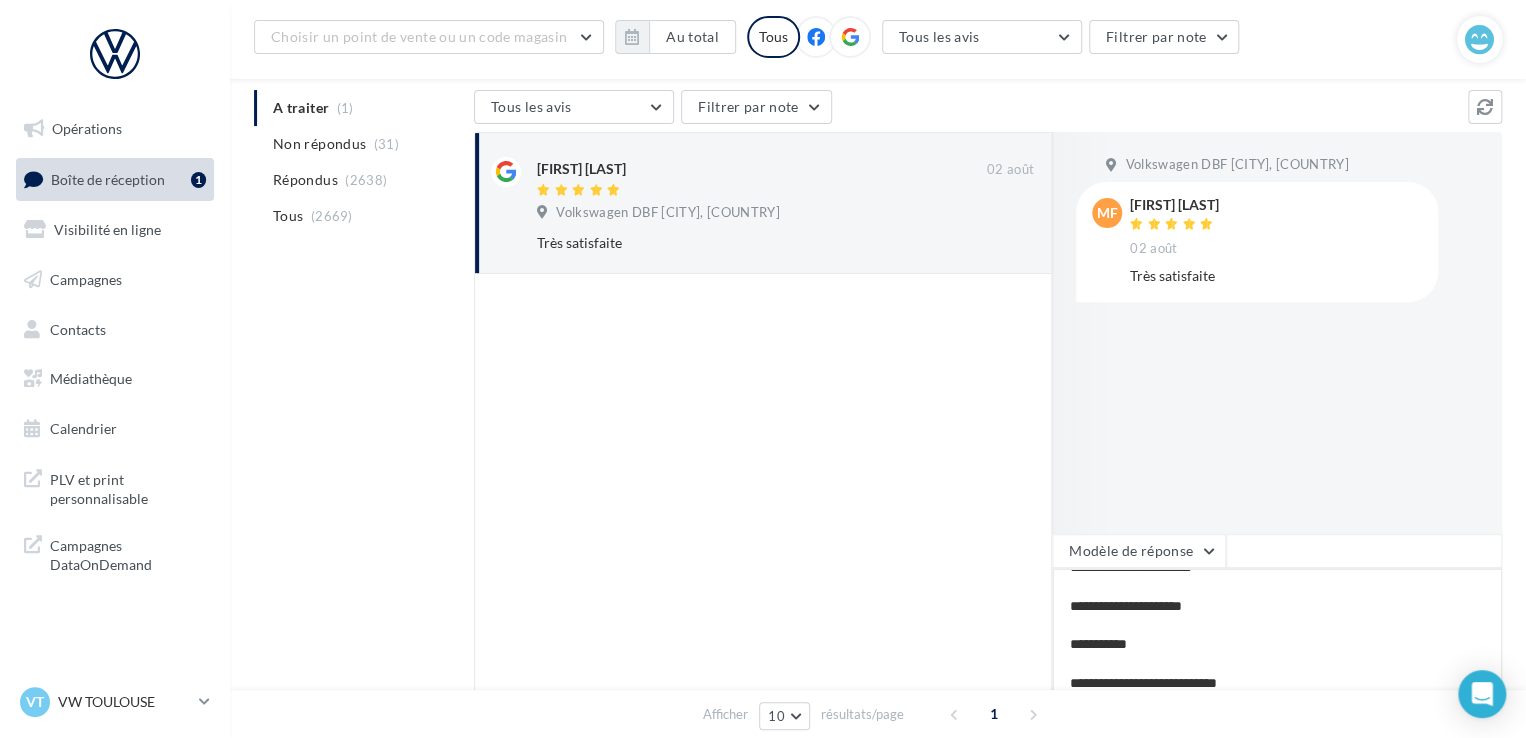 type on "**********" 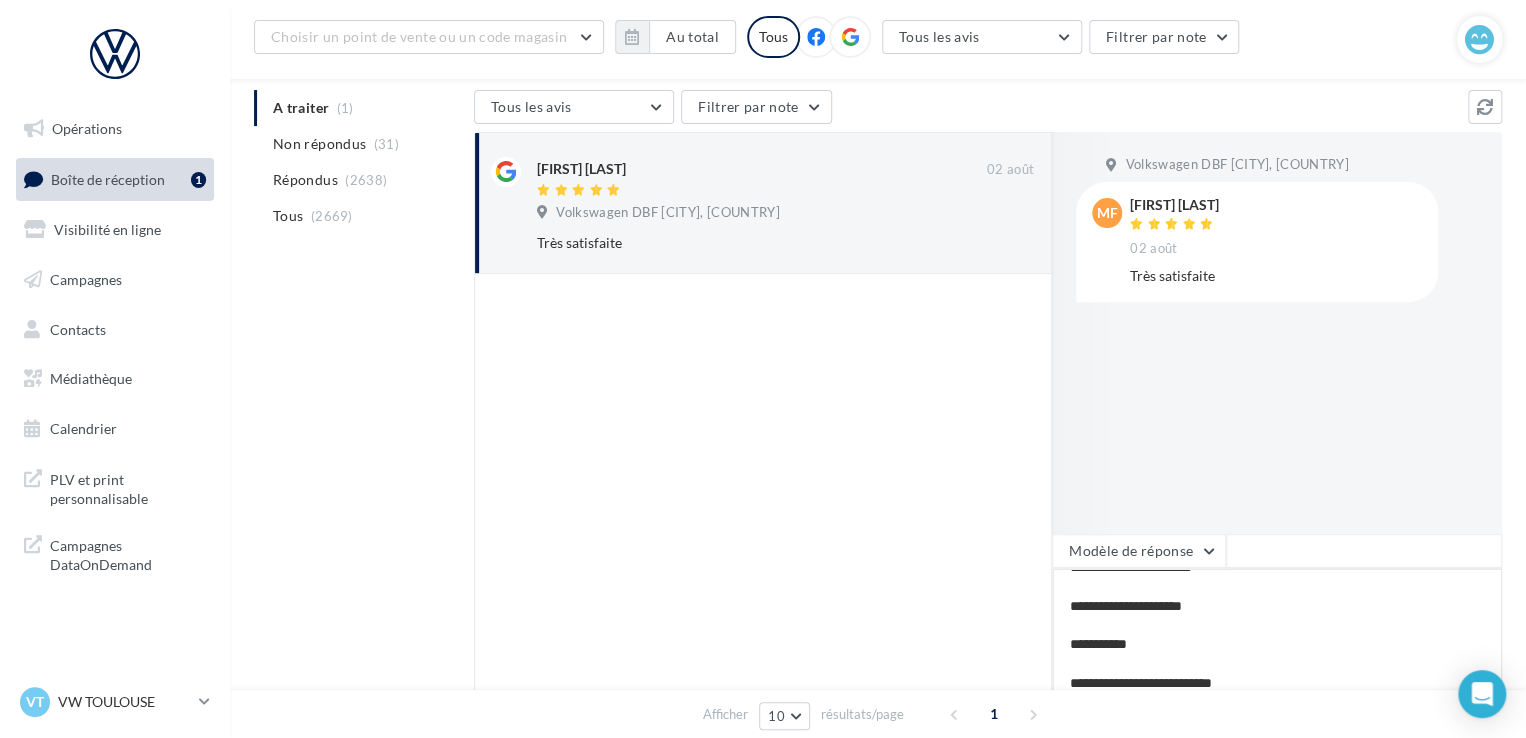 type on "**********" 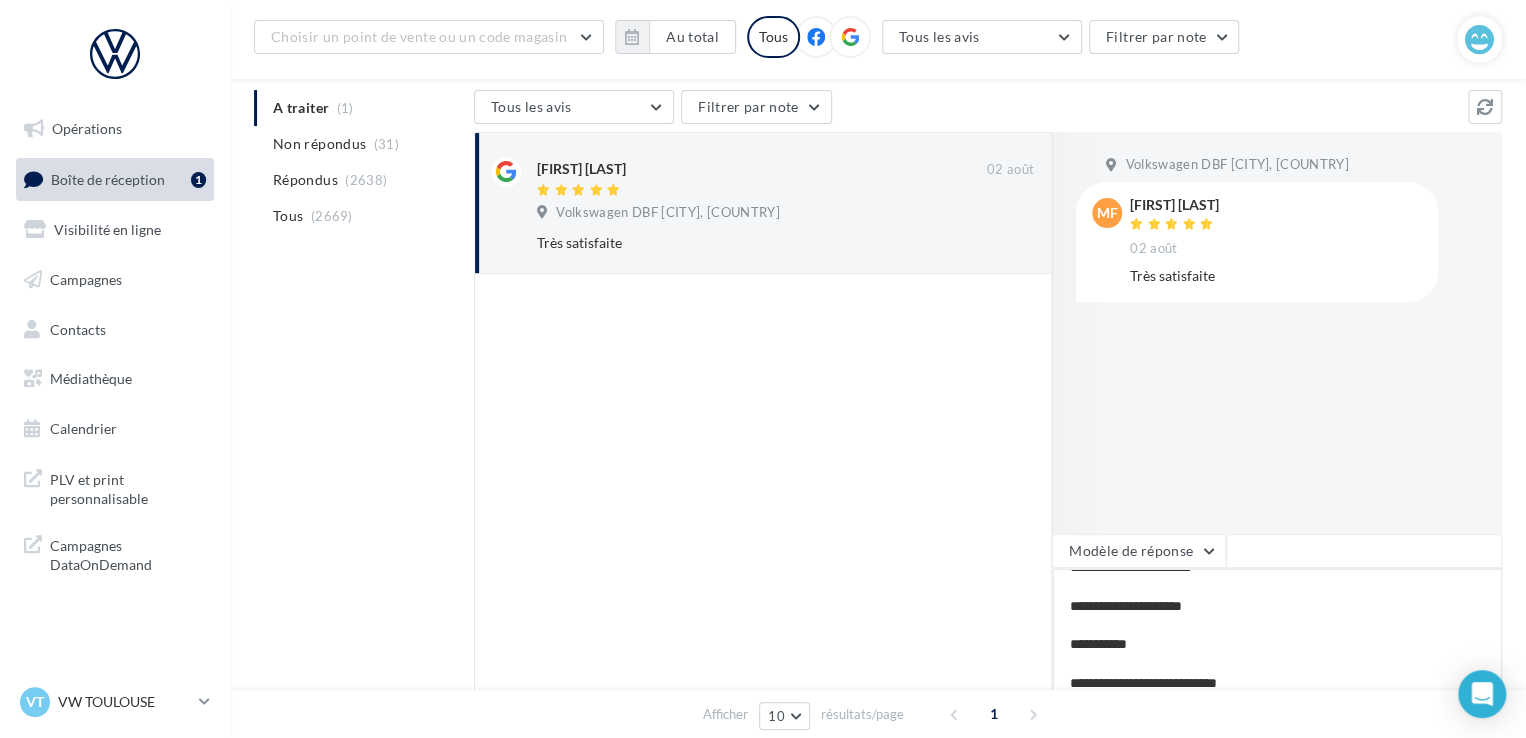 type on "**********" 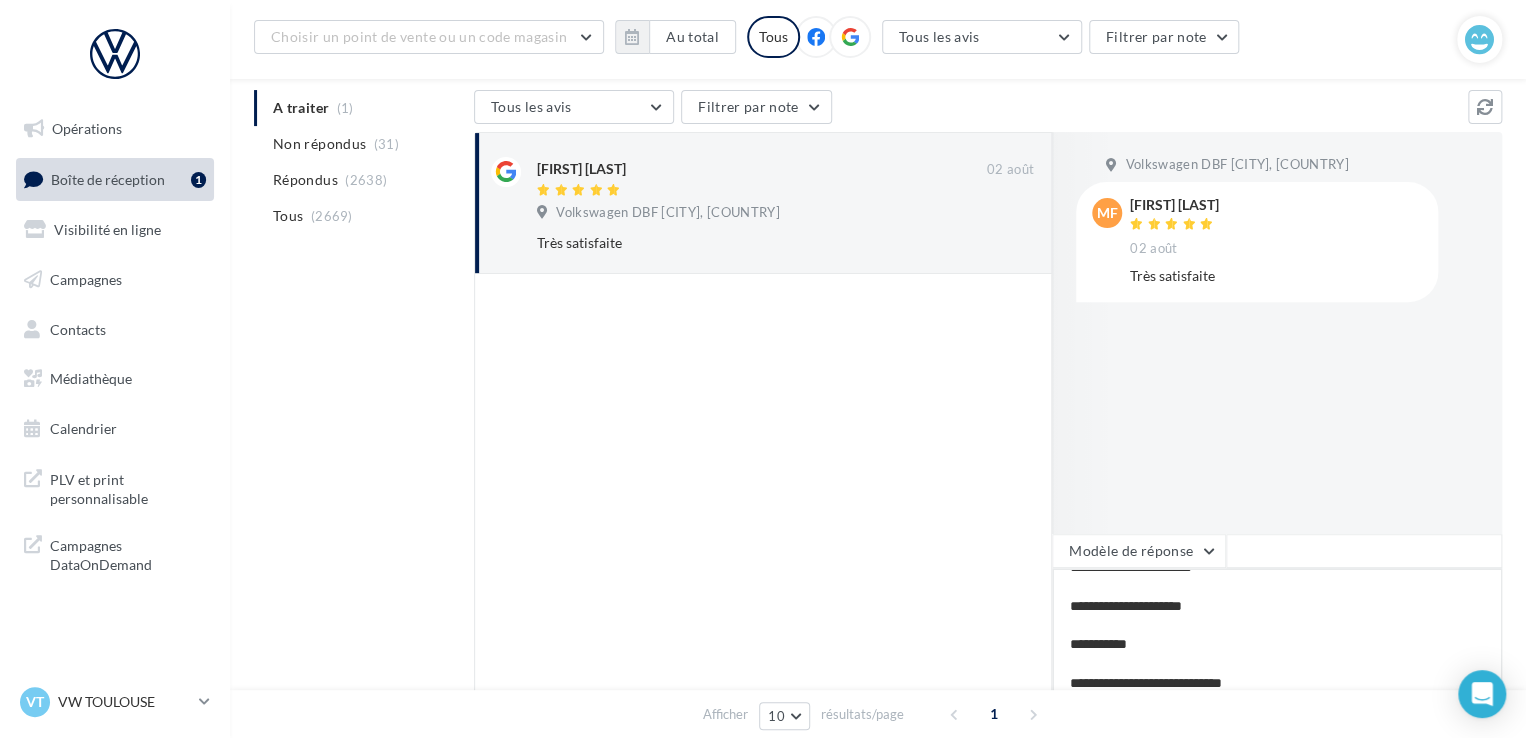type on "**********" 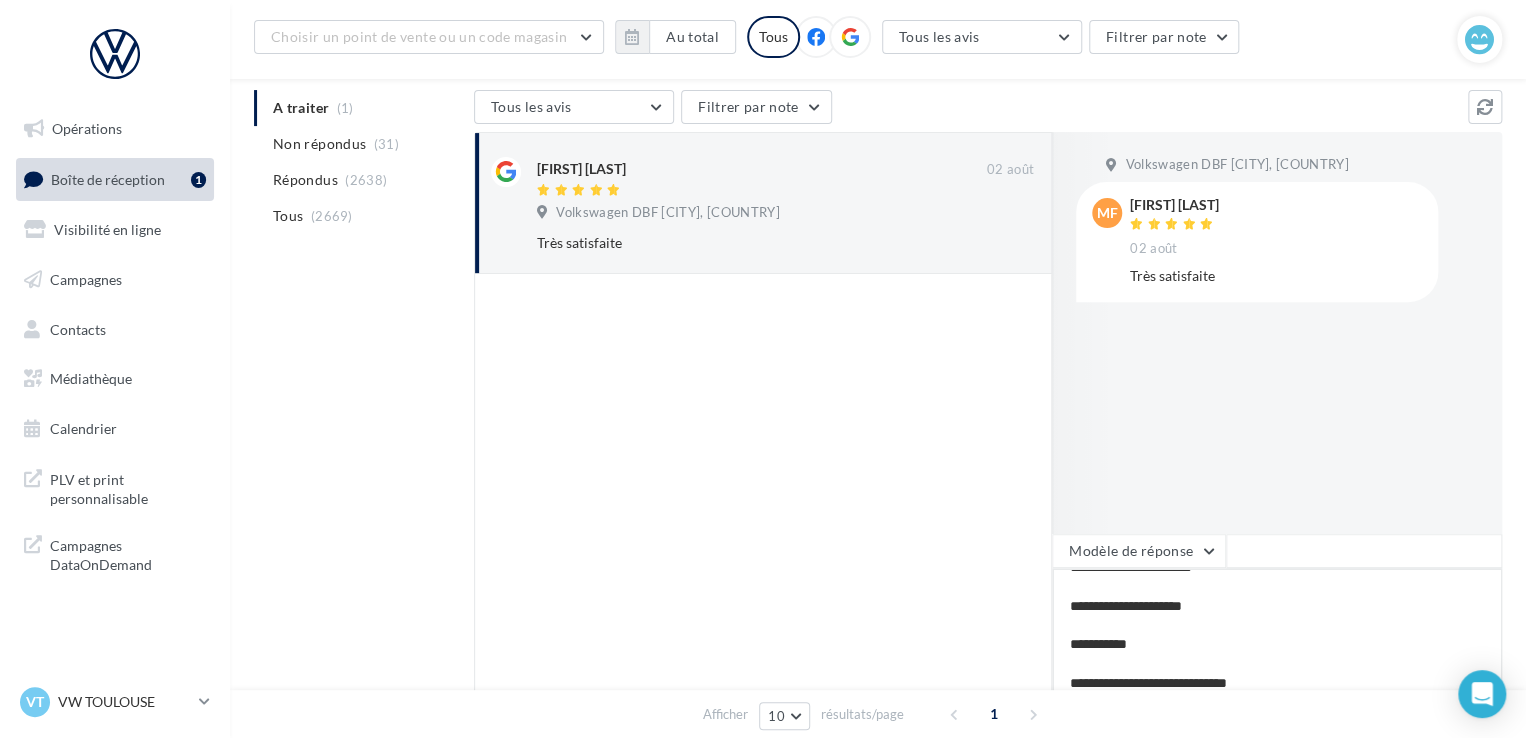type on "**********" 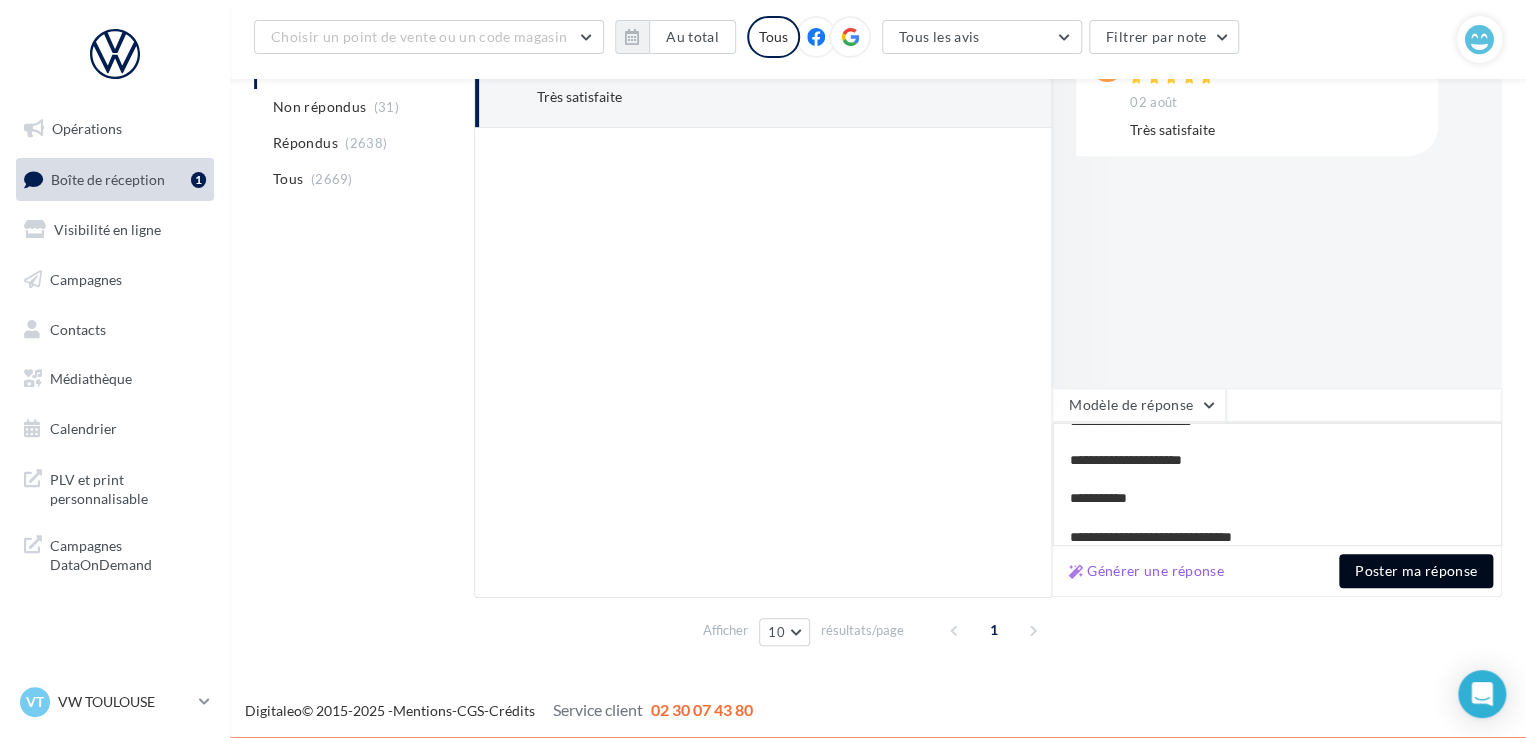 scroll, scrollTop: 348, scrollLeft: 0, axis: vertical 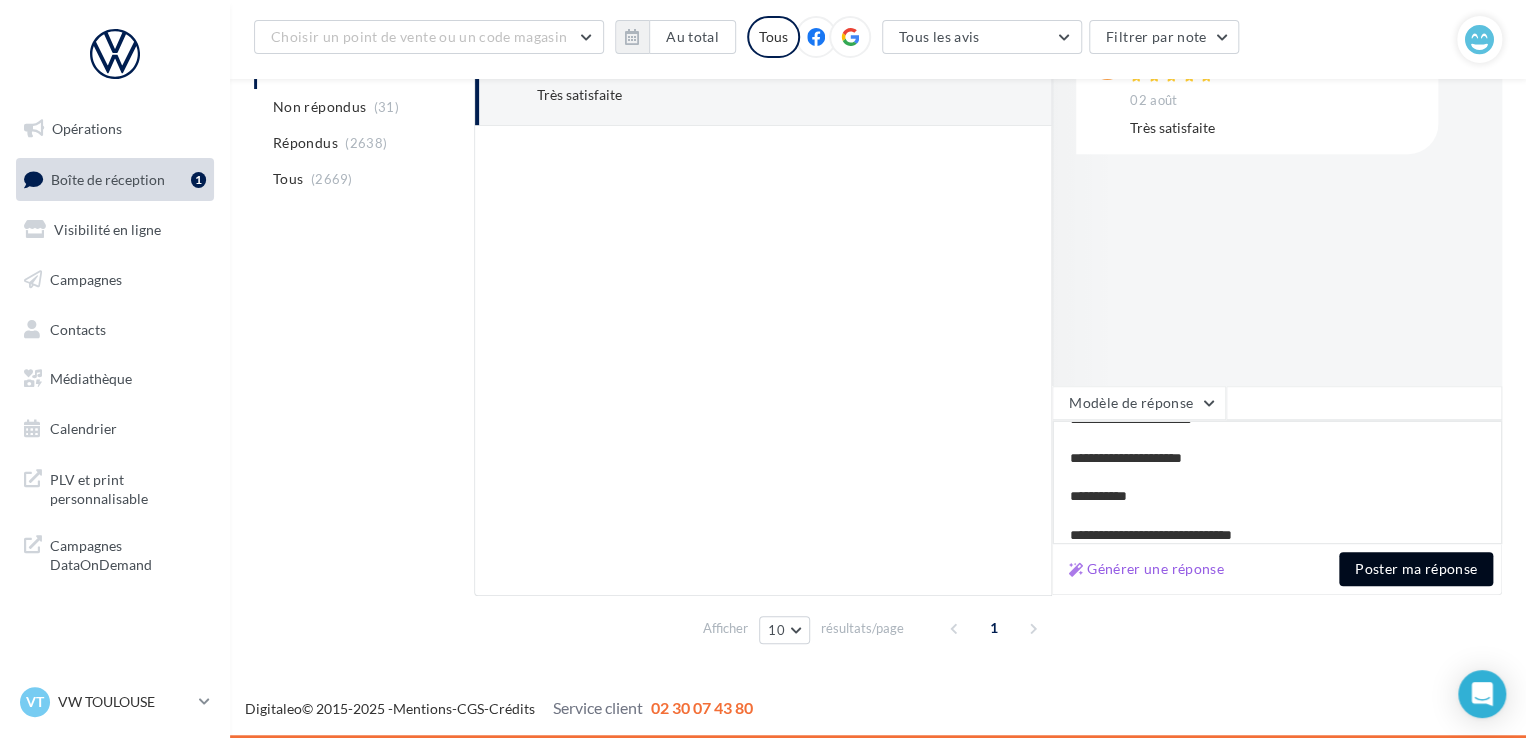 type on "**********" 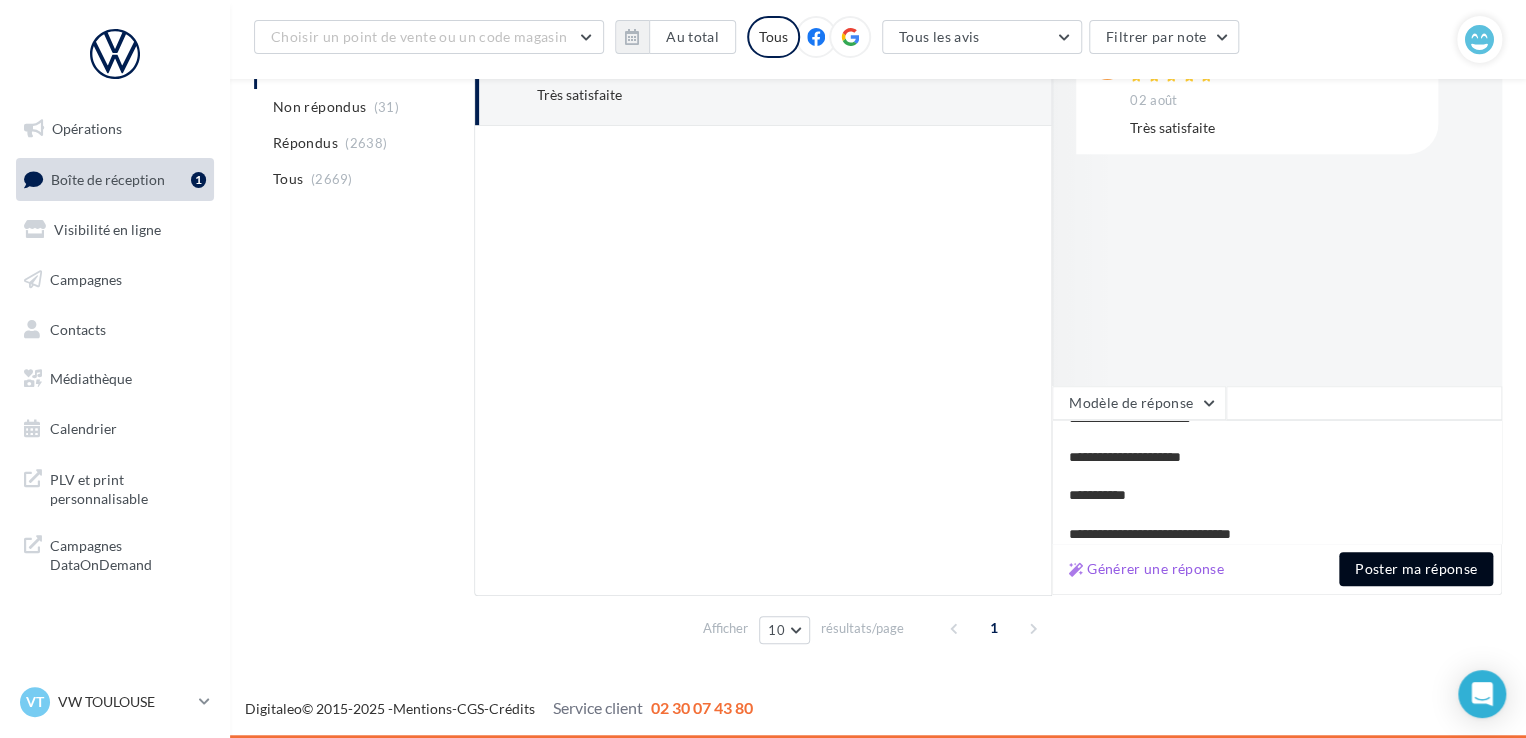 click on "Poster ma réponse" at bounding box center (1416, 569) 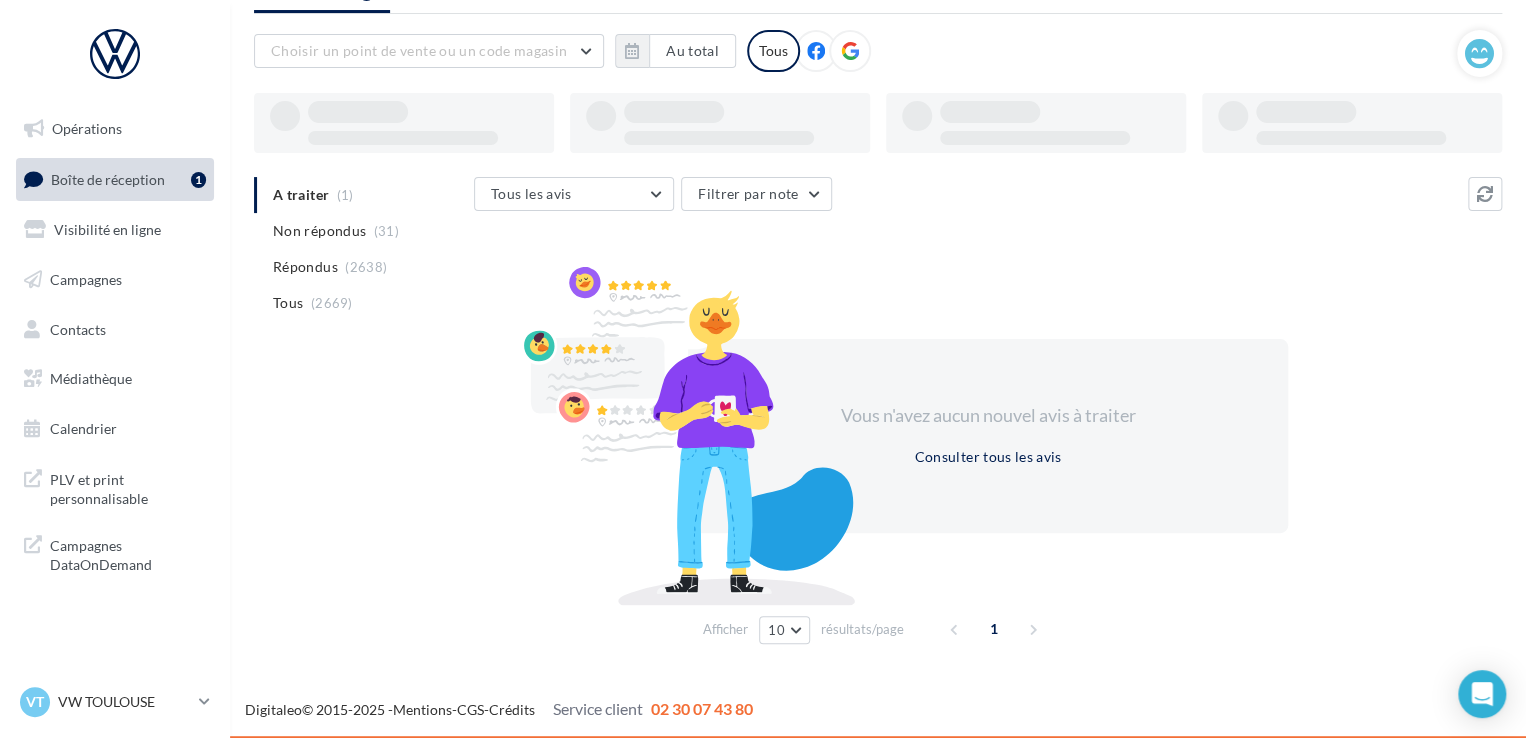 scroll, scrollTop: 97, scrollLeft: 0, axis: vertical 